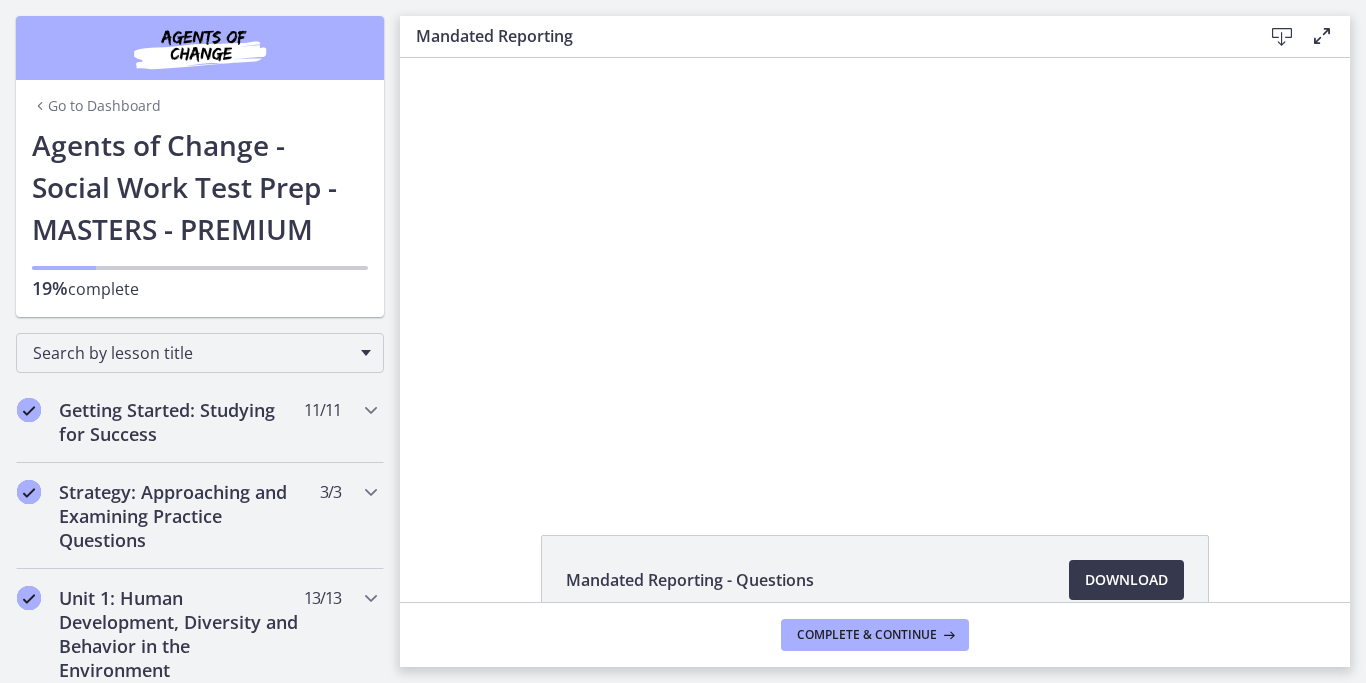 scroll, scrollTop: 0, scrollLeft: 0, axis: both 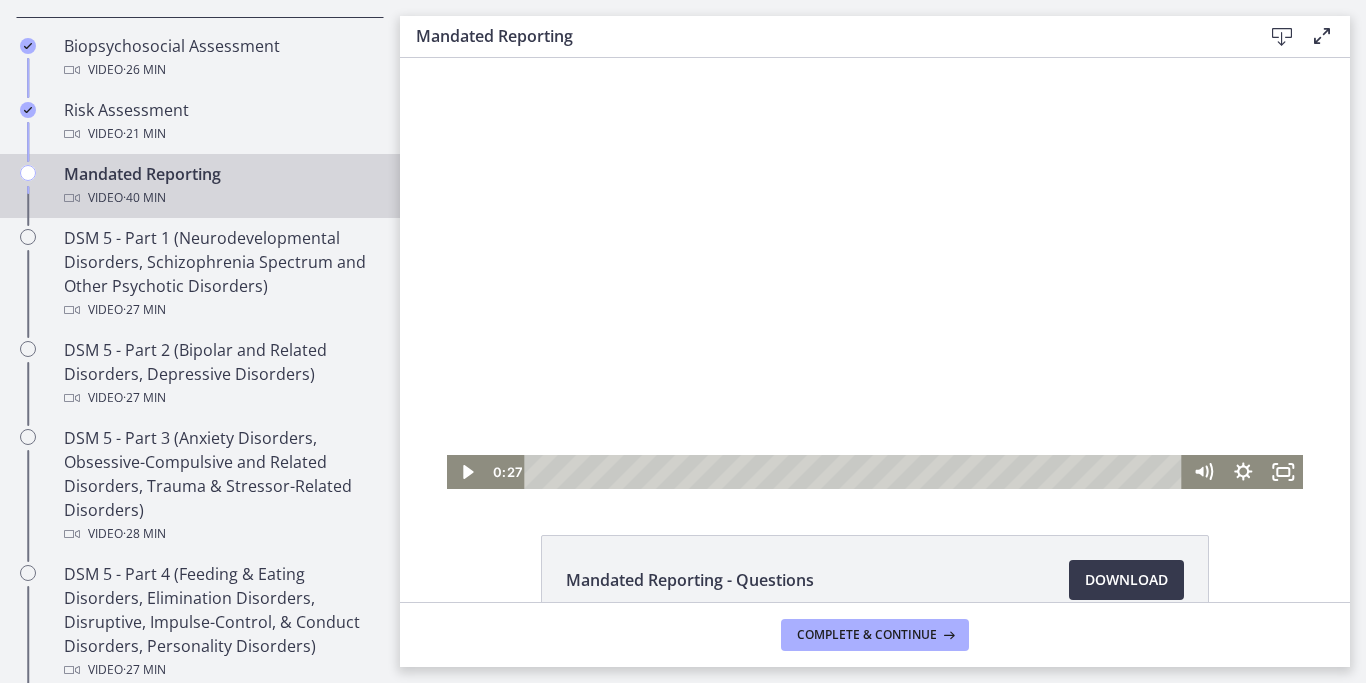 click at bounding box center [875, 273] 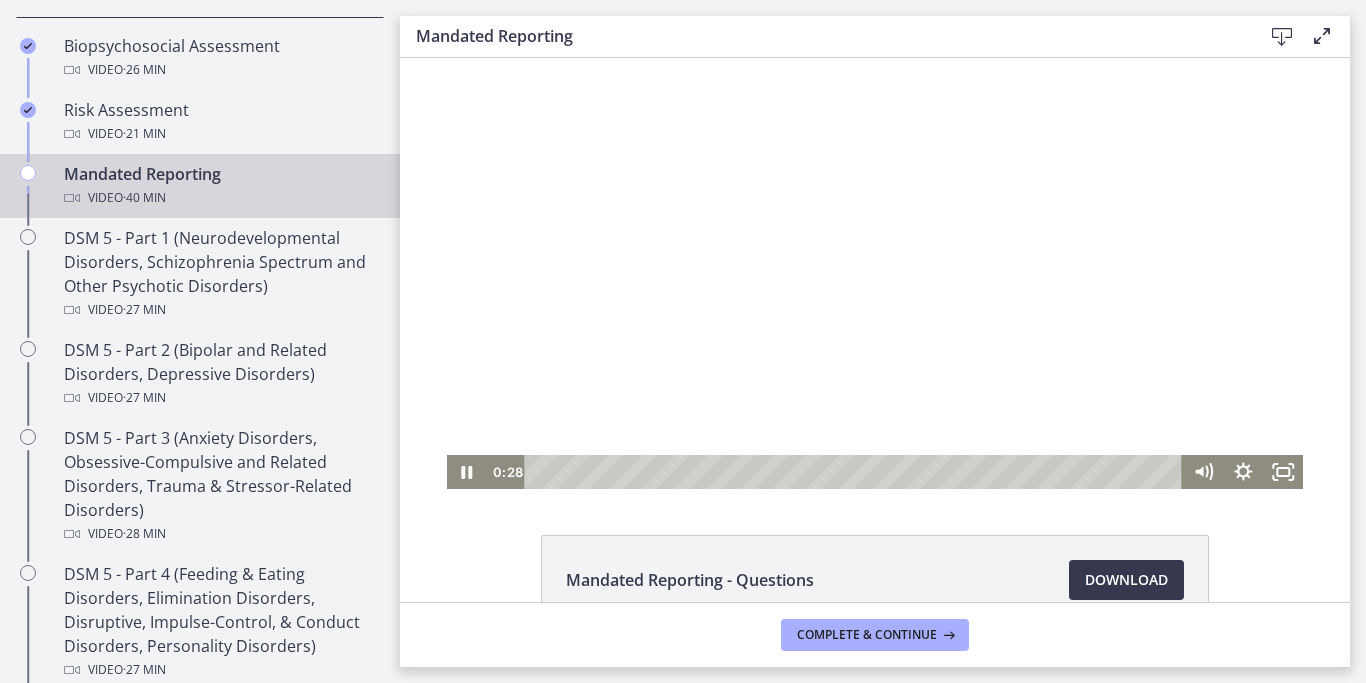 click at bounding box center (875, 273) 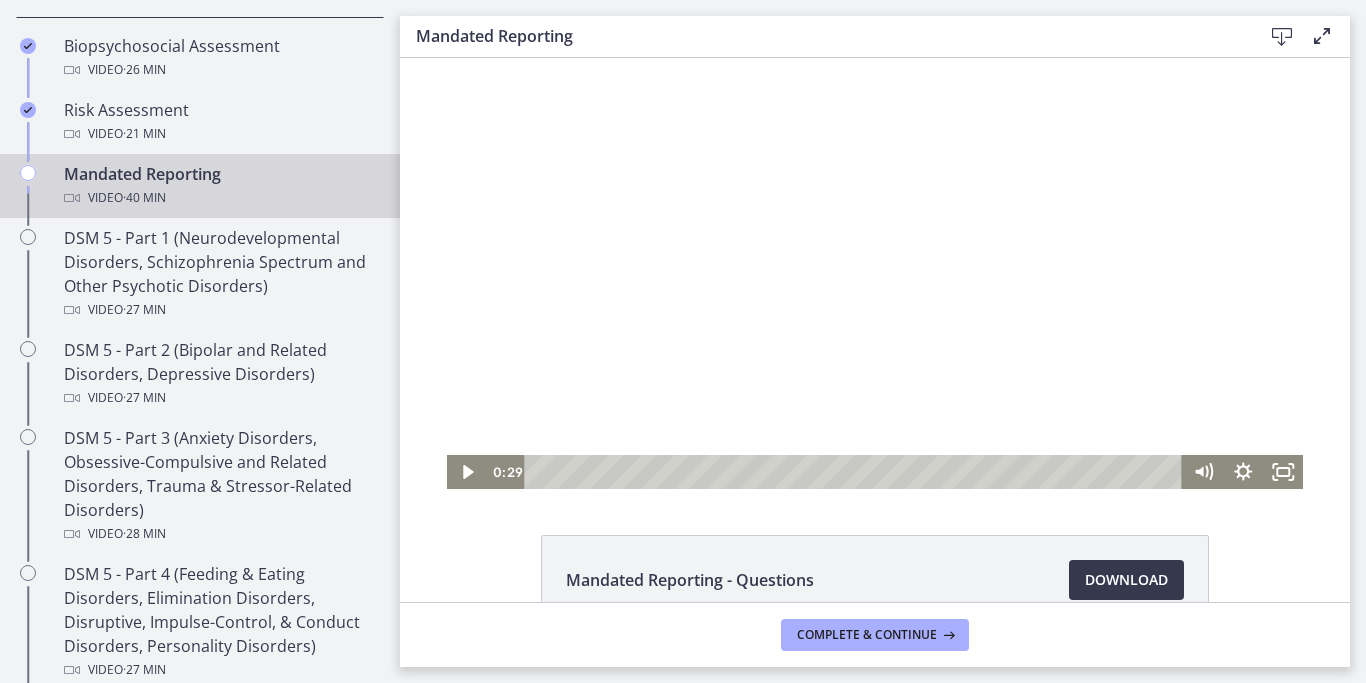 click at bounding box center (875, 273) 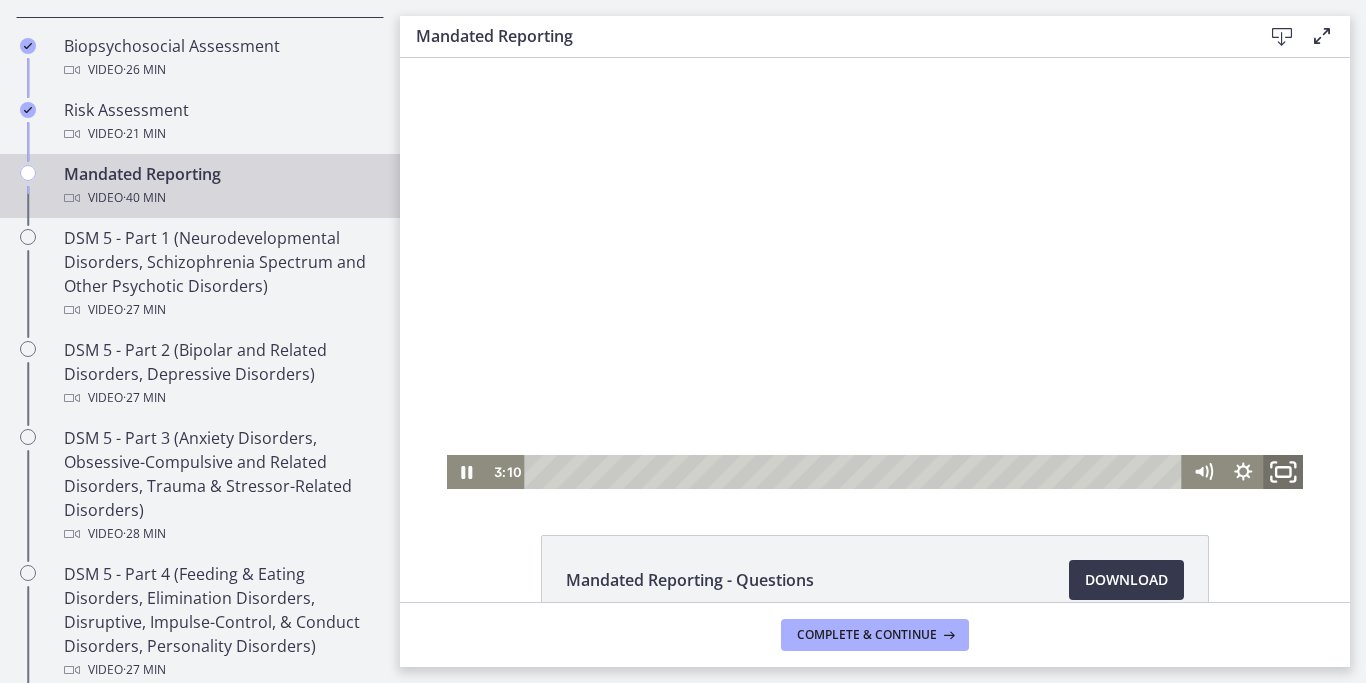 click 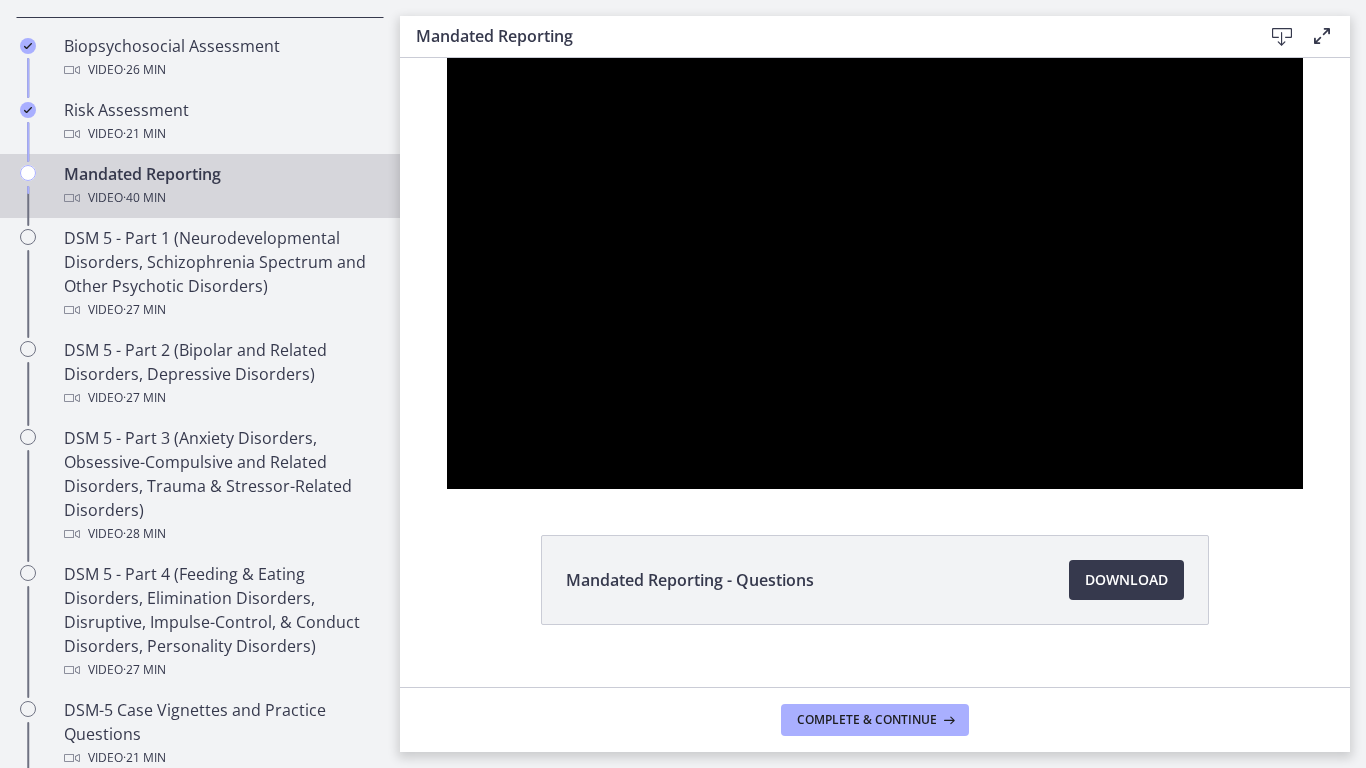 type 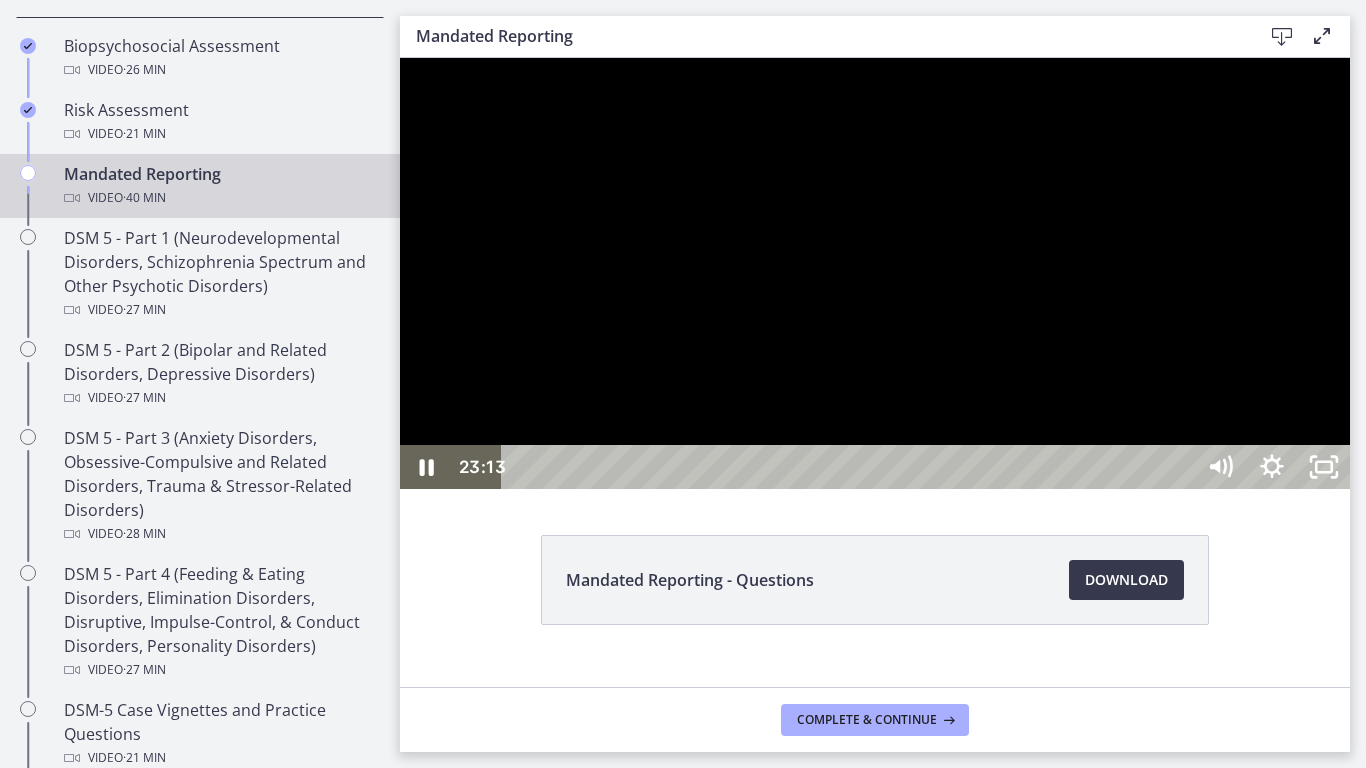 click at bounding box center (875, 273) 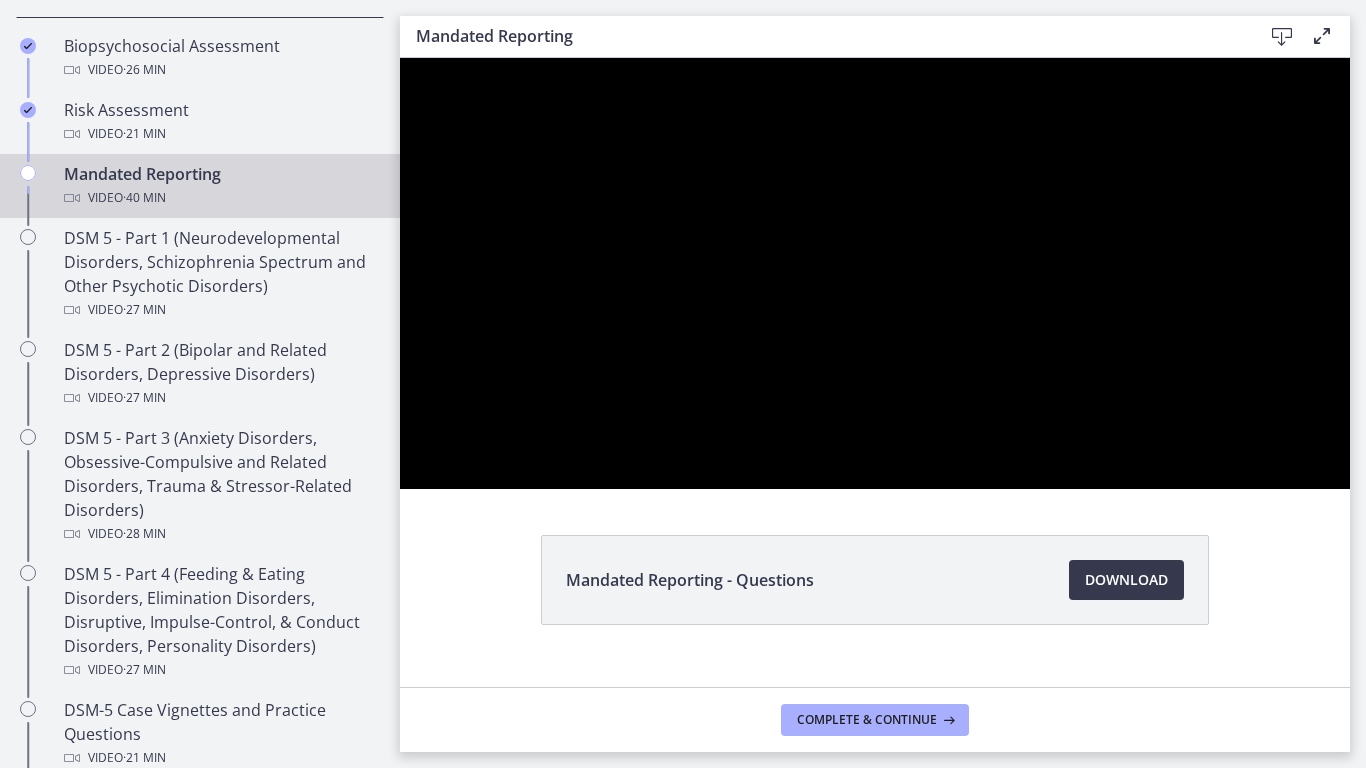 drag, startPoint x: 1038, startPoint y: 562, endPoint x: 1038, endPoint y: 541, distance: 21 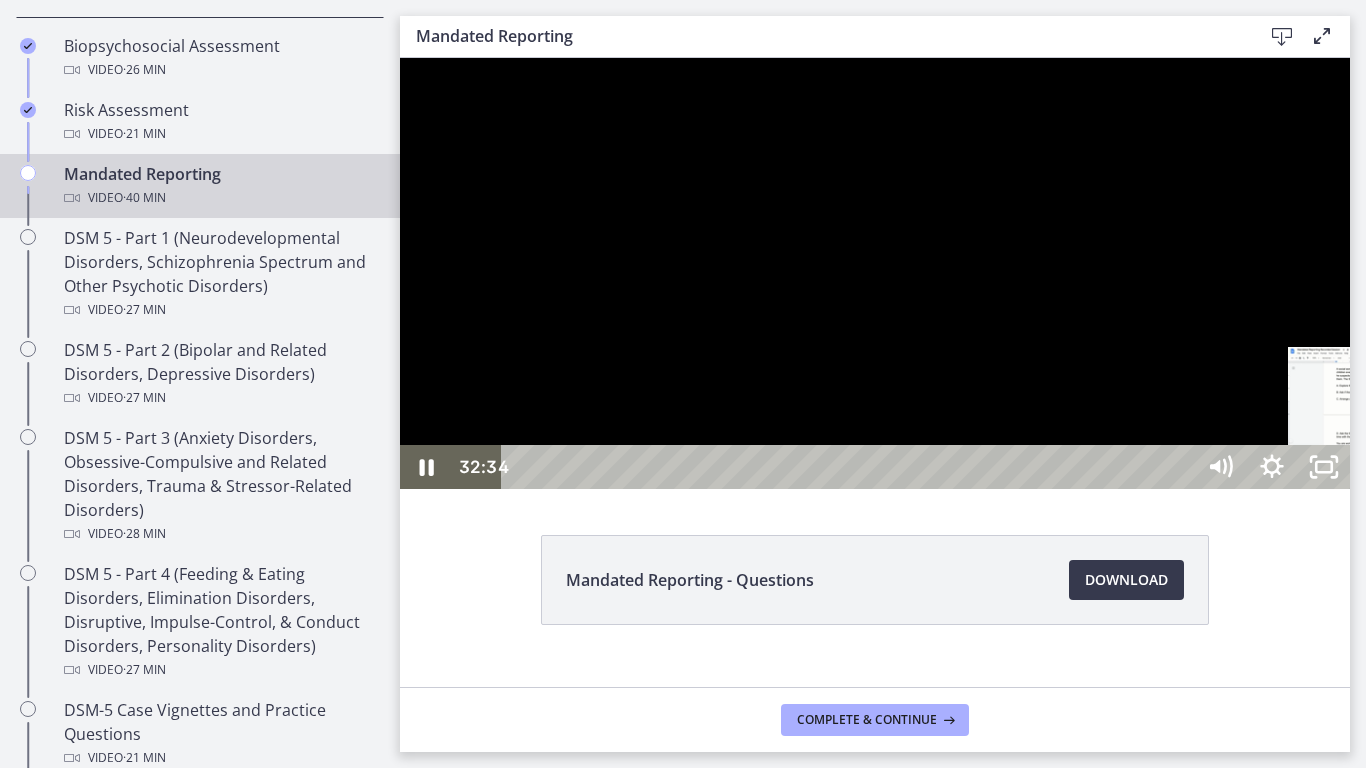click on "32:34" at bounding box center [851, 467] 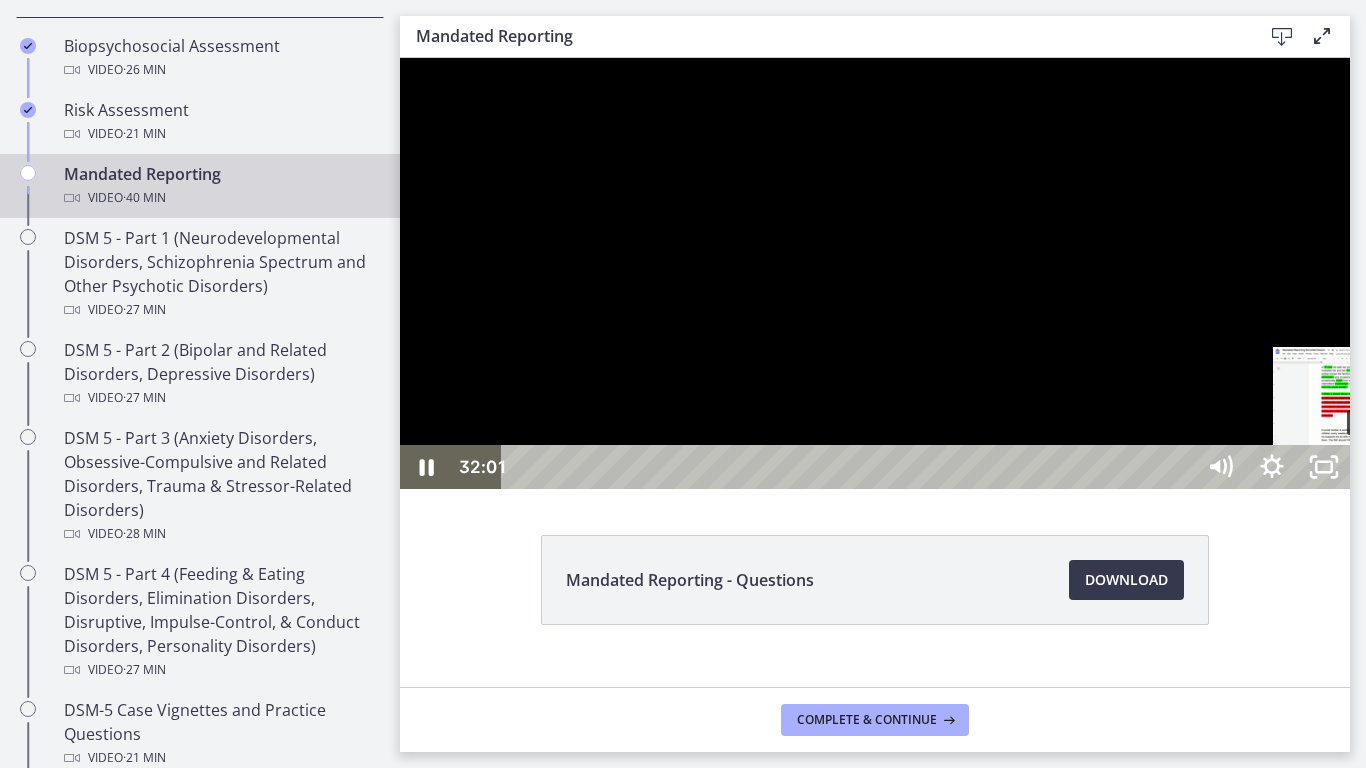 click on "32:01" at bounding box center [851, 467] 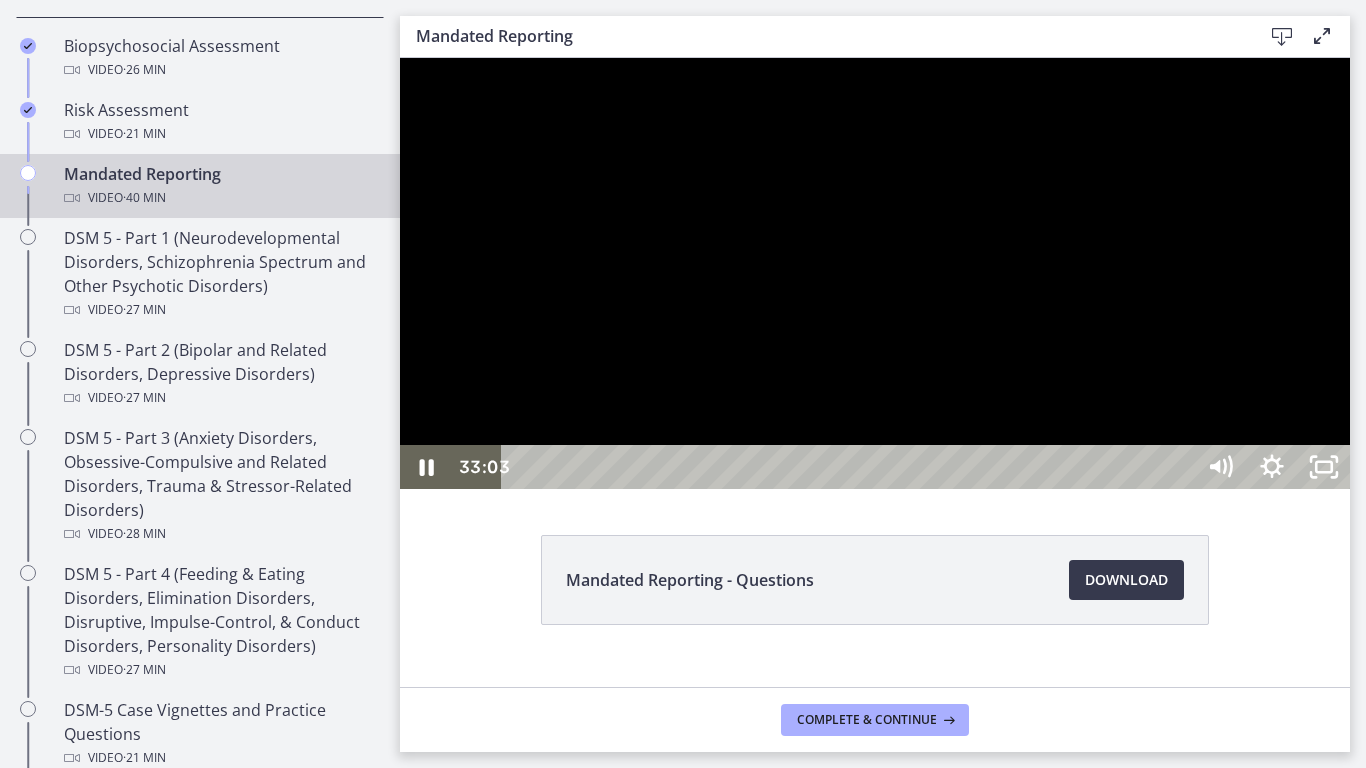 click at bounding box center [875, 273] 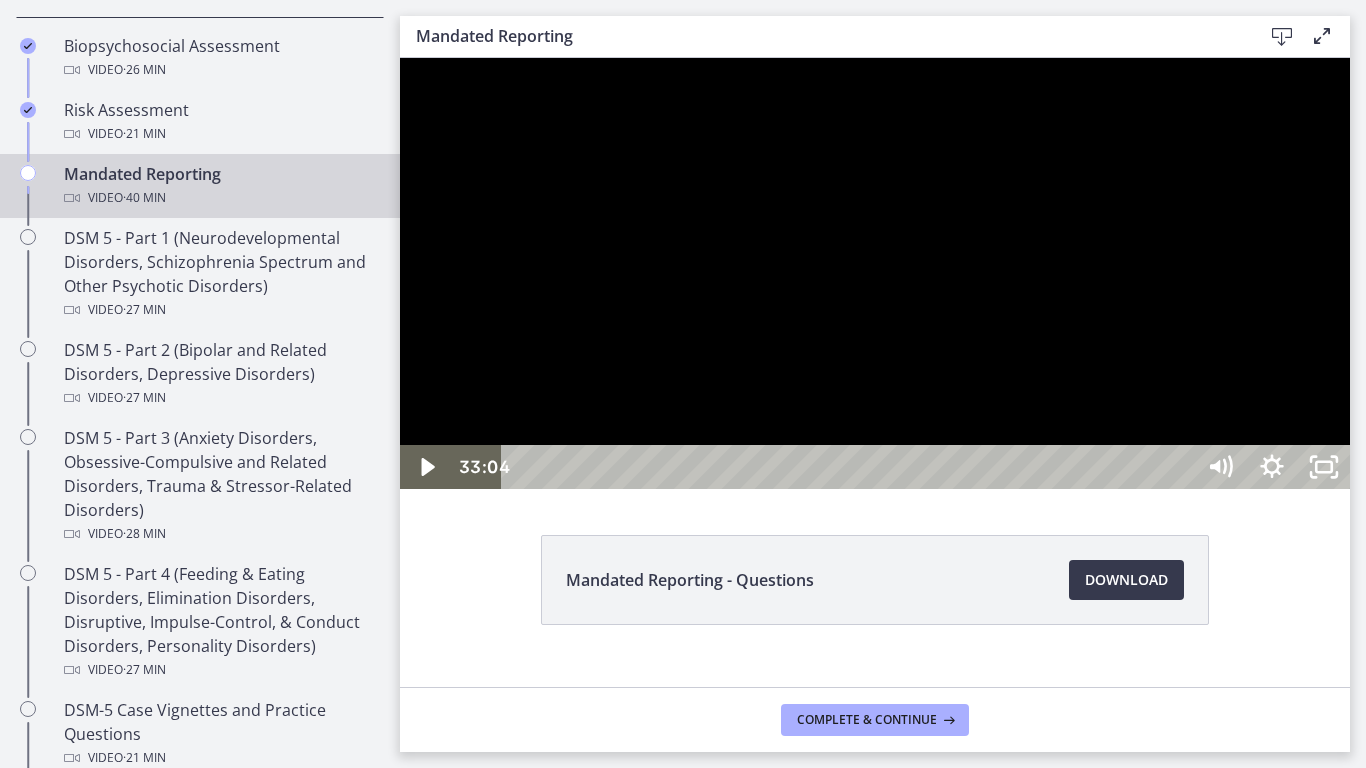 click at bounding box center [875, 273] 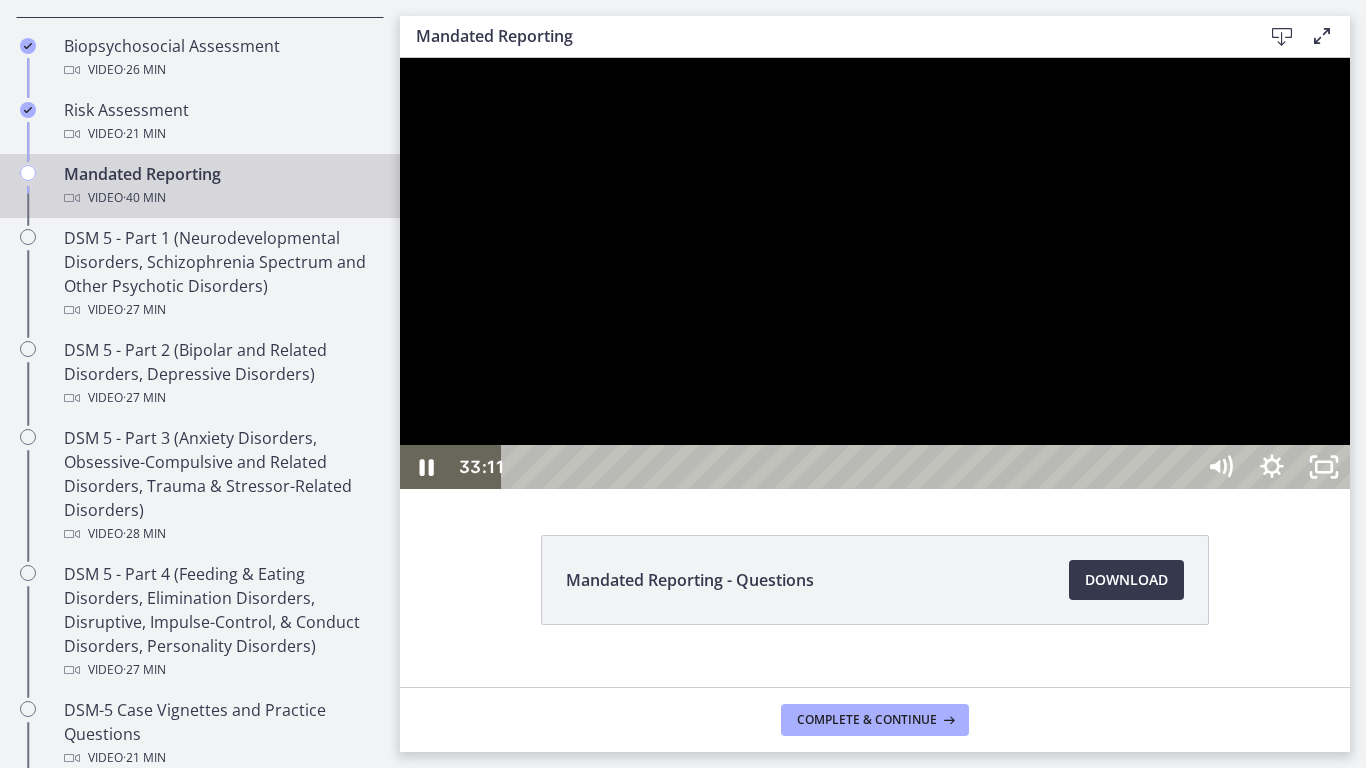 click at bounding box center [875, 273] 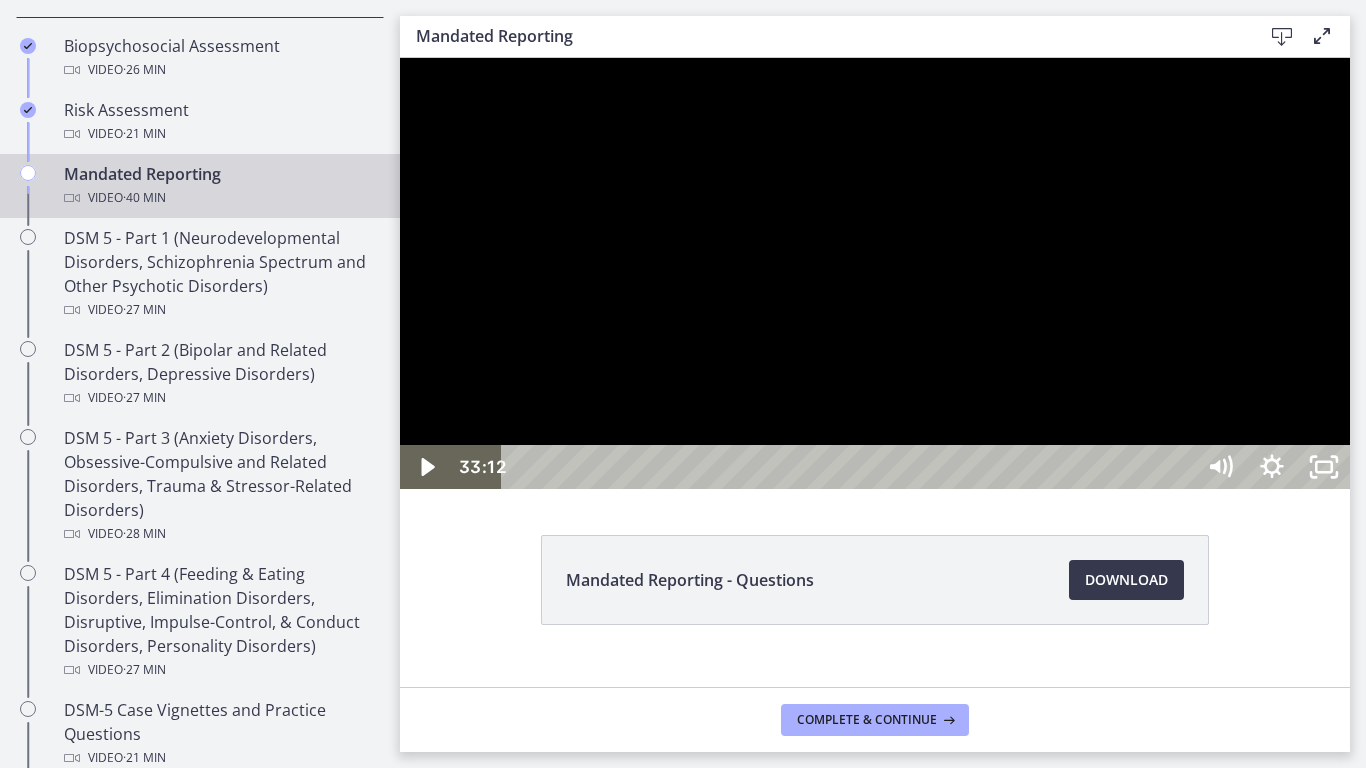 click at bounding box center (875, 273) 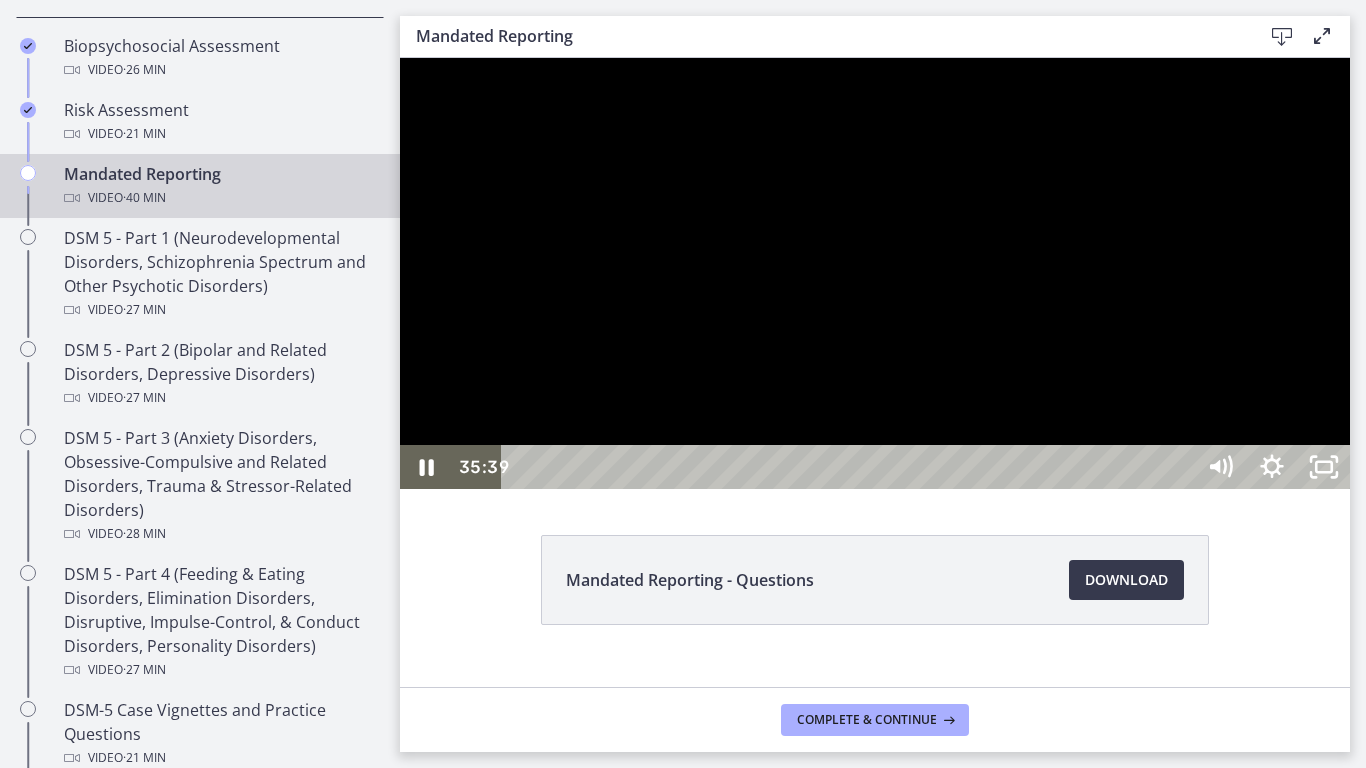 click at bounding box center [875, 273] 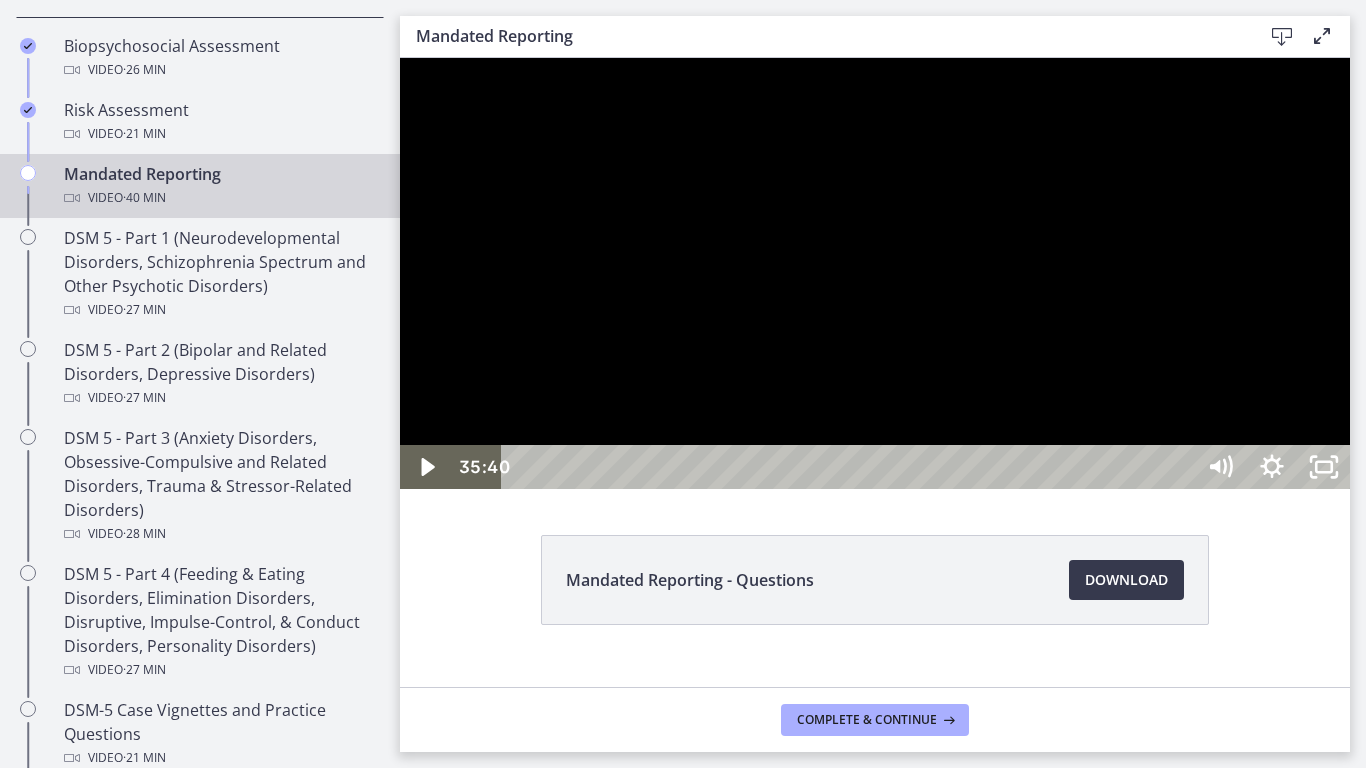 click at bounding box center [875, 273] 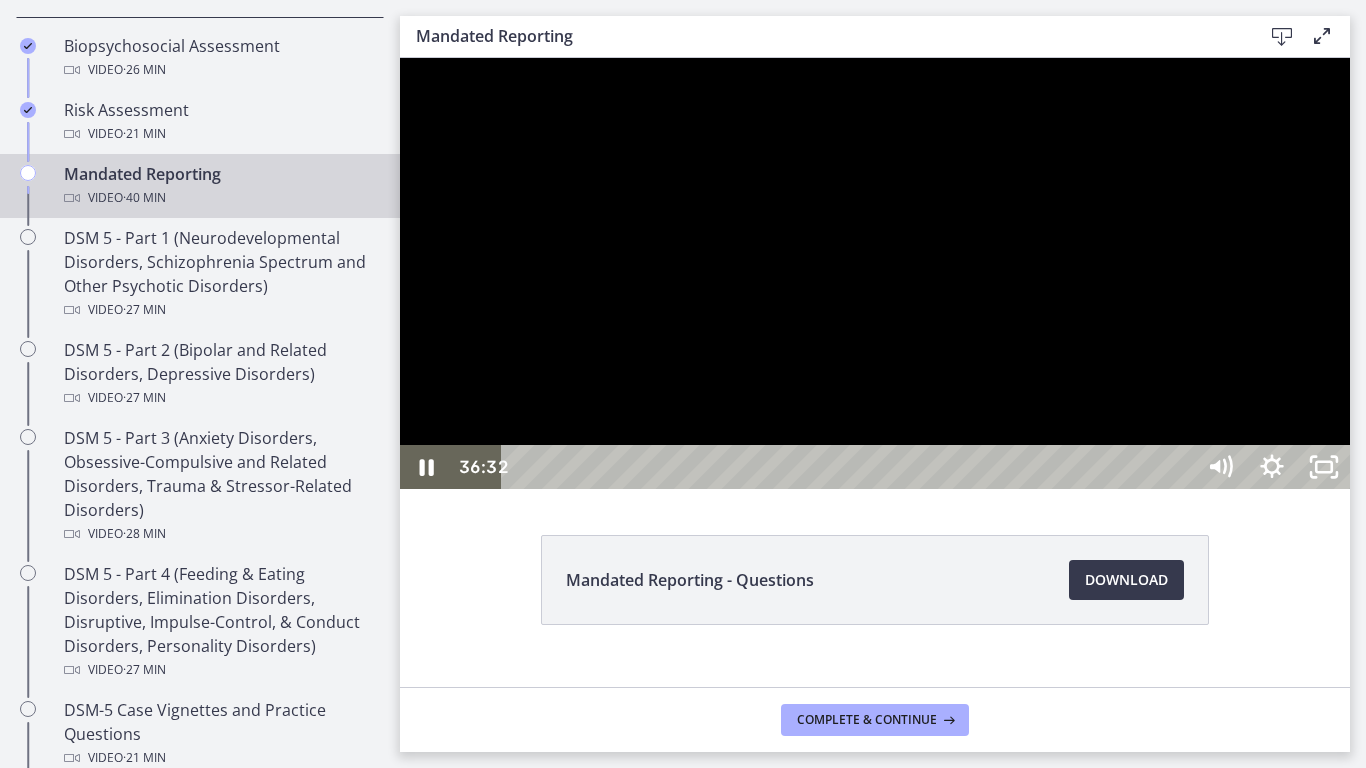 click at bounding box center [875, 273] 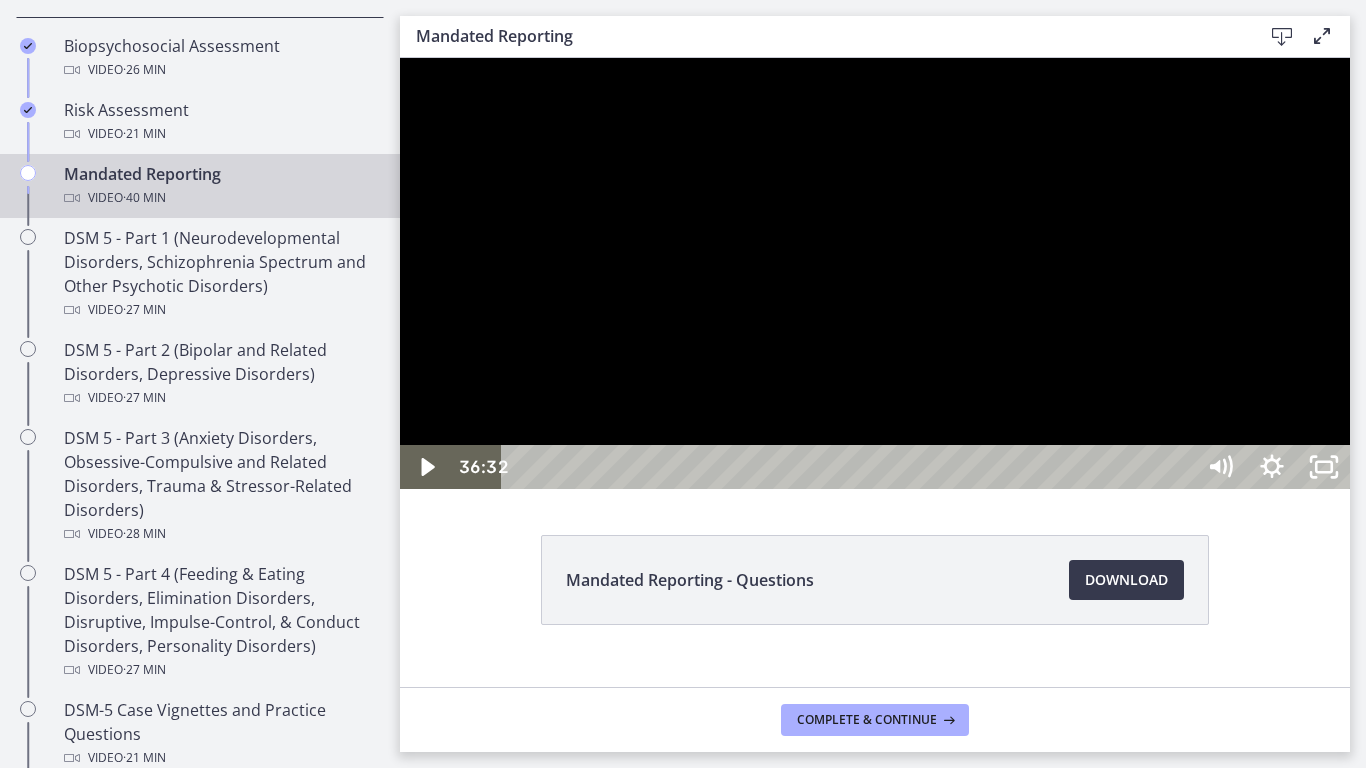 click at bounding box center [875, 273] 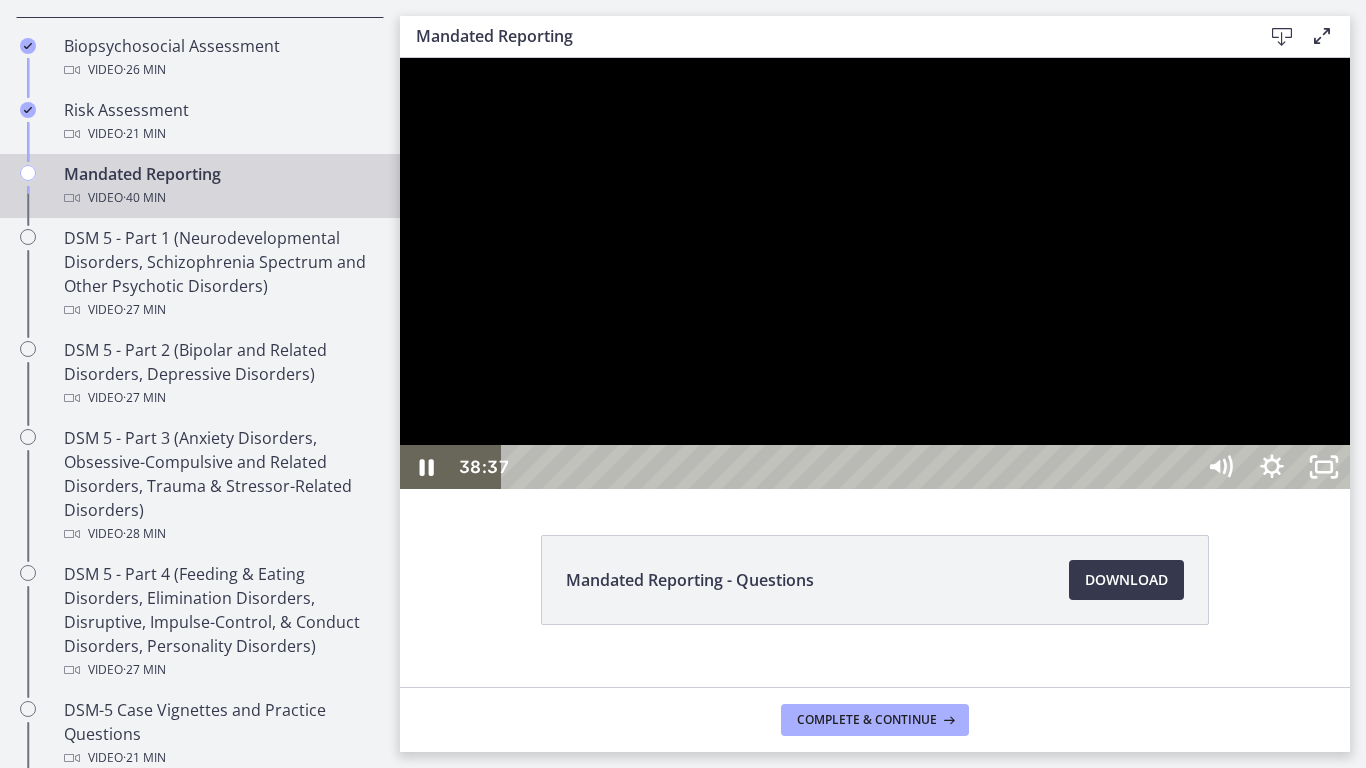 click at bounding box center [875, 273] 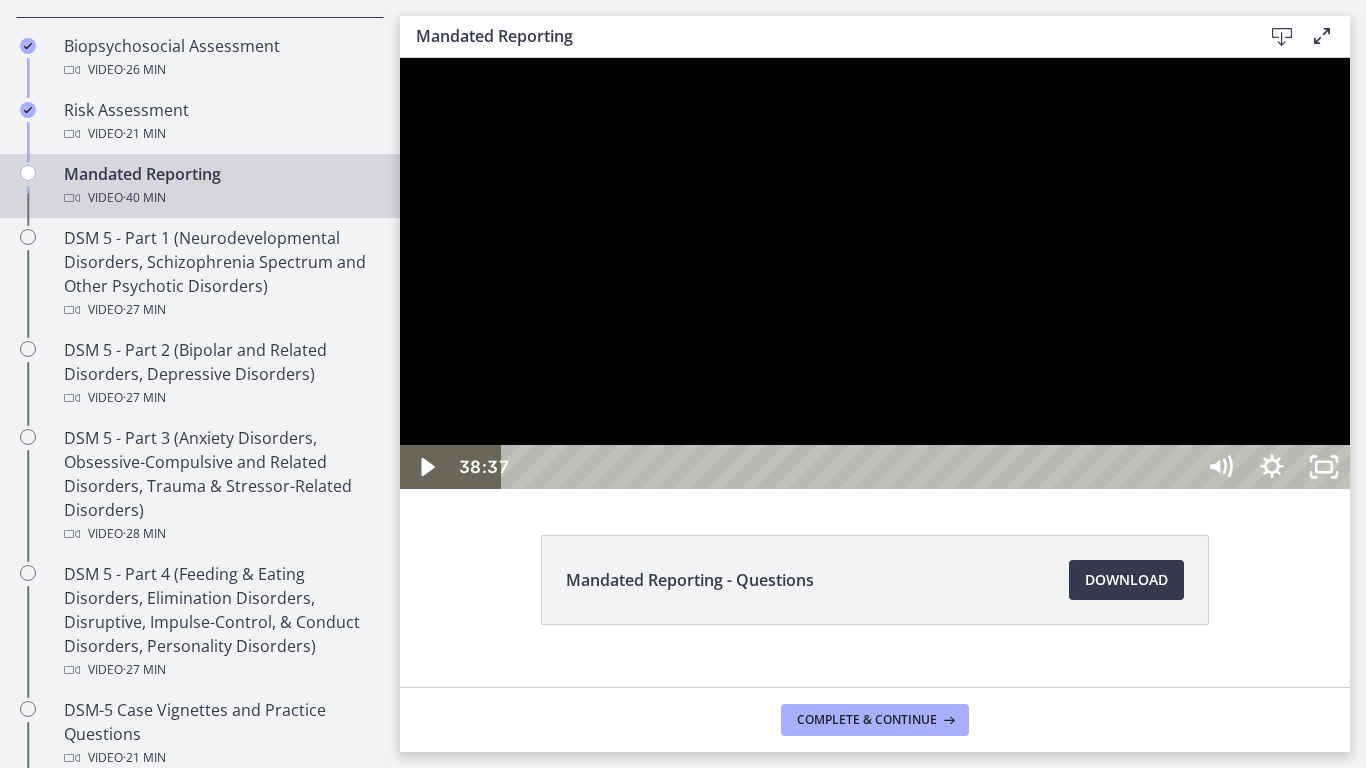 click at bounding box center [875, 273] 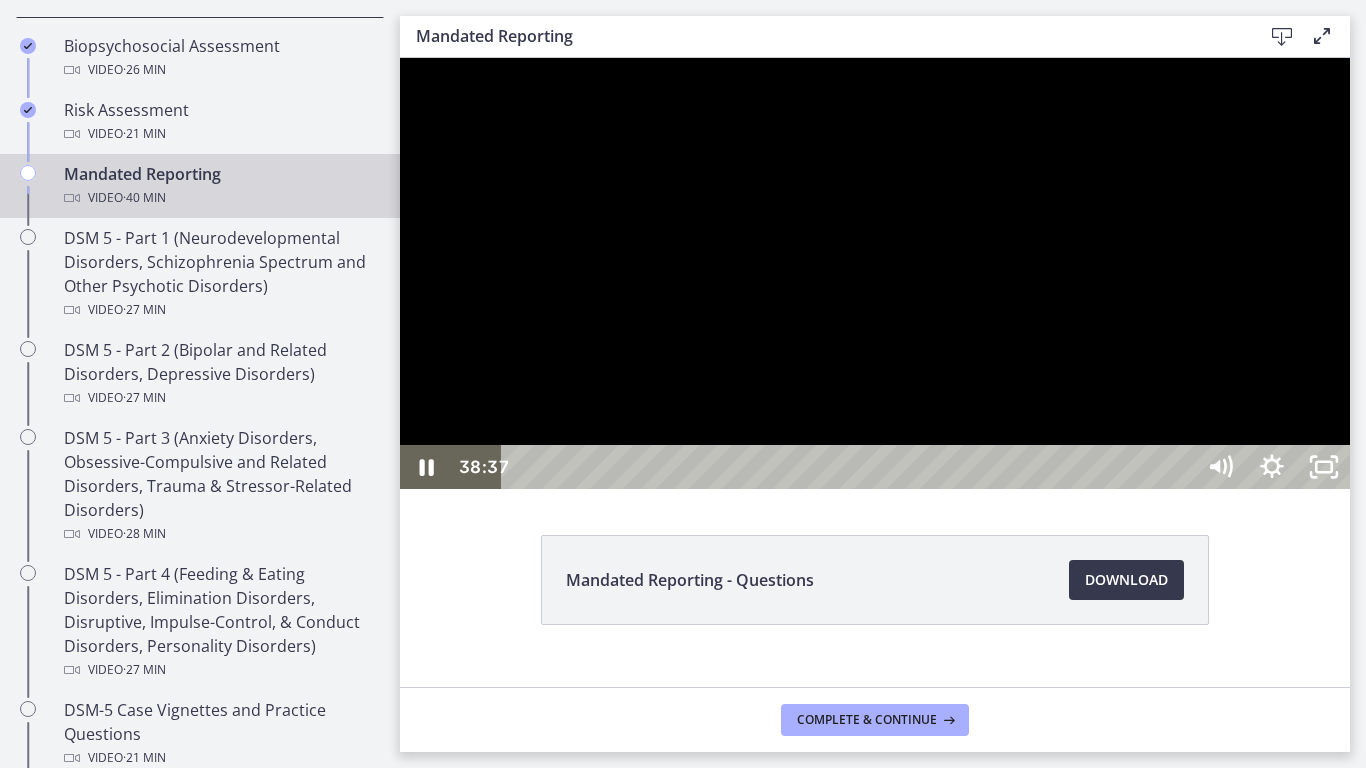 type 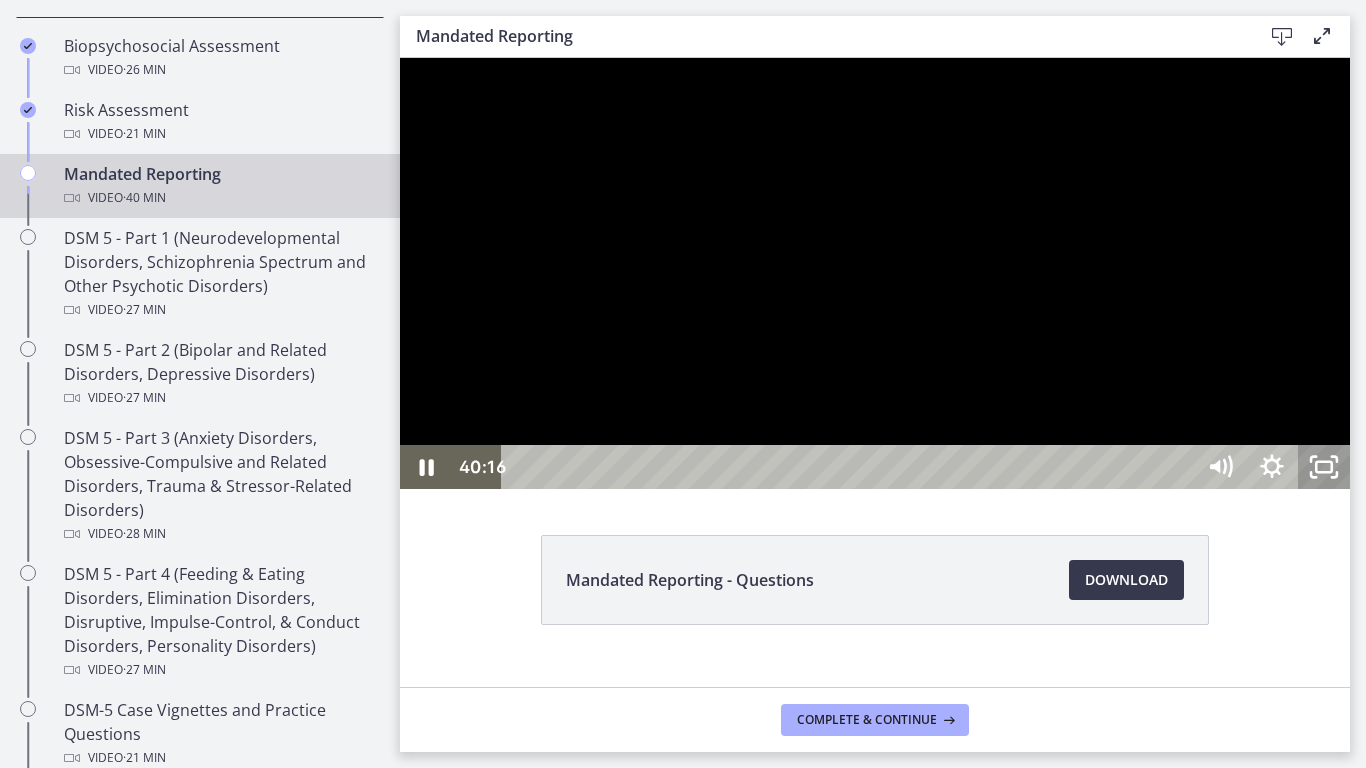 click 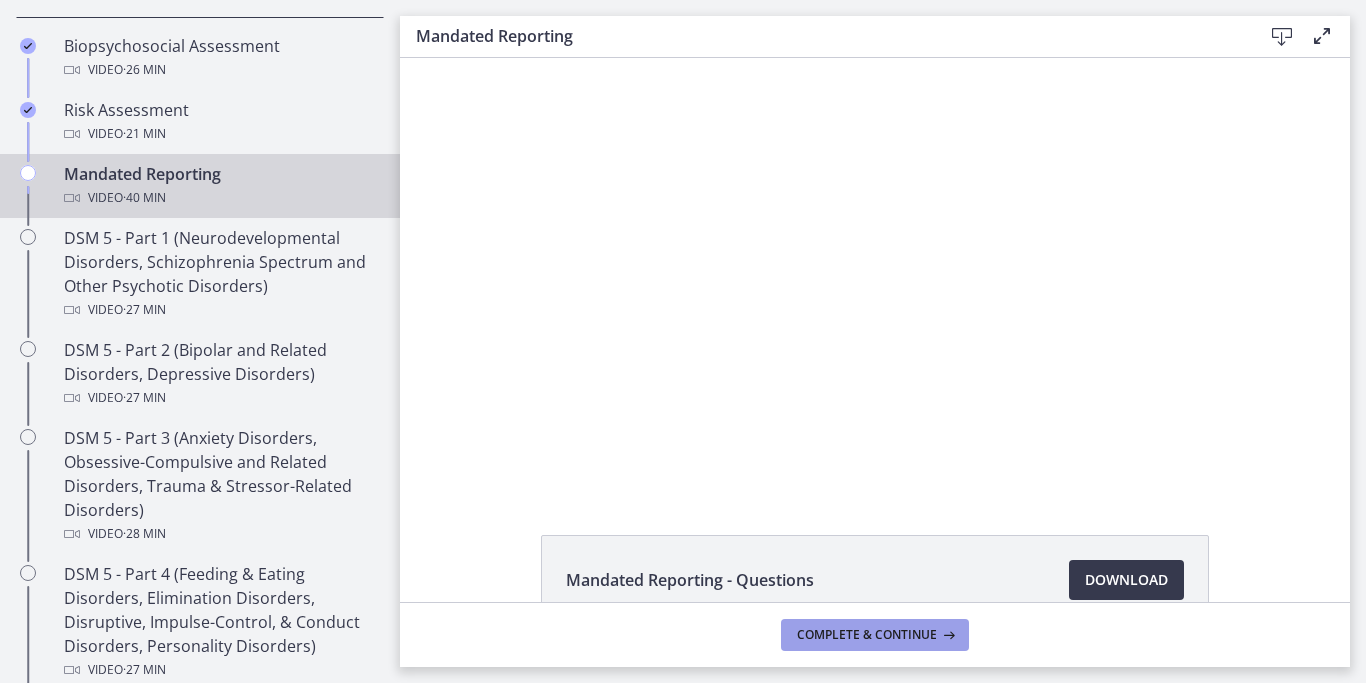 click on "Complete & continue" at bounding box center [867, 635] 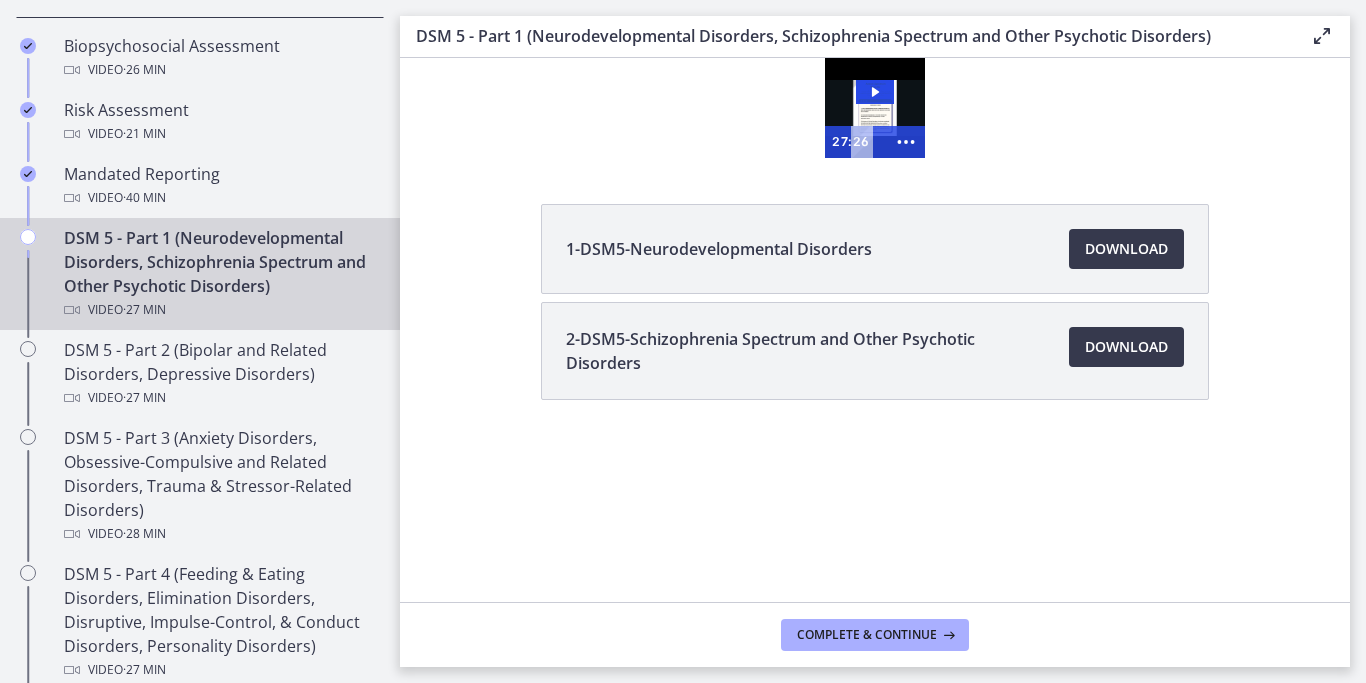 scroll, scrollTop: 0, scrollLeft: 0, axis: both 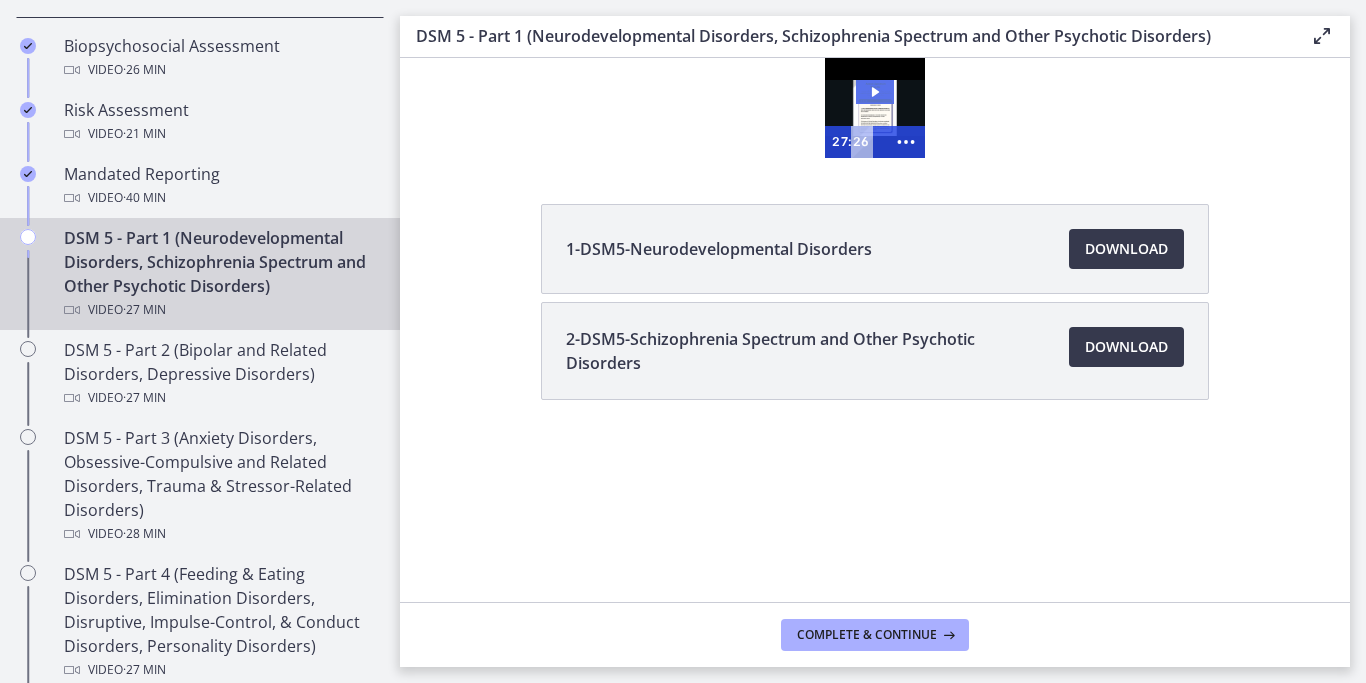 click 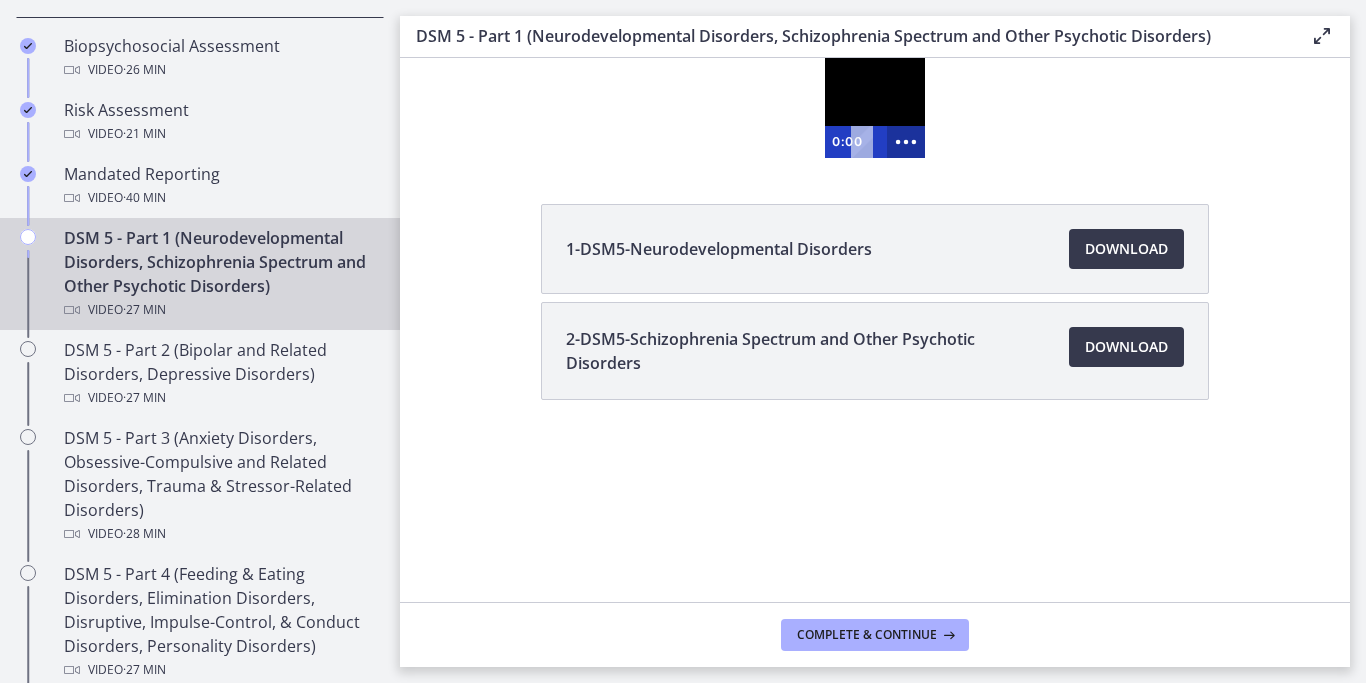 click 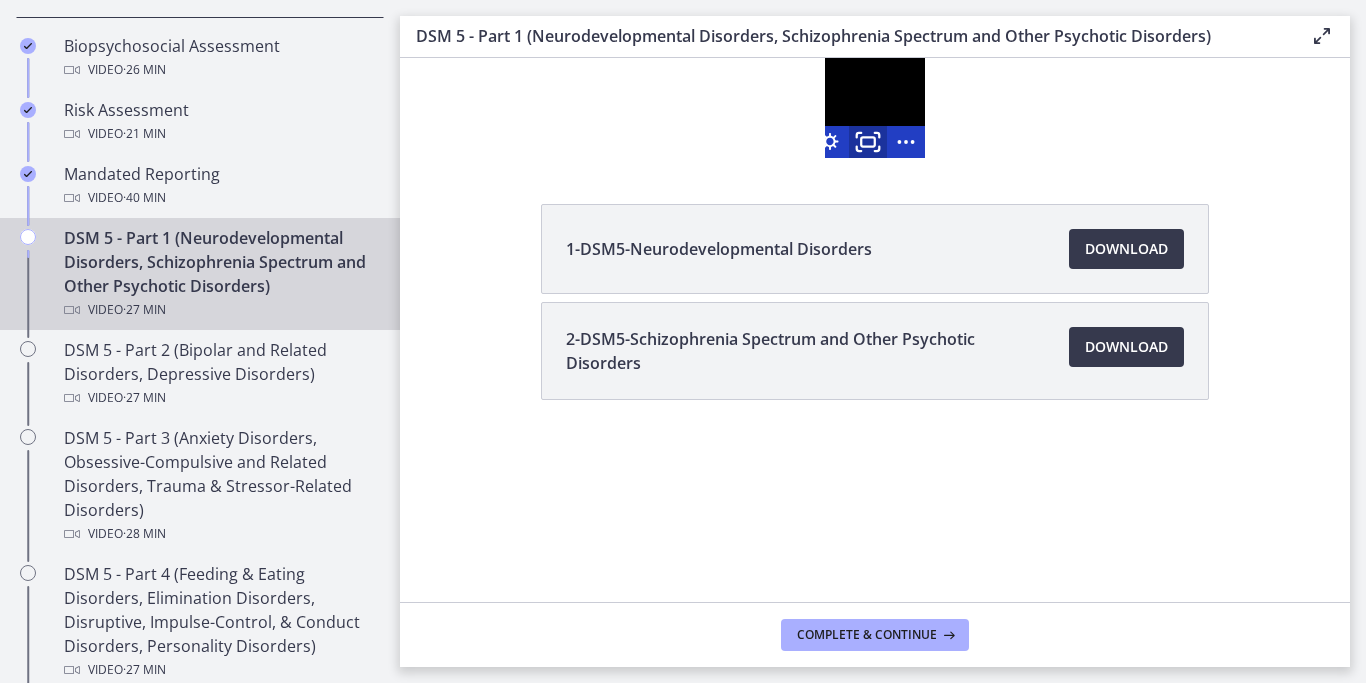 click 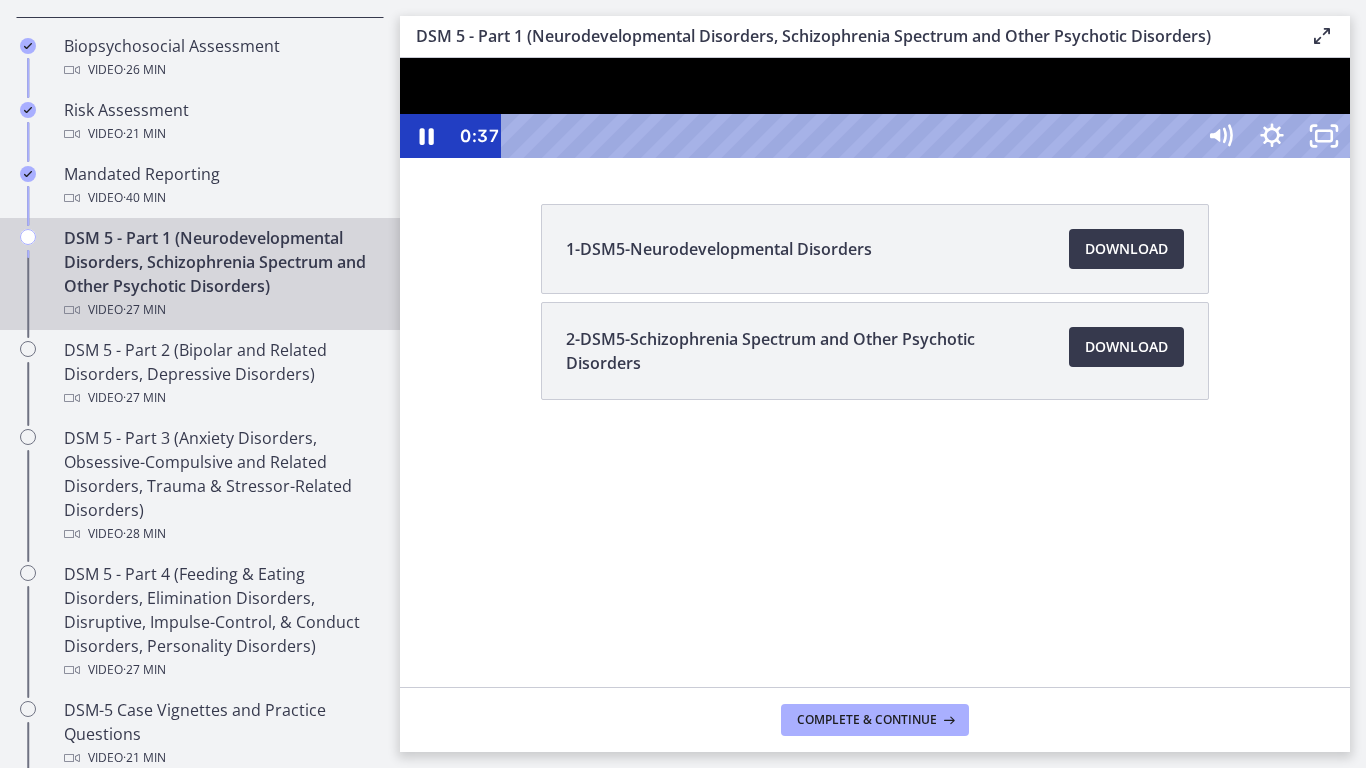 click at bounding box center (875, 108) 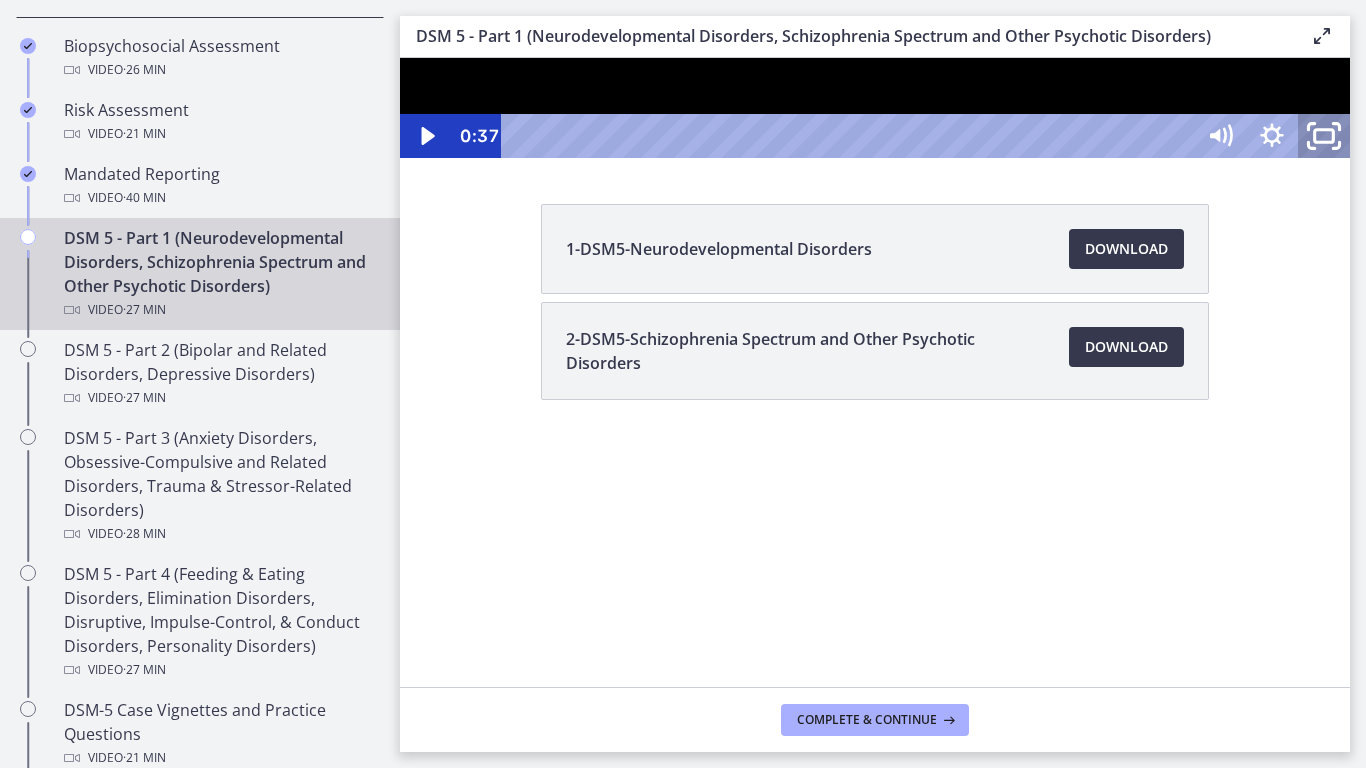 click 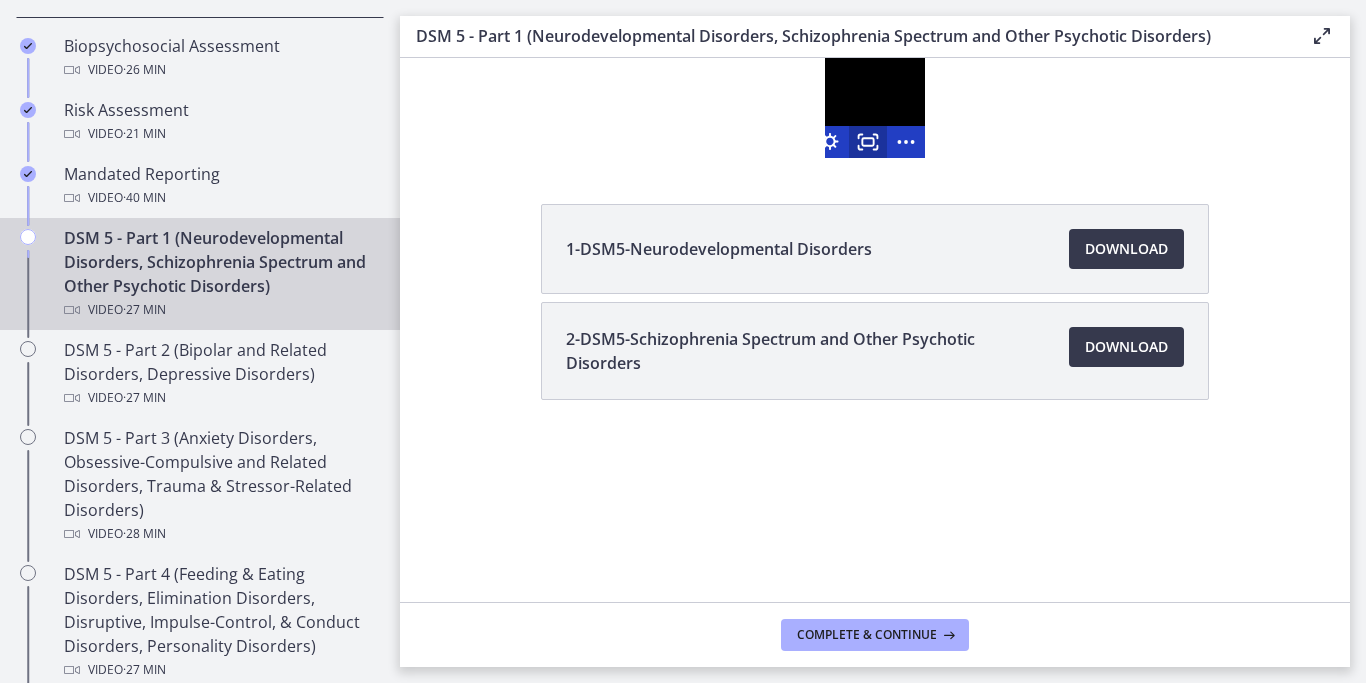 click 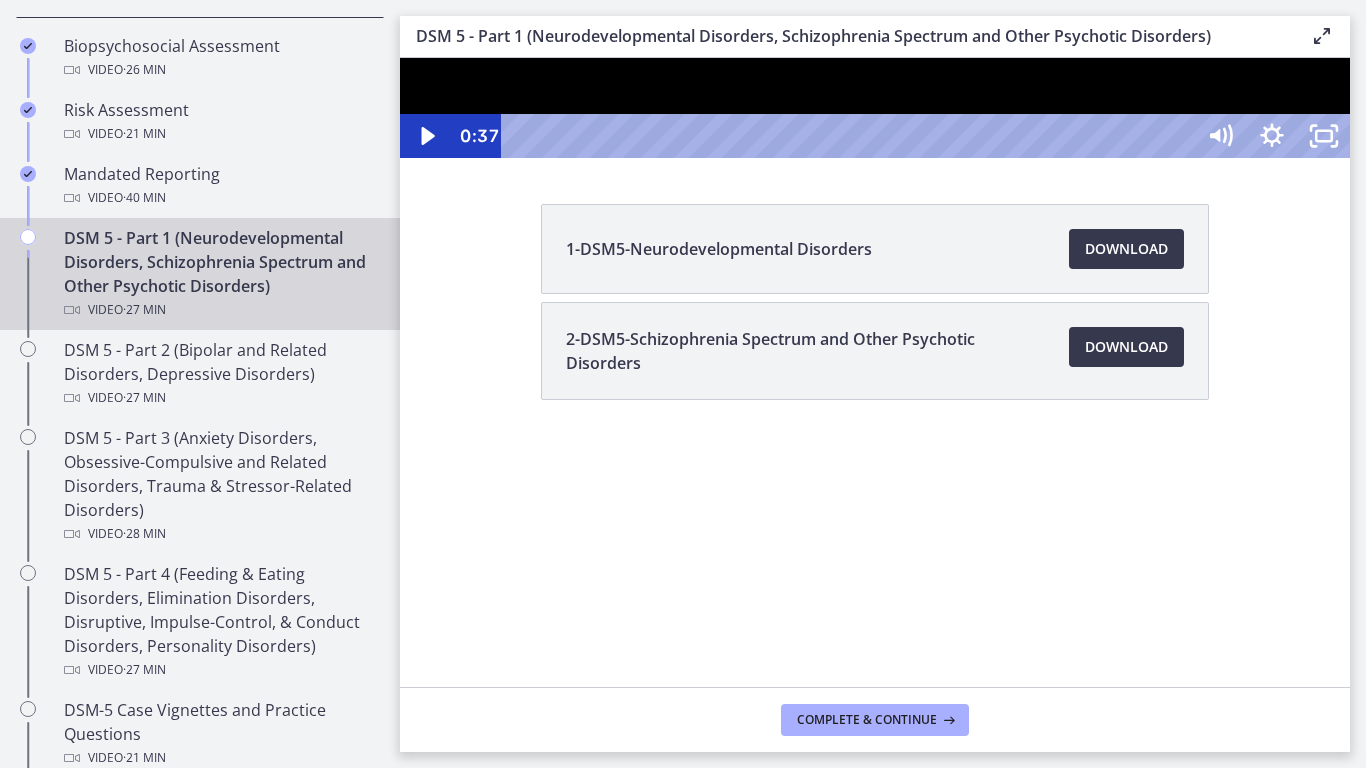 click at bounding box center (875, 108) 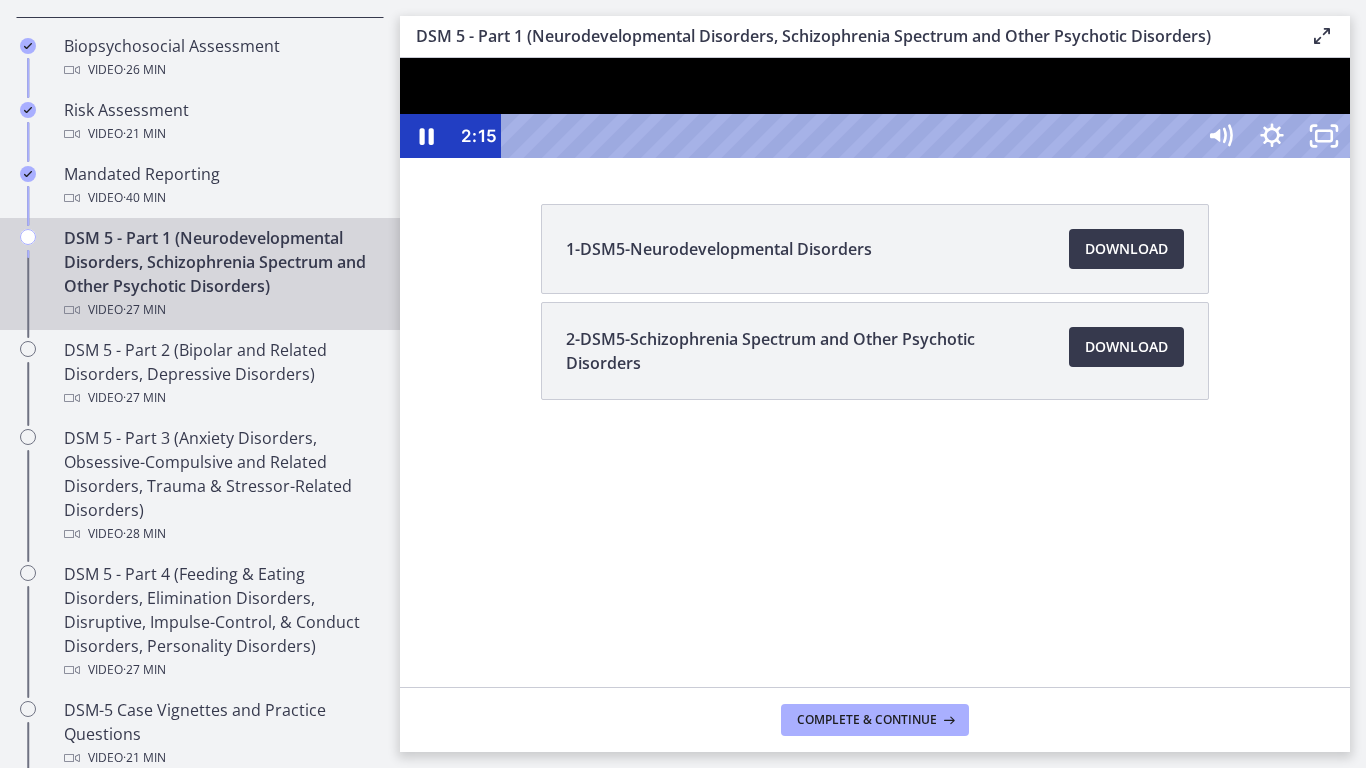 click at bounding box center [875, 108] 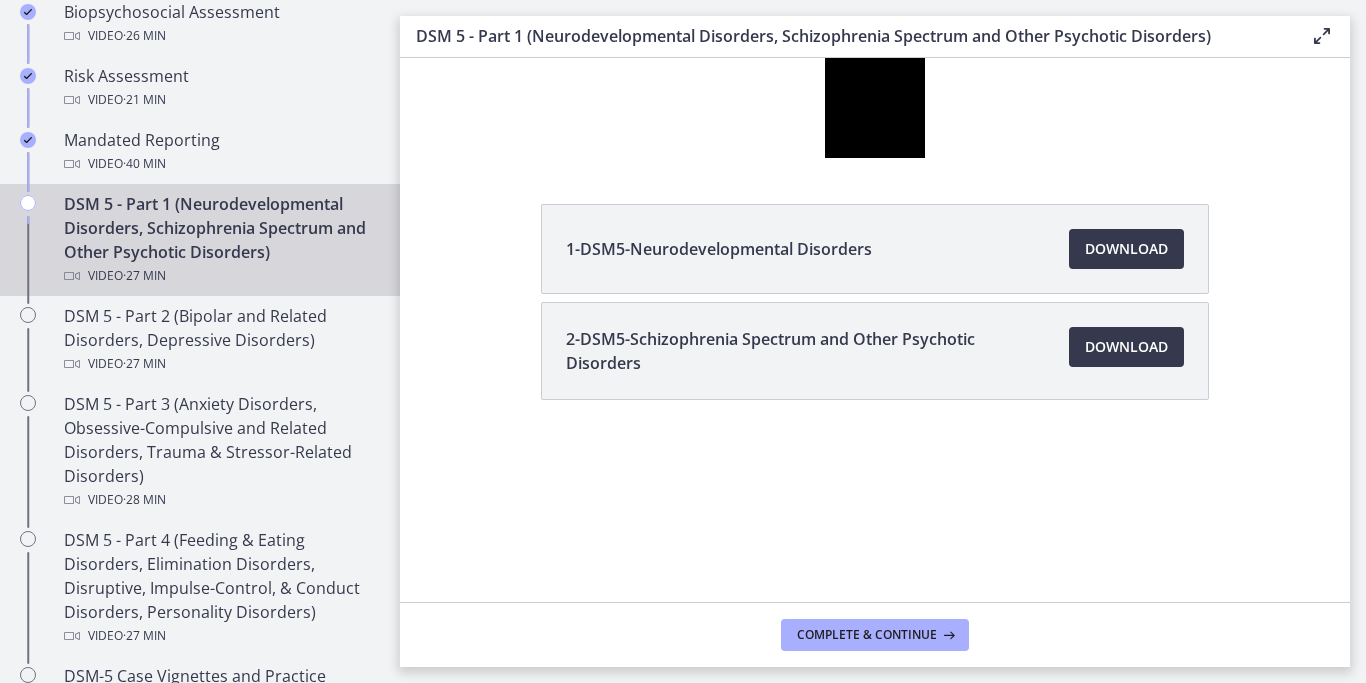 scroll, scrollTop: 802, scrollLeft: 0, axis: vertical 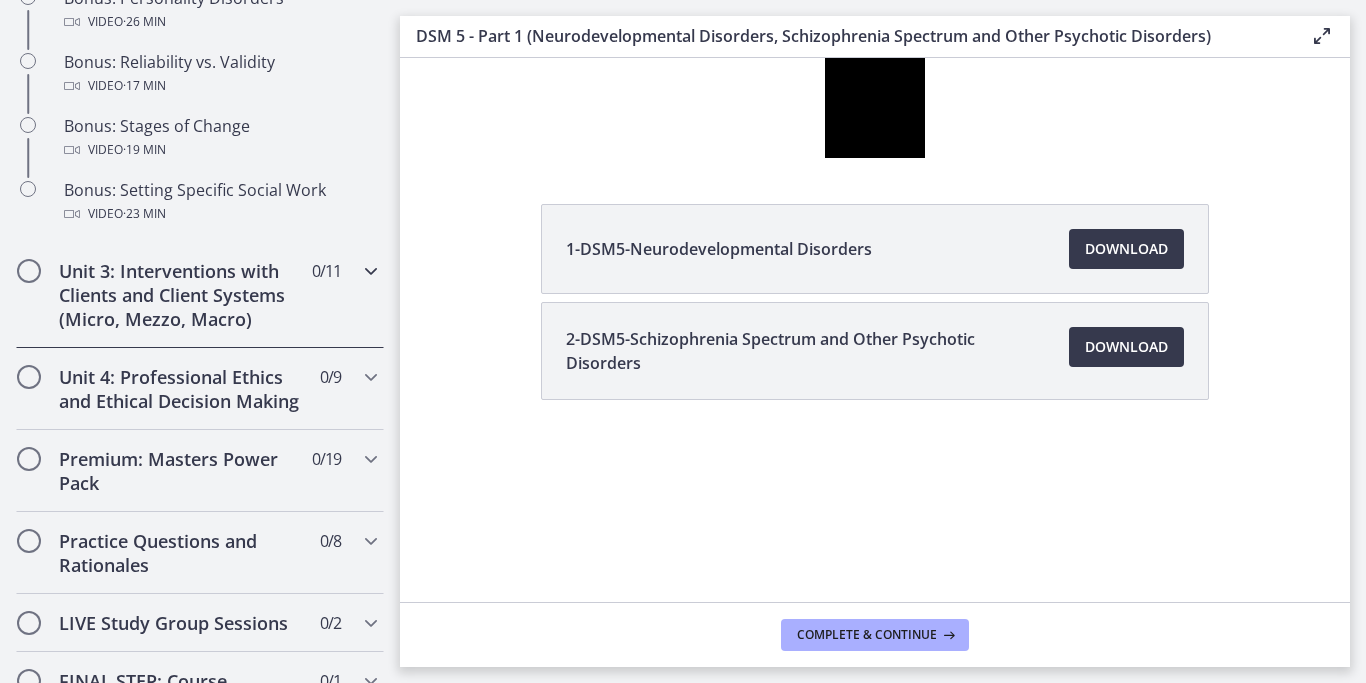 click on "Unit 3: Interventions with Clients and Client Systems (Micro, Mezzo, Macro)
0  /  11
Completed" at bounding box center (200, 295) 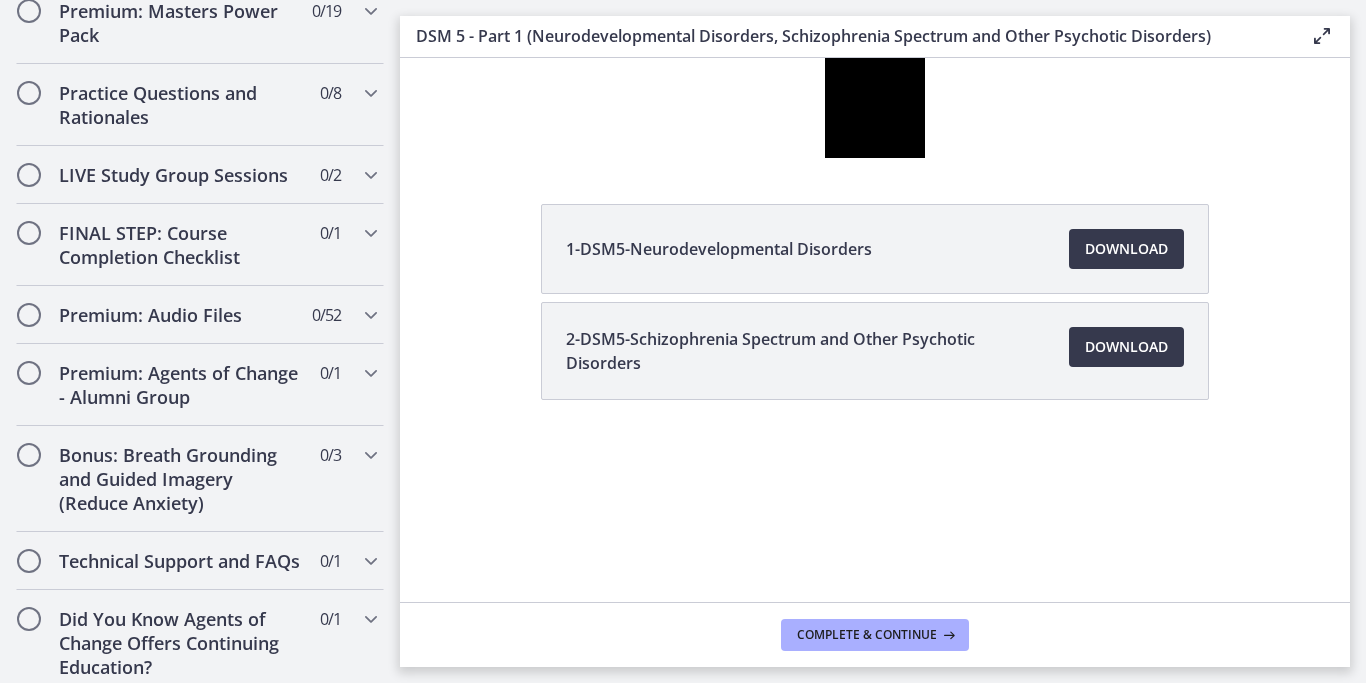 scroll, scrollTop: 1807, scrollLeft: 0, axis: vertical 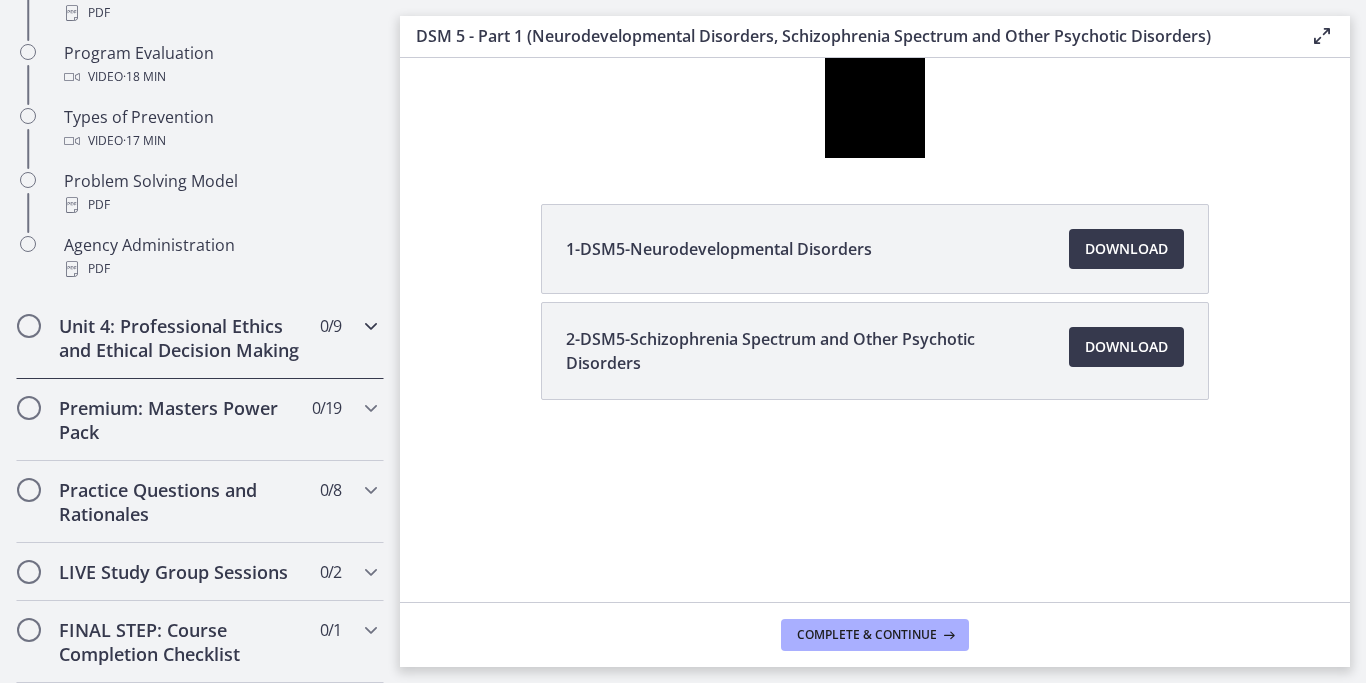 click on "Unit 4: Professional Ethics and Ethical Decision Making
0  /  9
Completed" at bounding box center [200, 338] 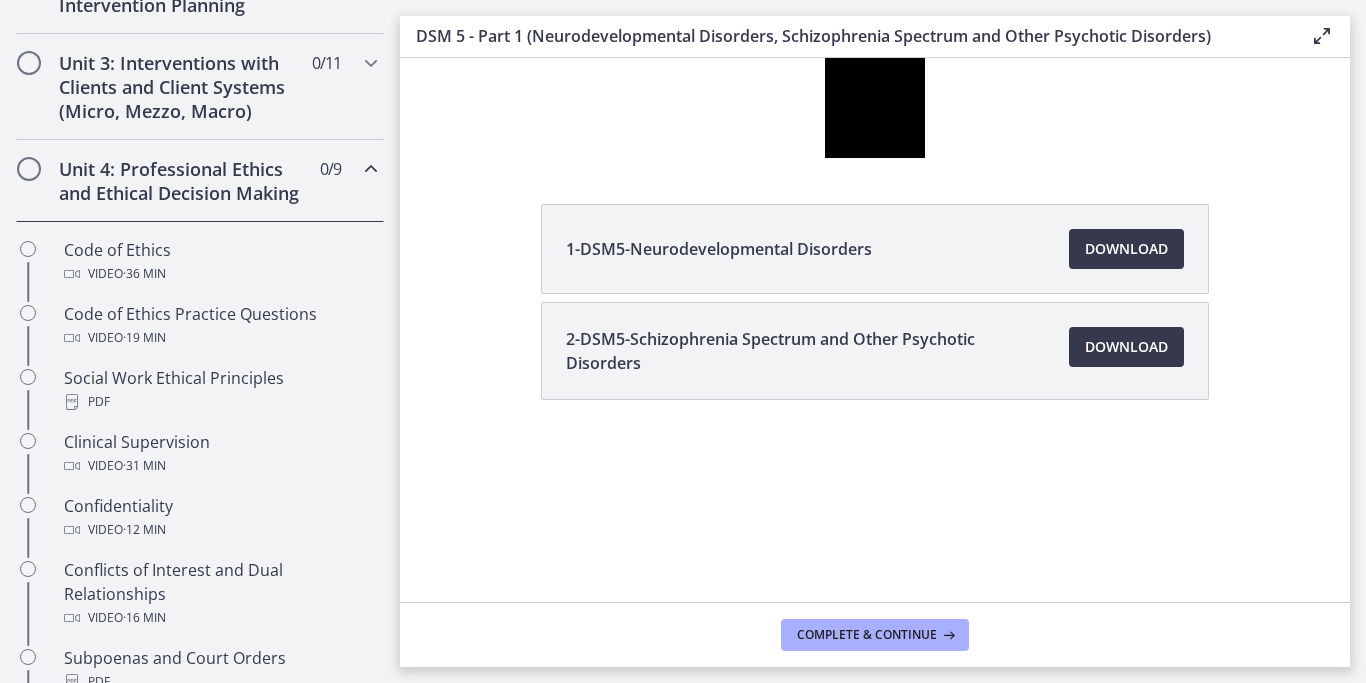 scroll, scrollTop: 729, scrollLeft: 0, axis: vertical 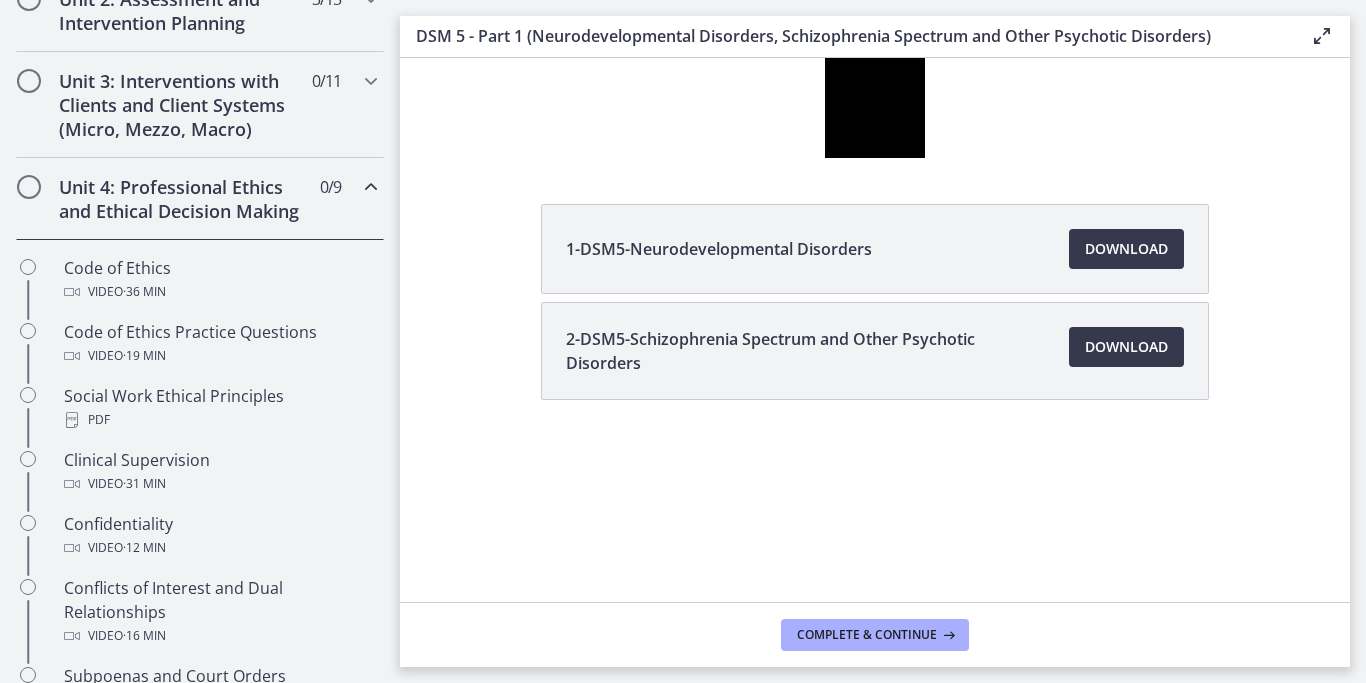 click at bounding box center (371, 187) 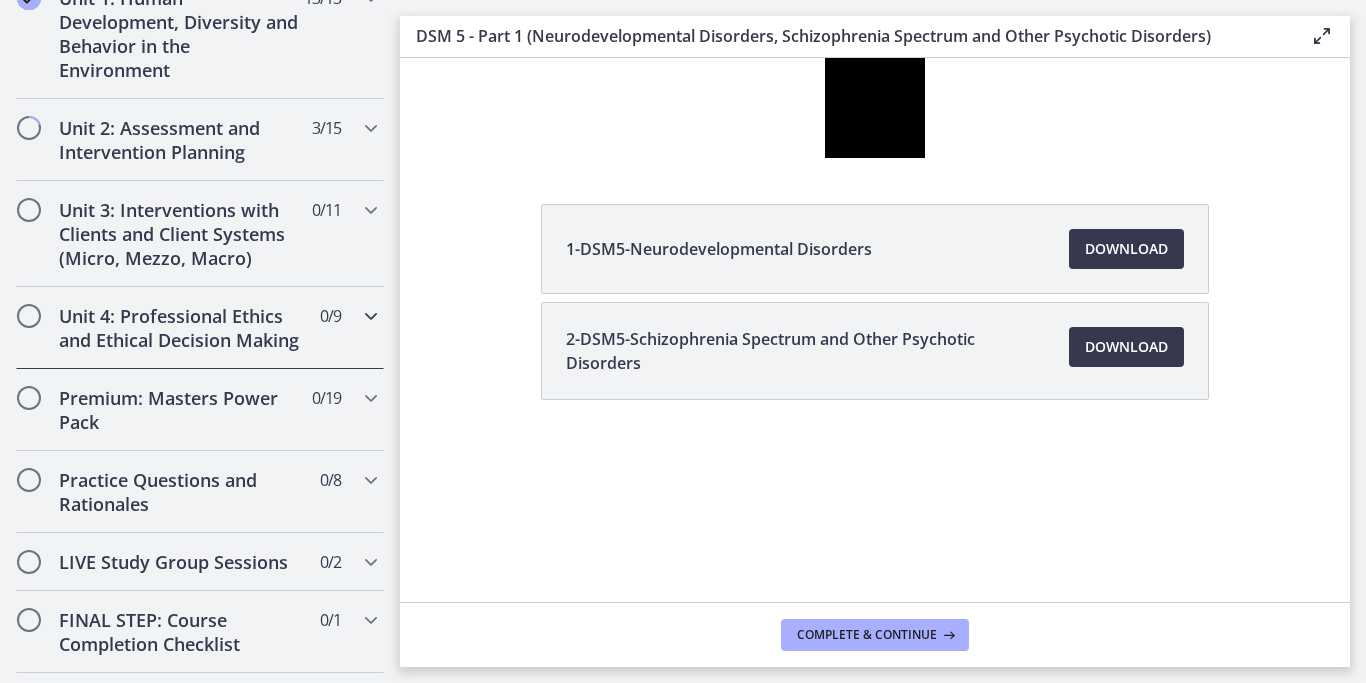 scroll, scrollTop: 603, scrollLeft: 0, axis: vertical 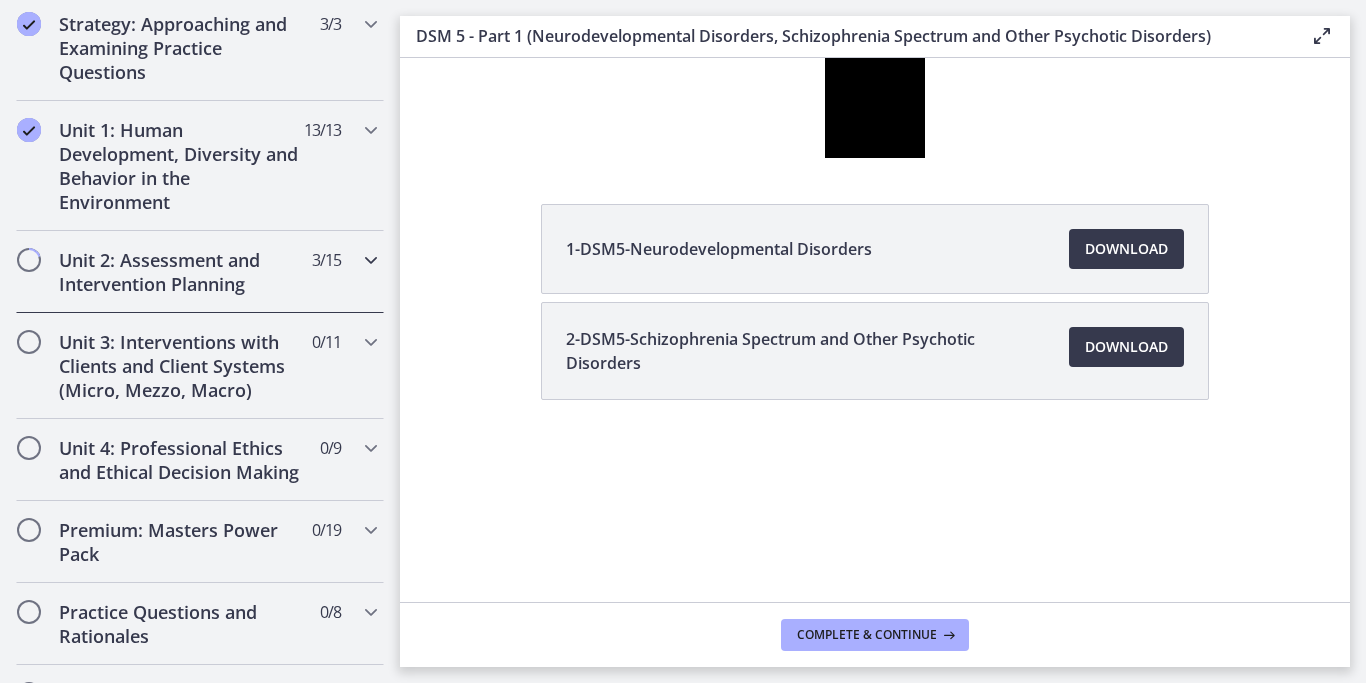 click at bounding box center (371, 260) 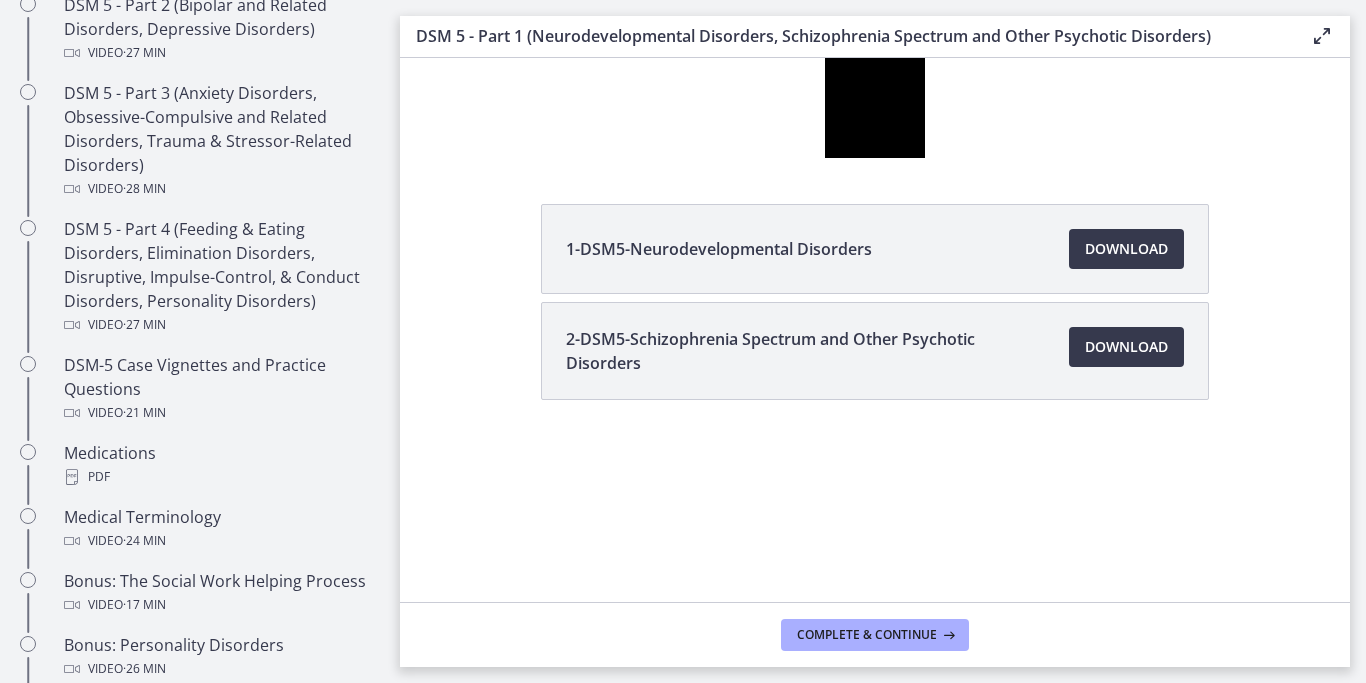 scroll, scrollTop: 1117, scrollLeft: 0, axis: vertical 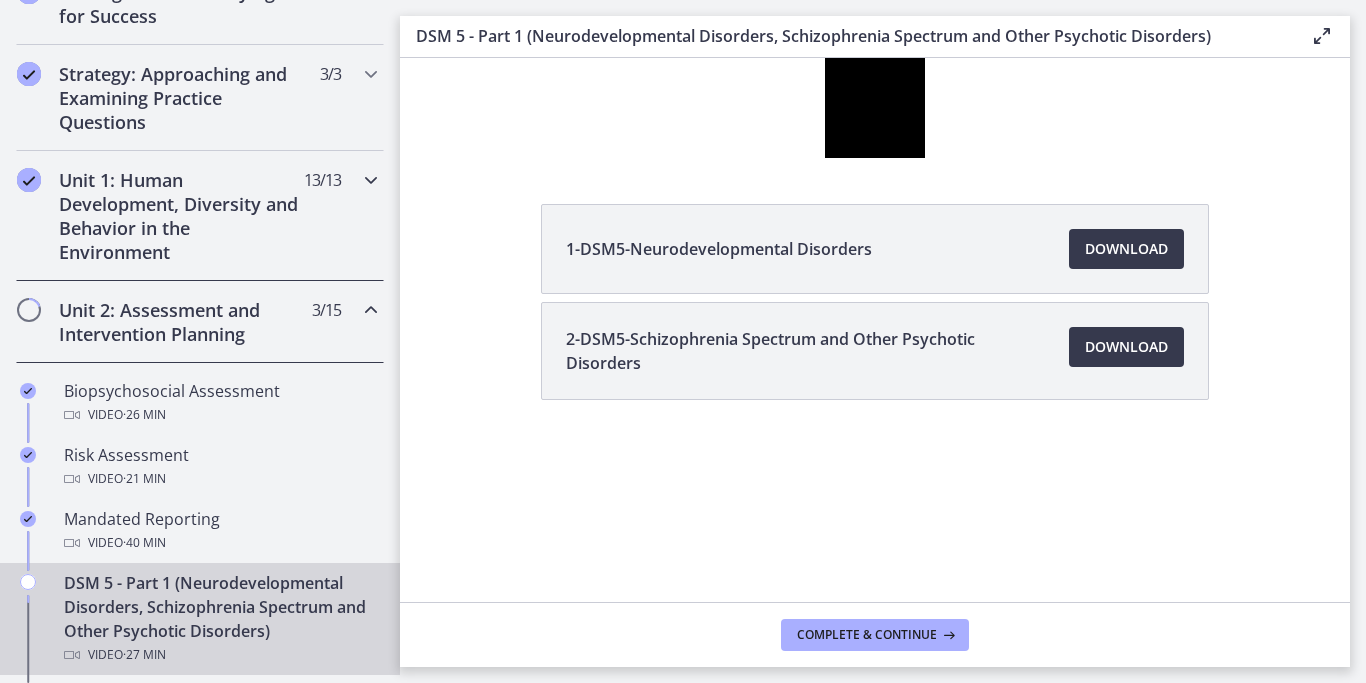 click on "Unit 1: Human Development, Diversity and Behavior in the Environment
13  /  13
Completed" at bounding box center (200, 216) 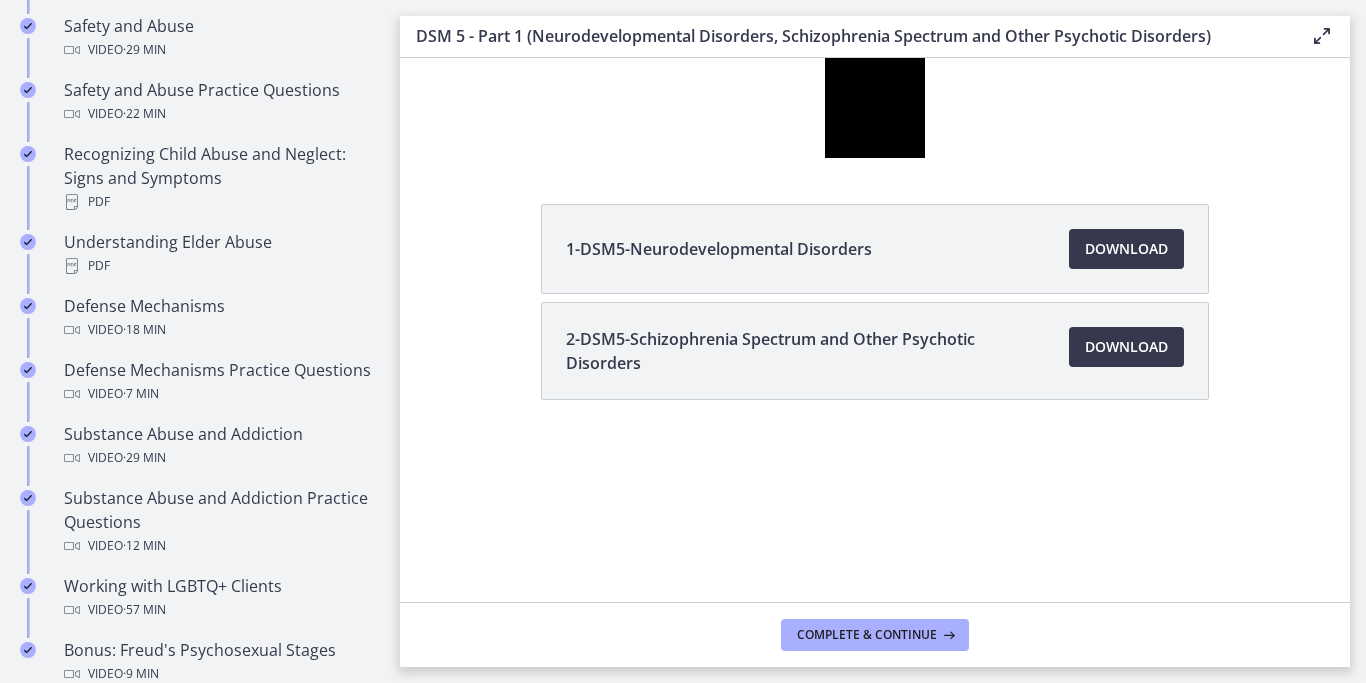 scroll, scrollTop: 957, scrollLeft: 0, axis: vertical 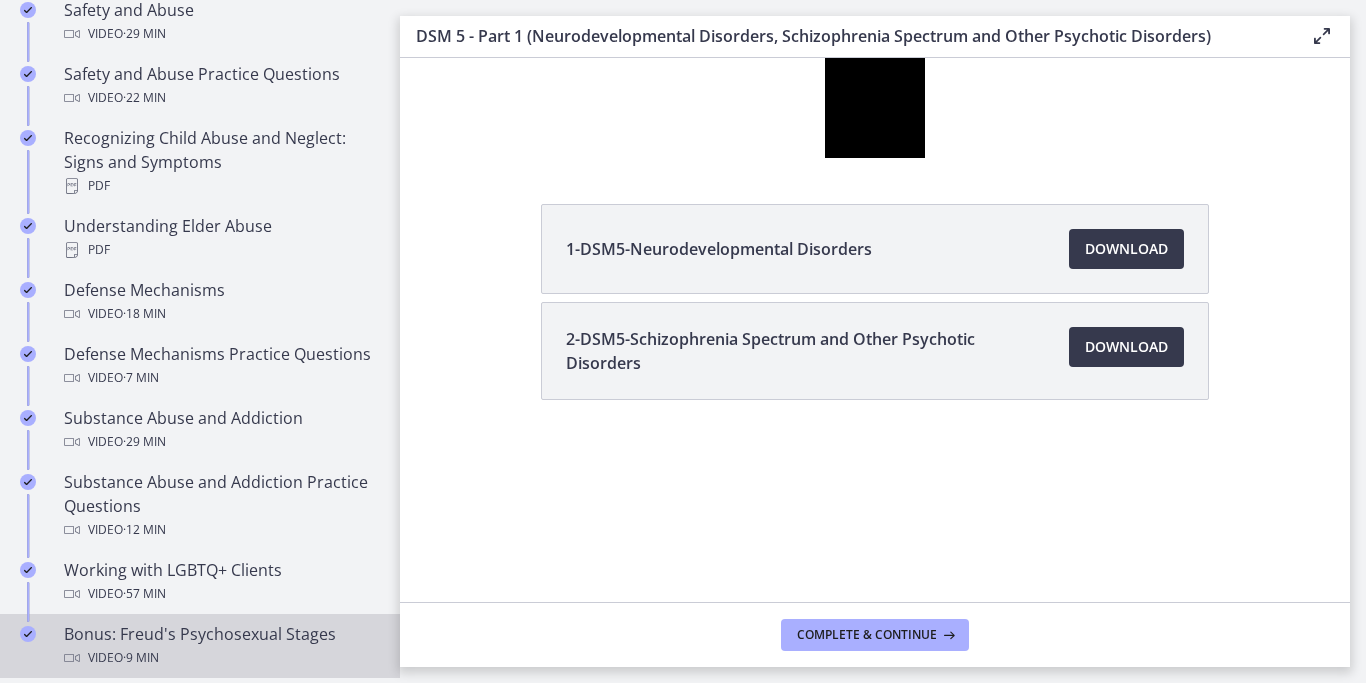 click on "Bonus: Freud's Psychosexual Stages
Video
·  9 min" at bounding box center [220, 646] 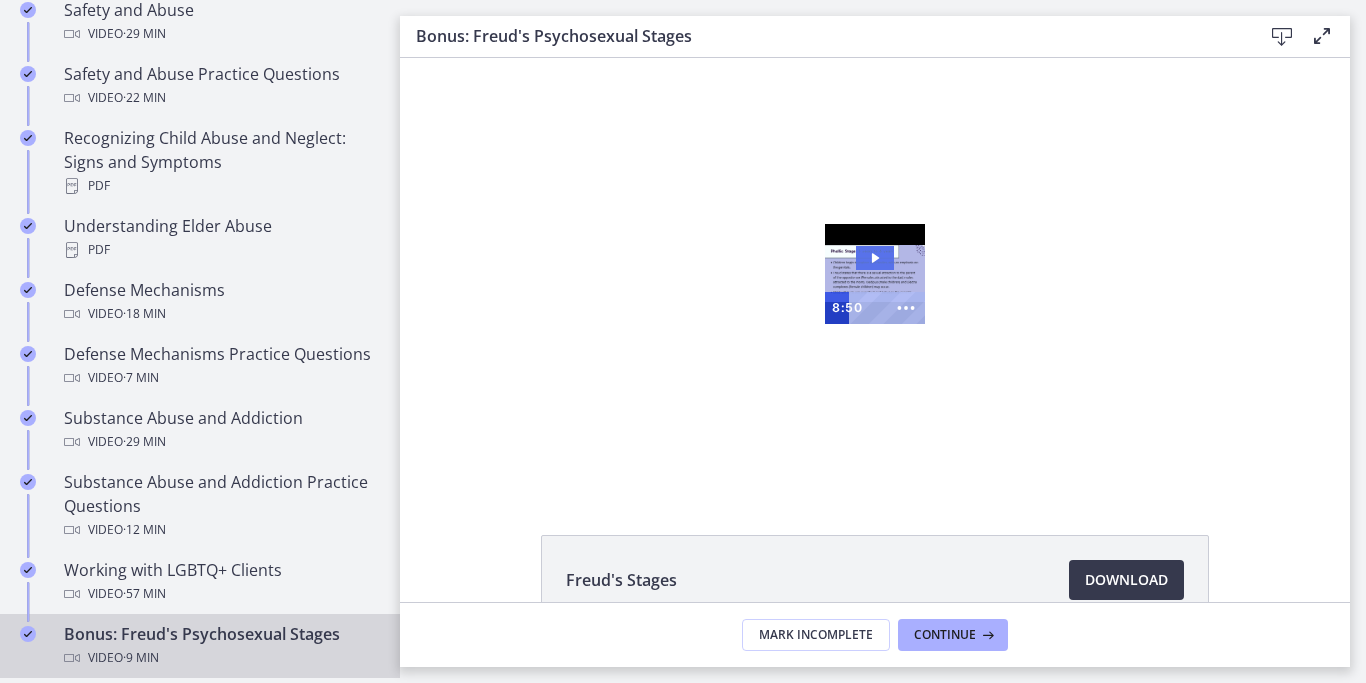 scroll, scrollTop: 0, scrollLeft: 0, axis: both 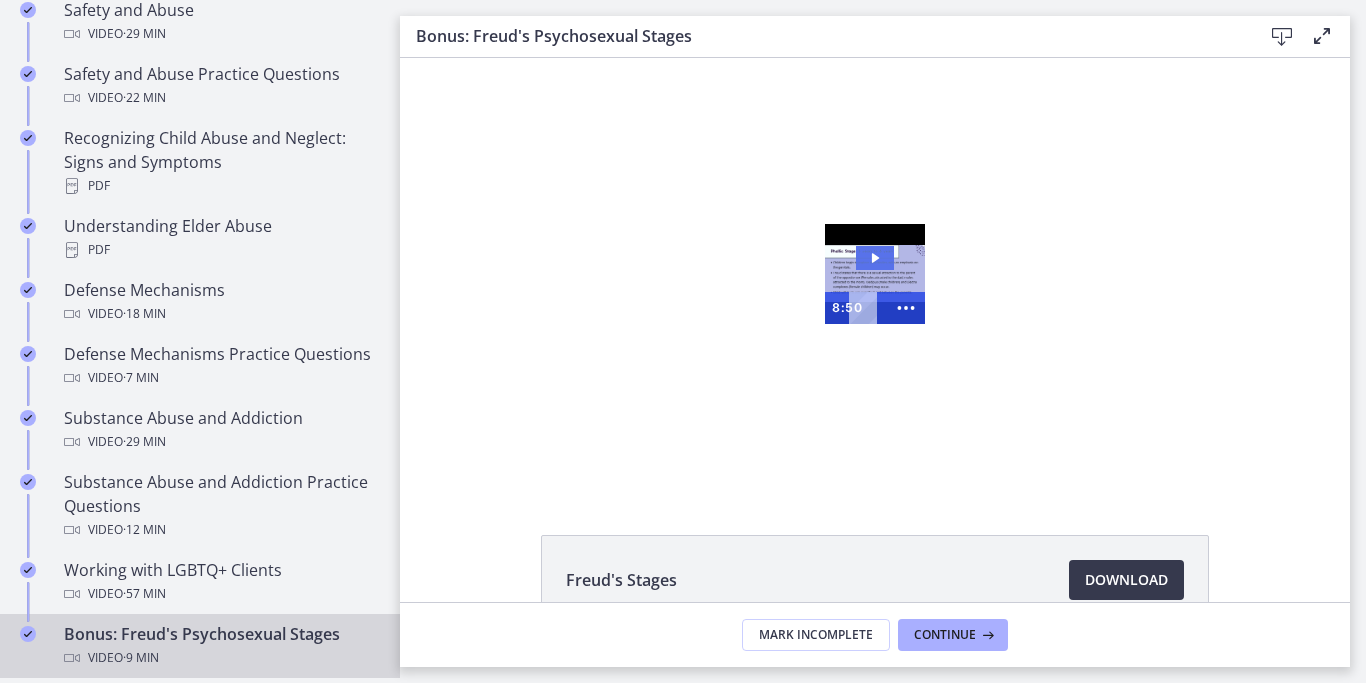 click 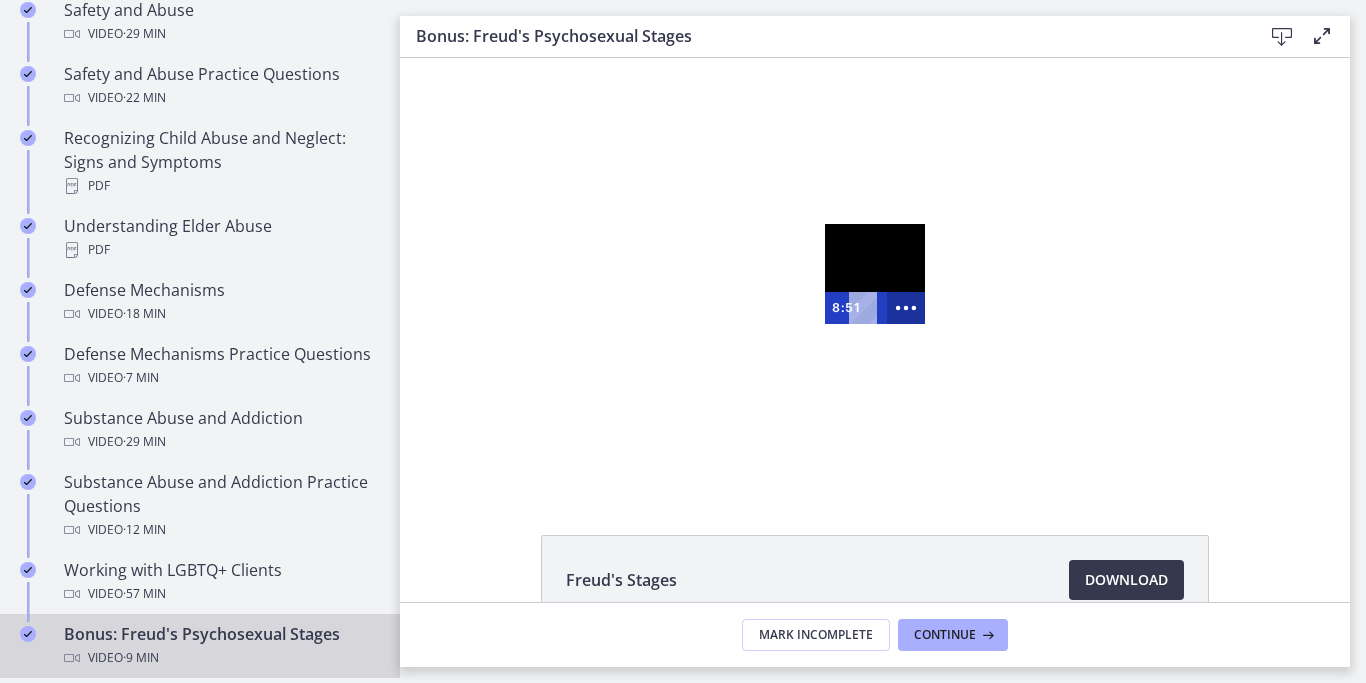 click 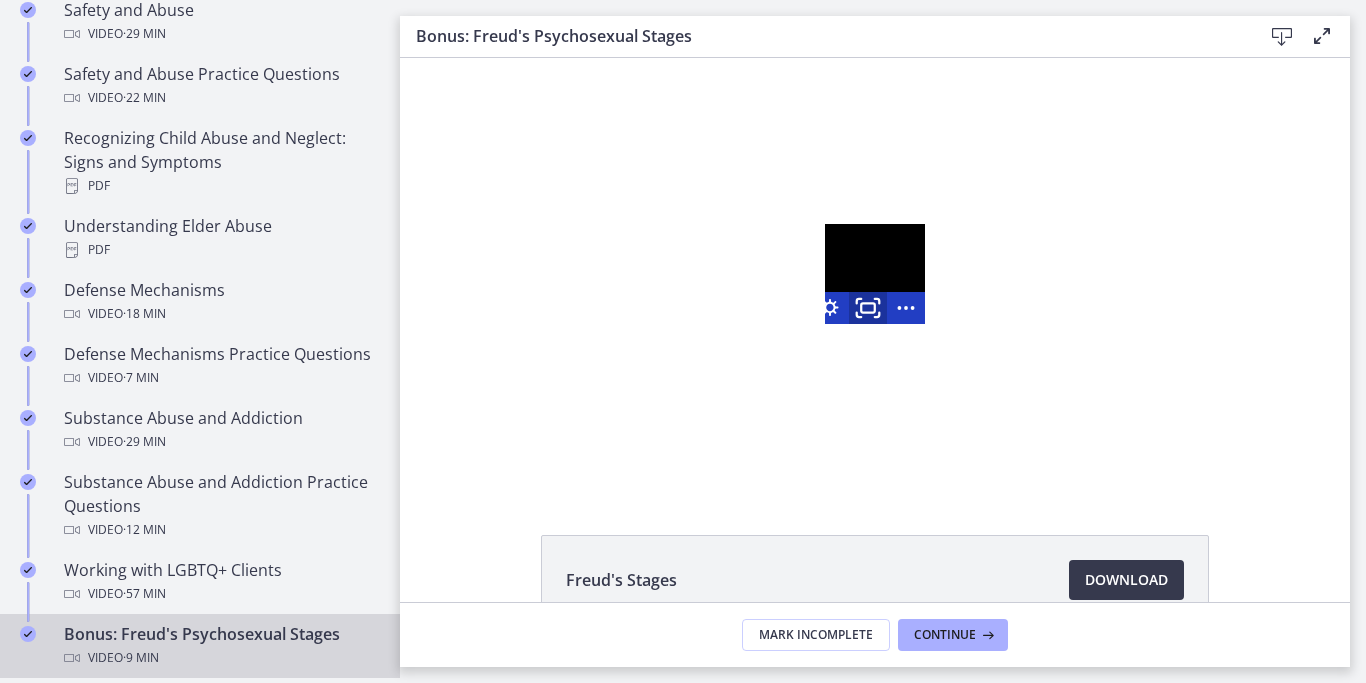 click 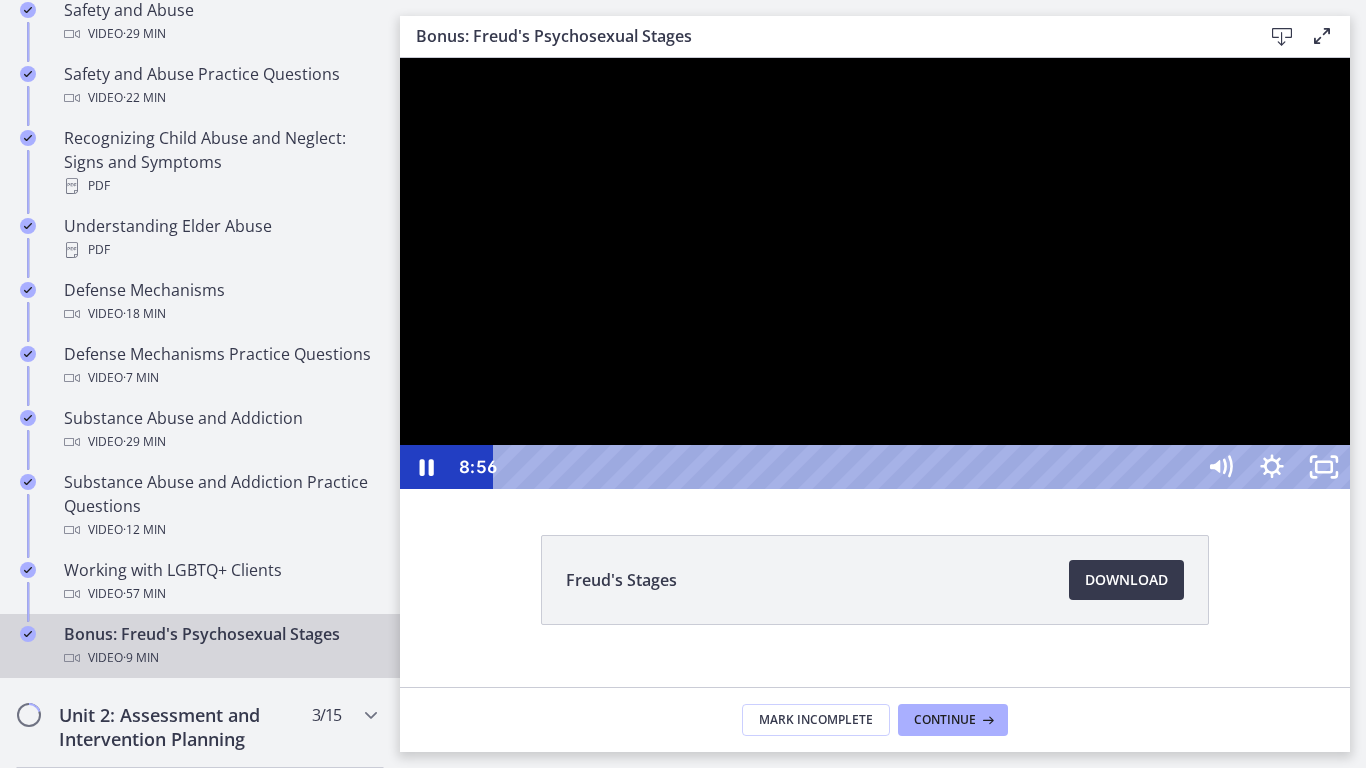 click at bounding box center [846, 467] 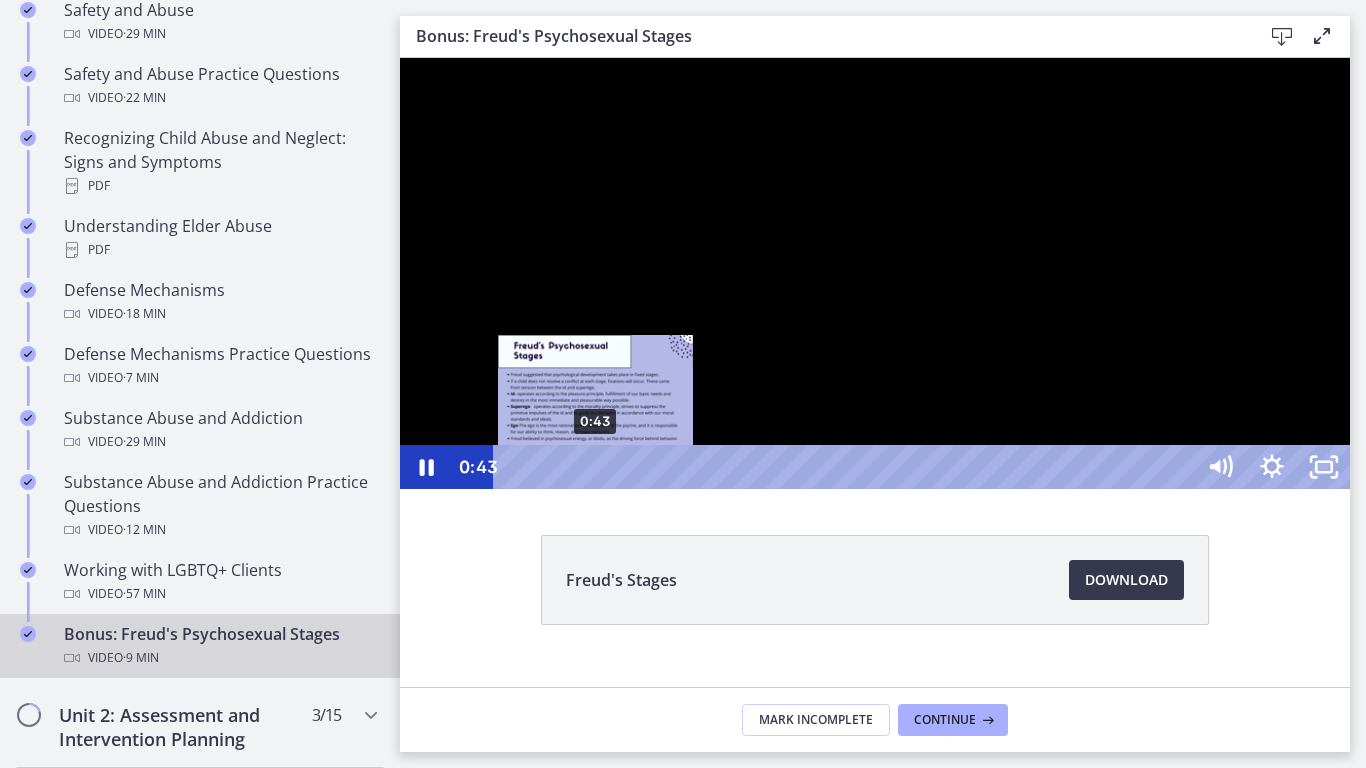 click on "0:43" at bounding box center (846, 467) 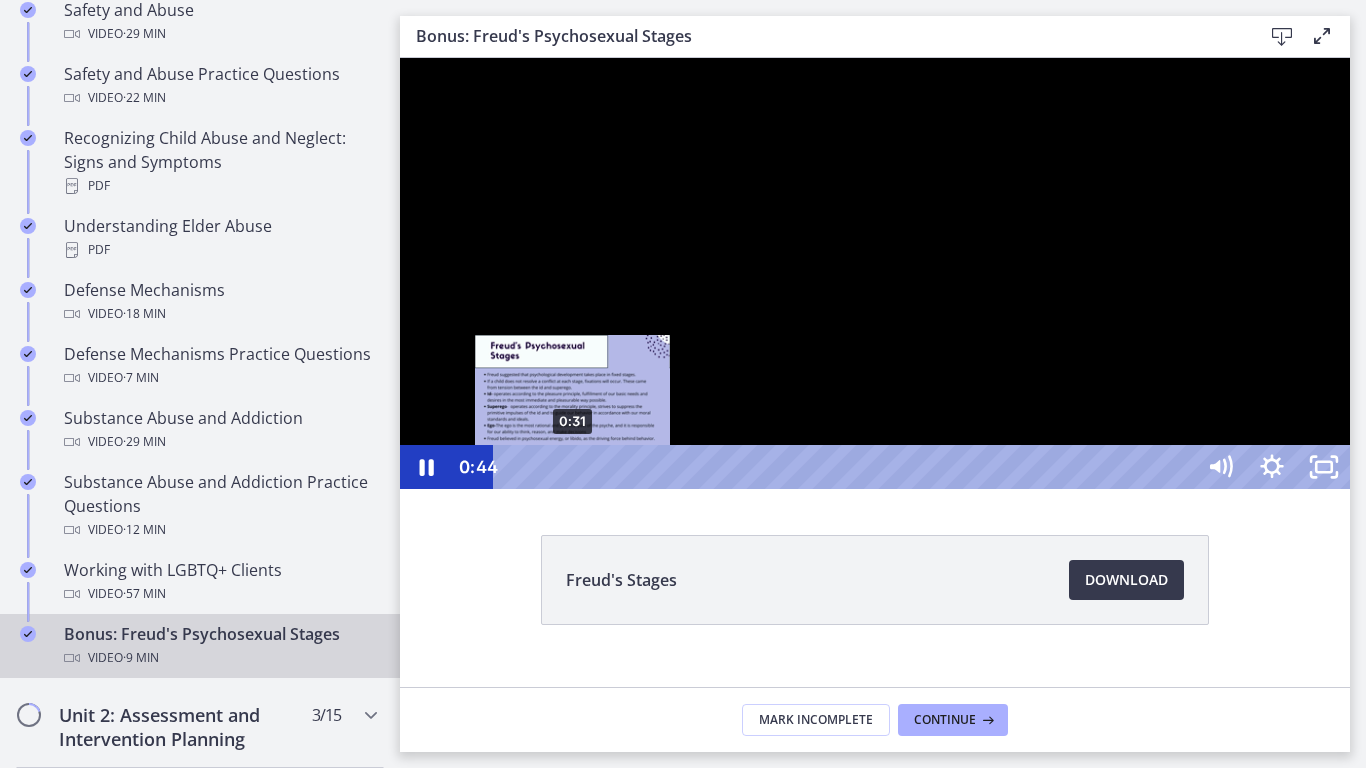 click on "0:31" at bounding box center (846, 467) 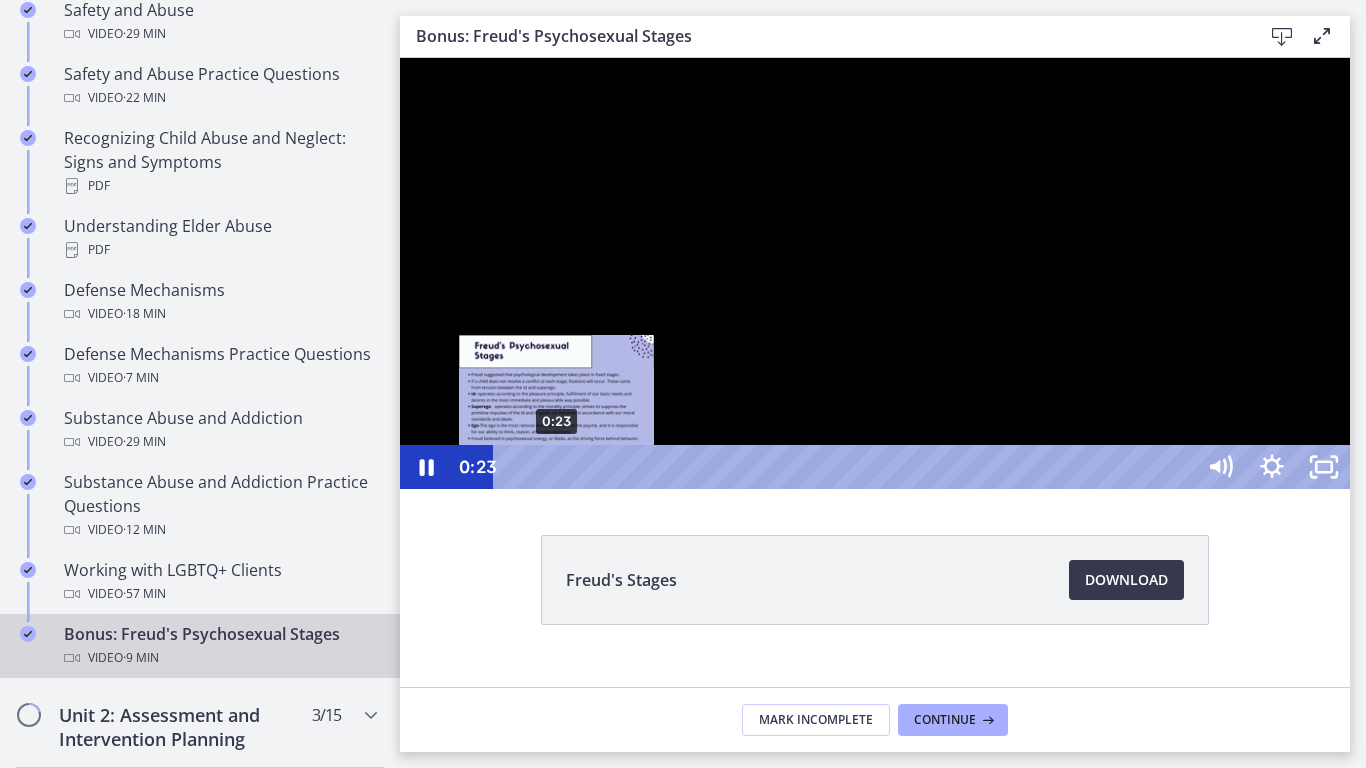 click on "0:23" at bounding box center (846, 467) 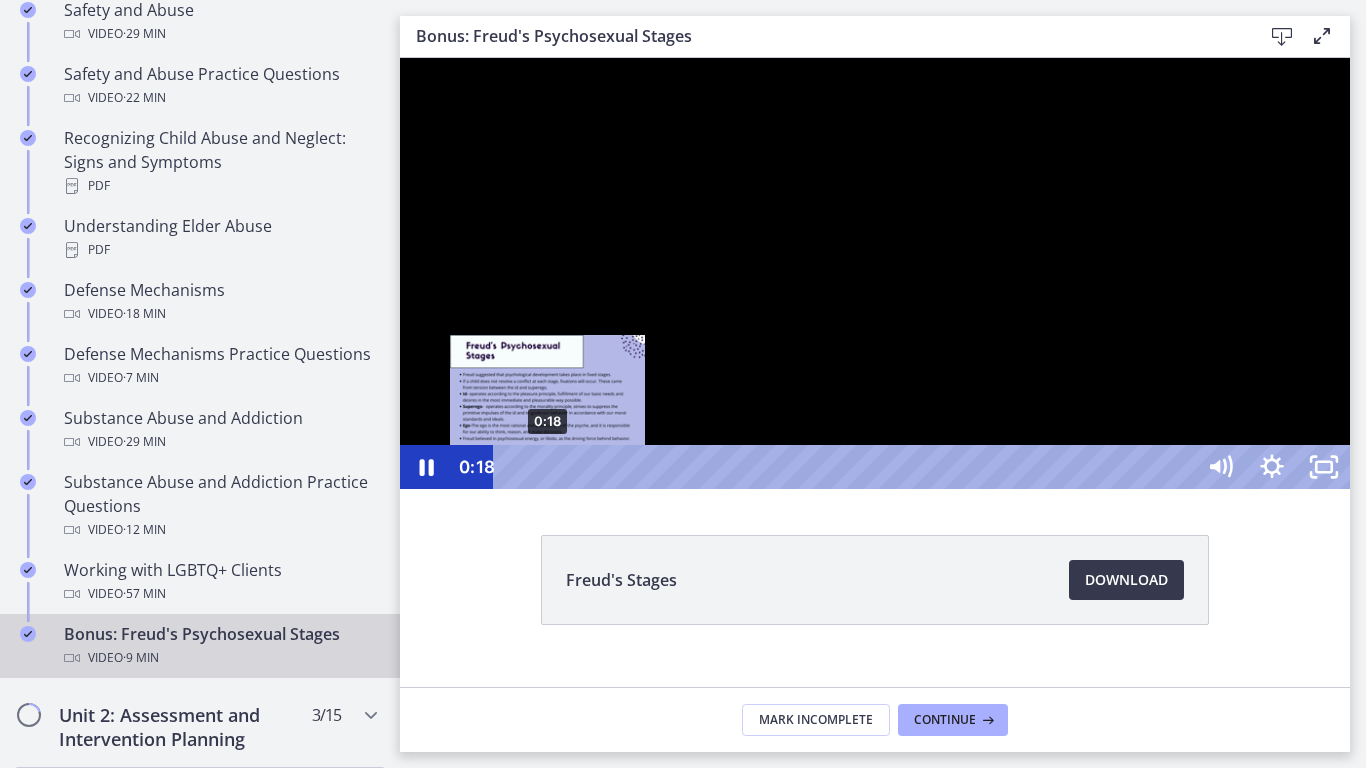 click on "0:18" at bounding box center [846, 467] 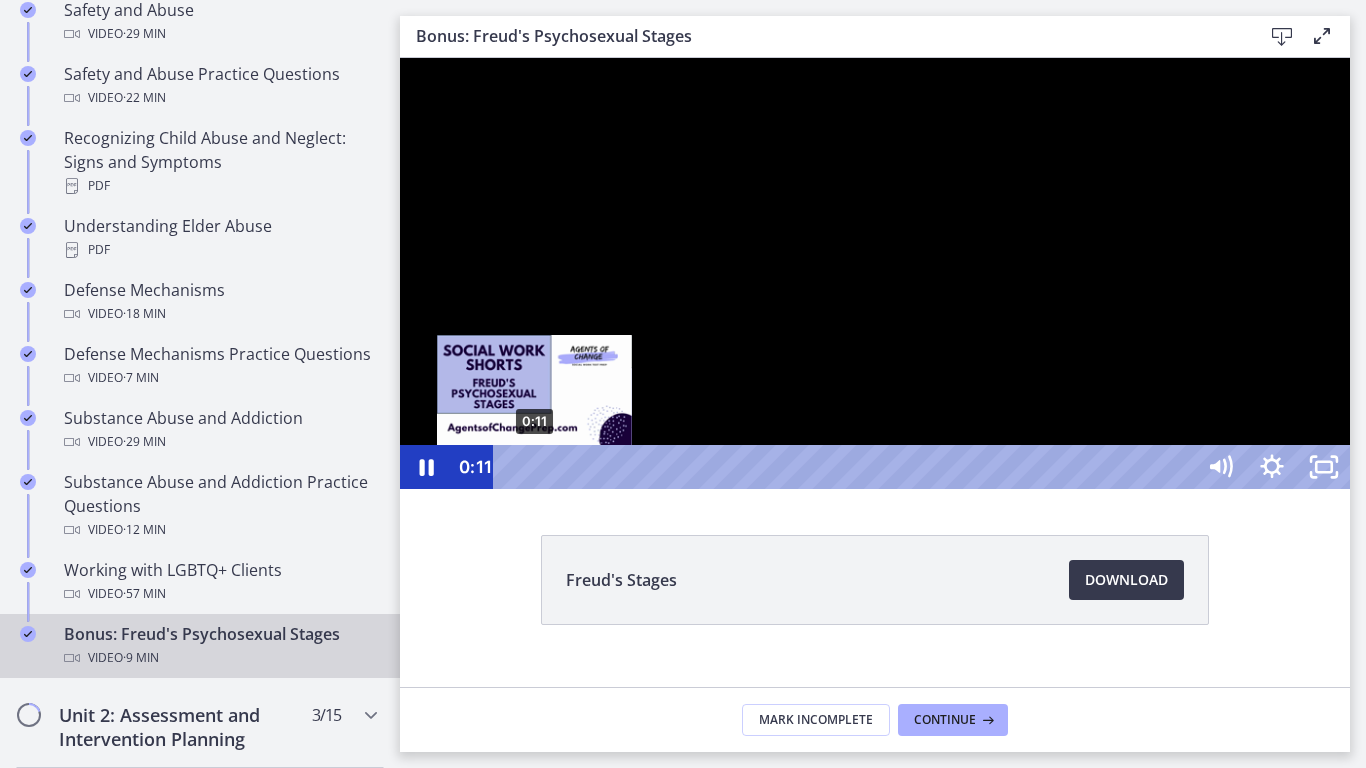 click on "0:11" at bounding box center [846, 467] 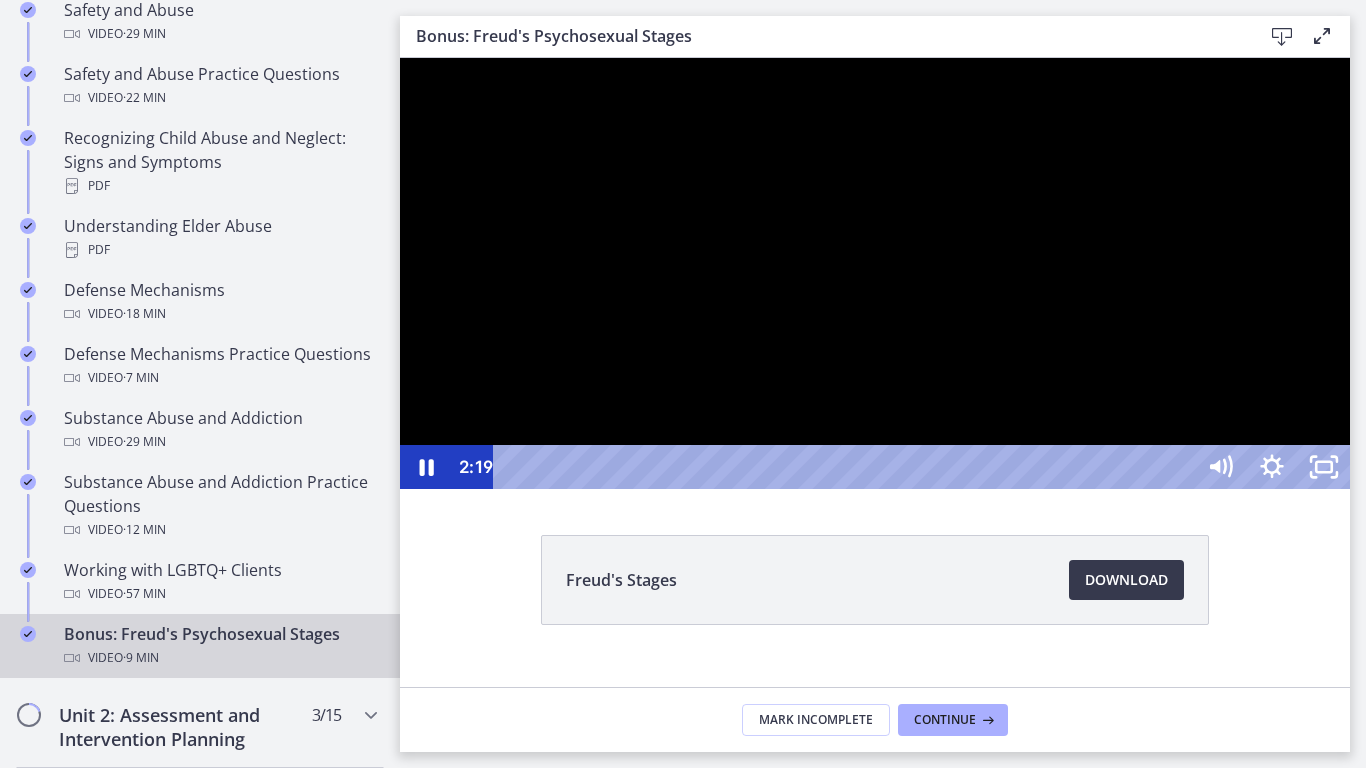 click at bounding box center (875, 273) 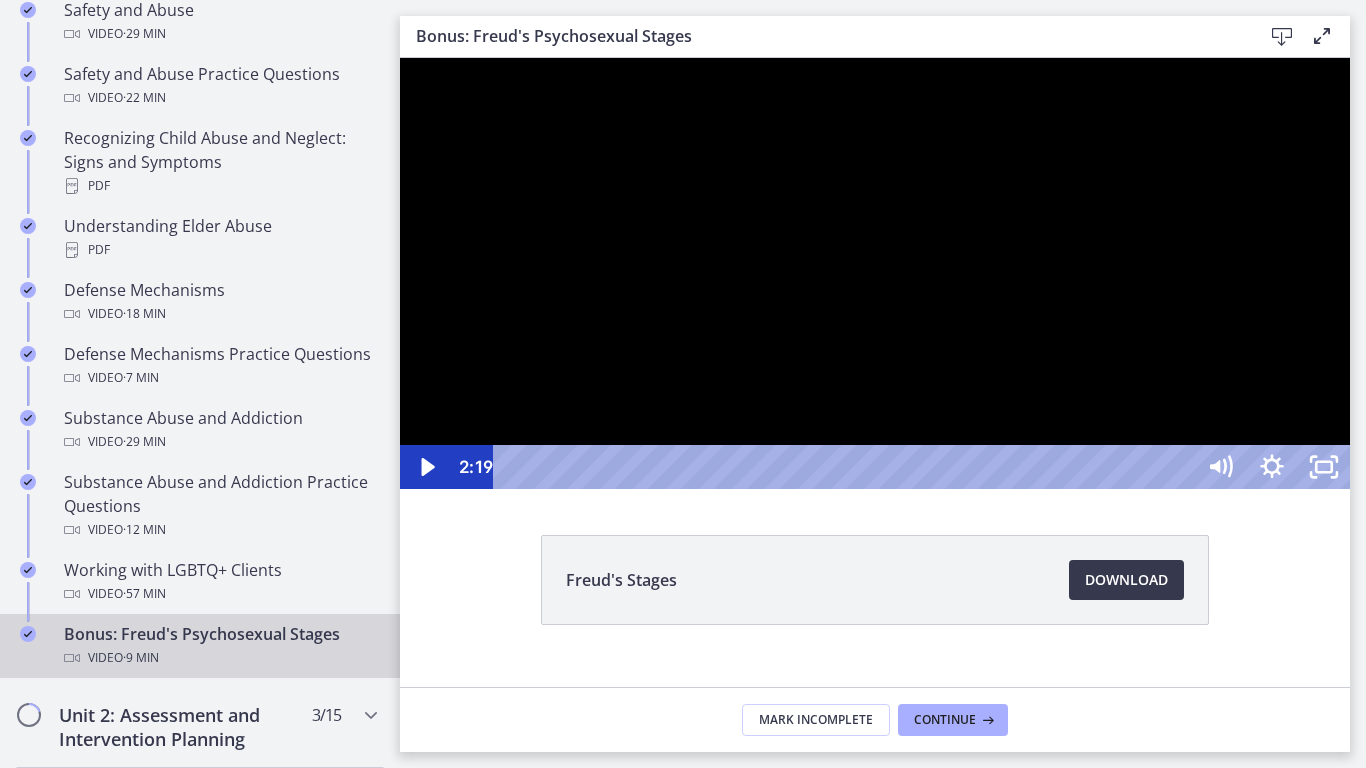 click at bounding box center [875, 273] 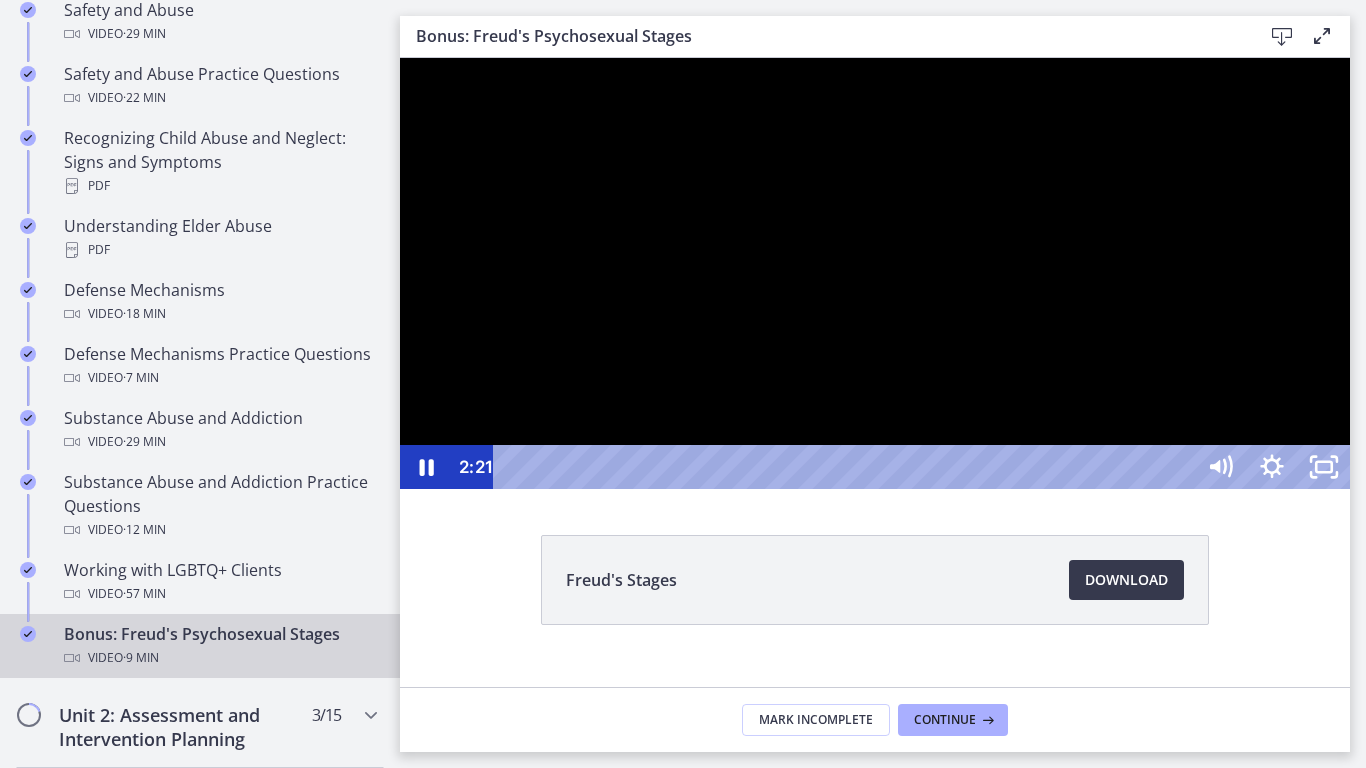 click at bounding box center [875, 273] 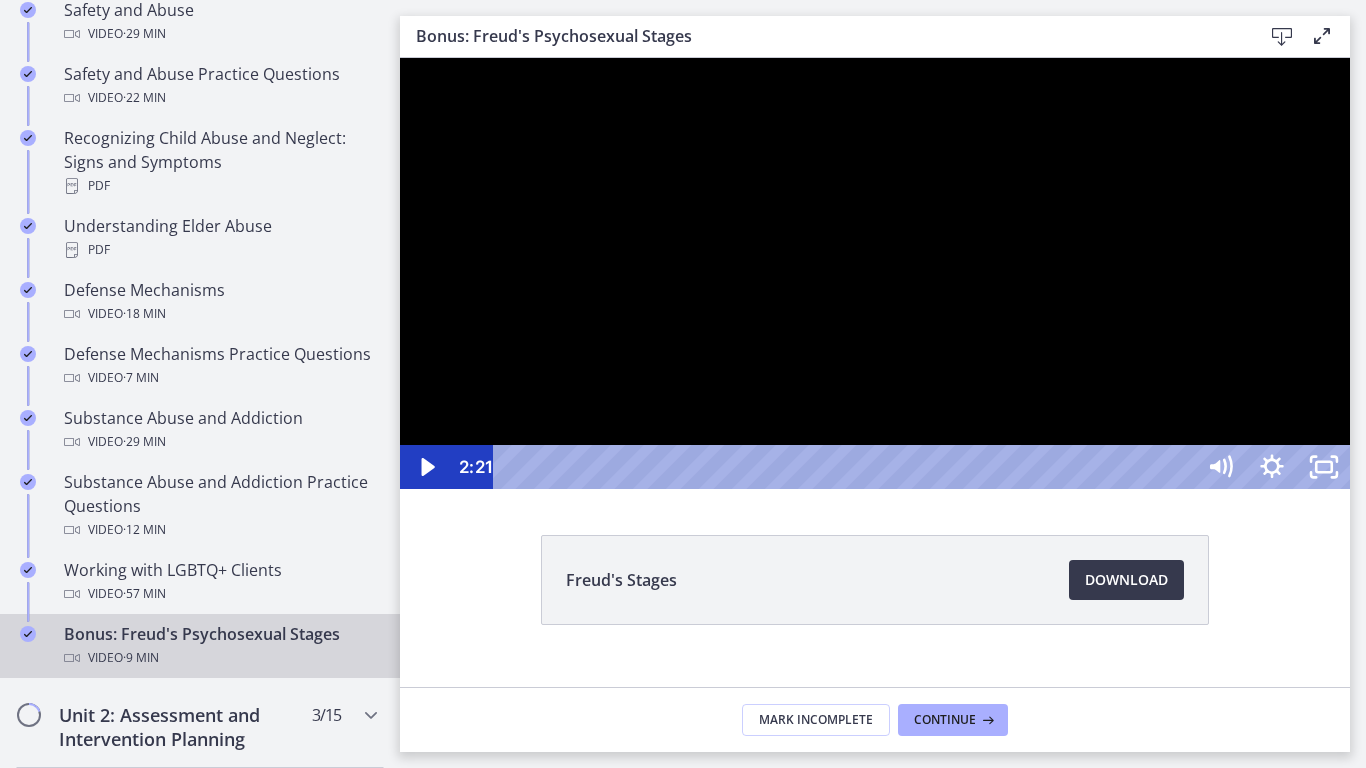 click at bounding box center [875, 273] 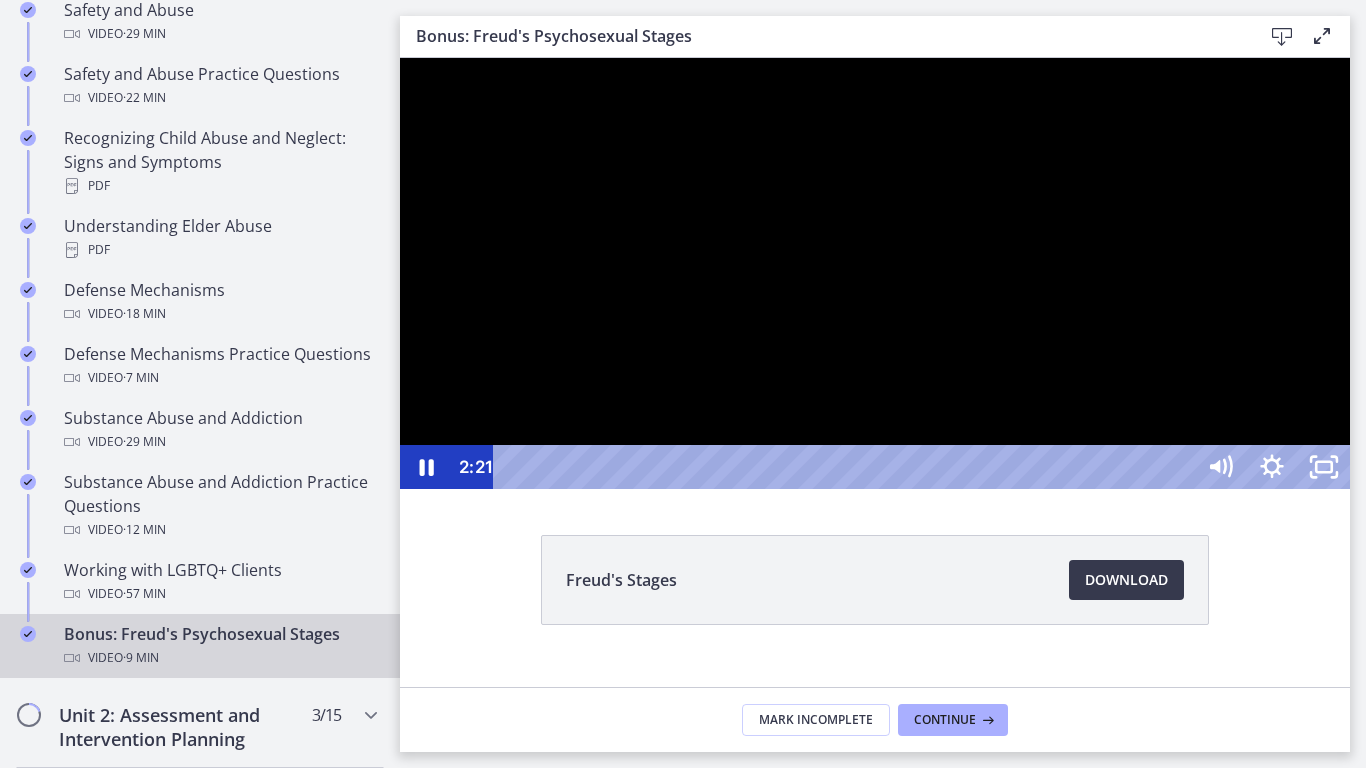 type 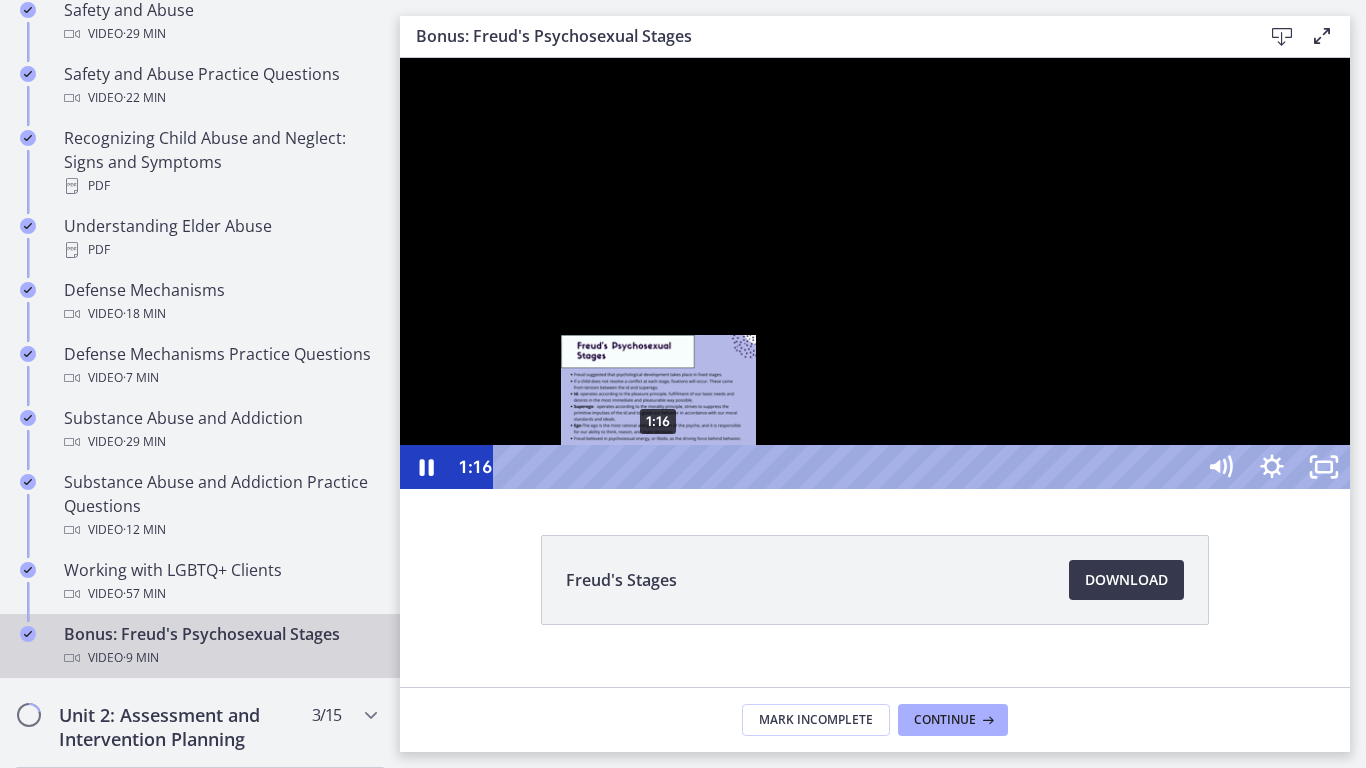 click on "1:16" at bounding box center (846, 467) 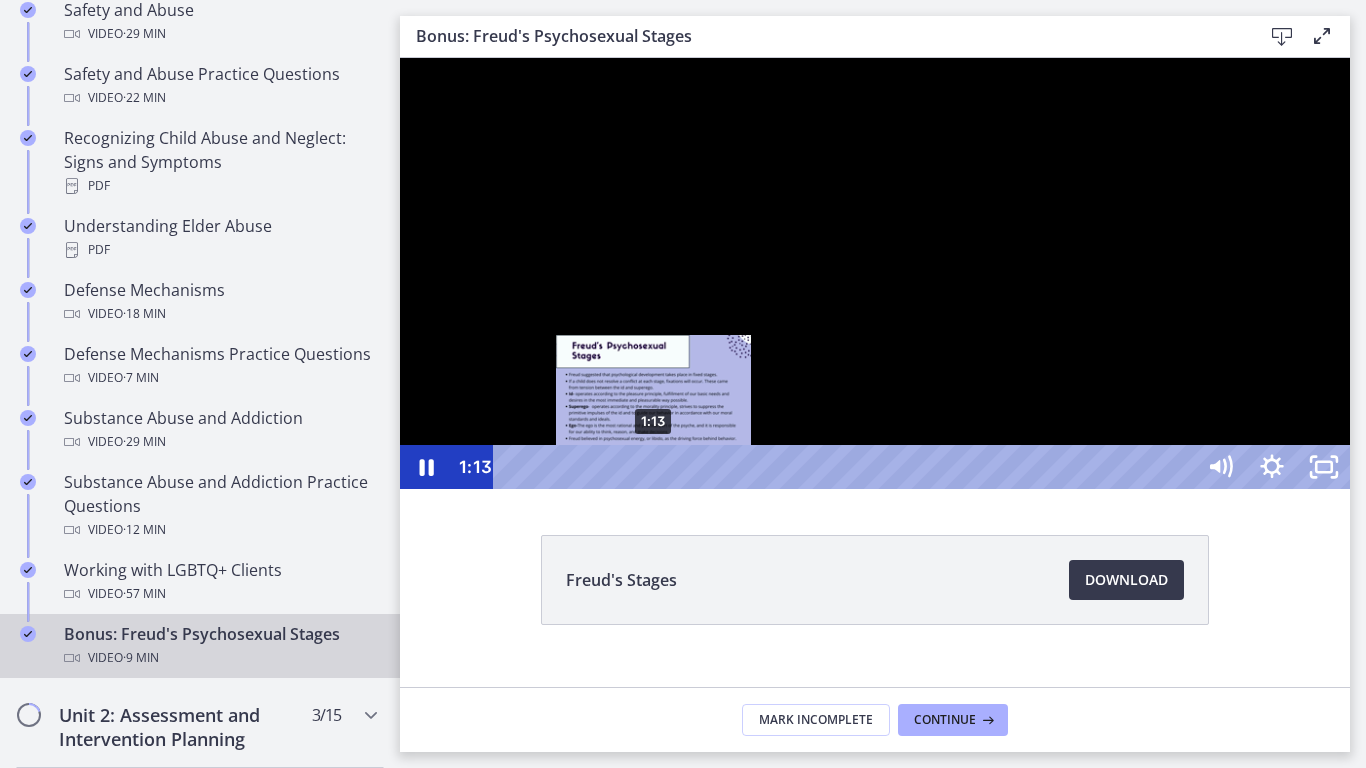 click on "1:13" at bounding box center [846, 467] 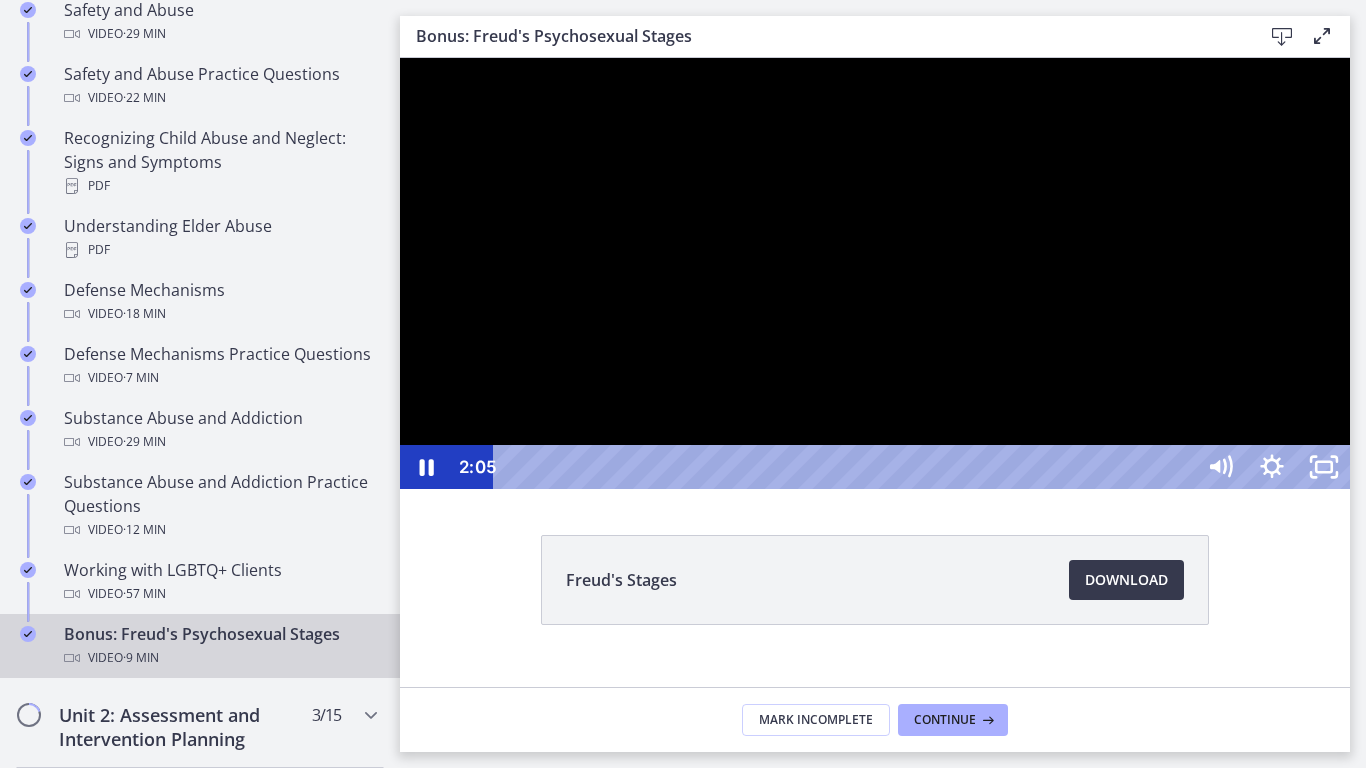 click at bounding box center (875, 273) 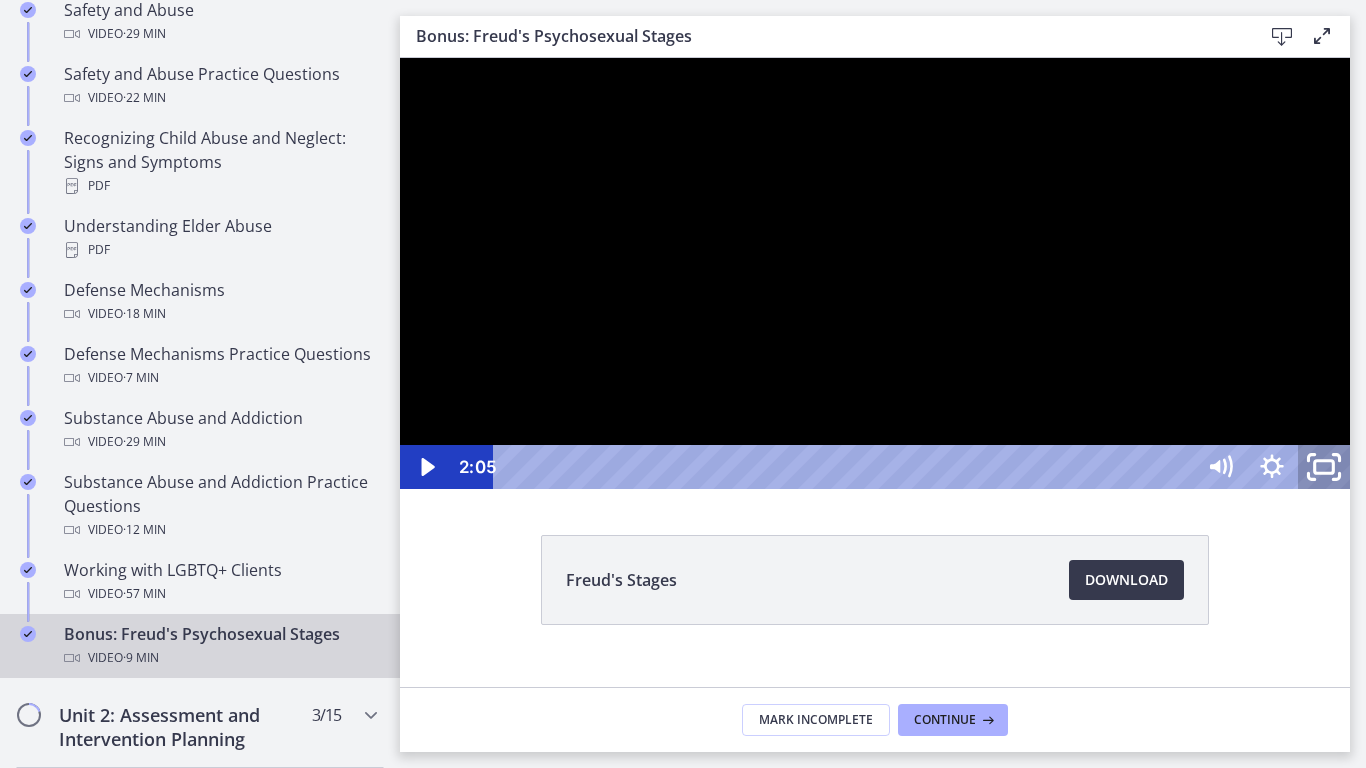 click 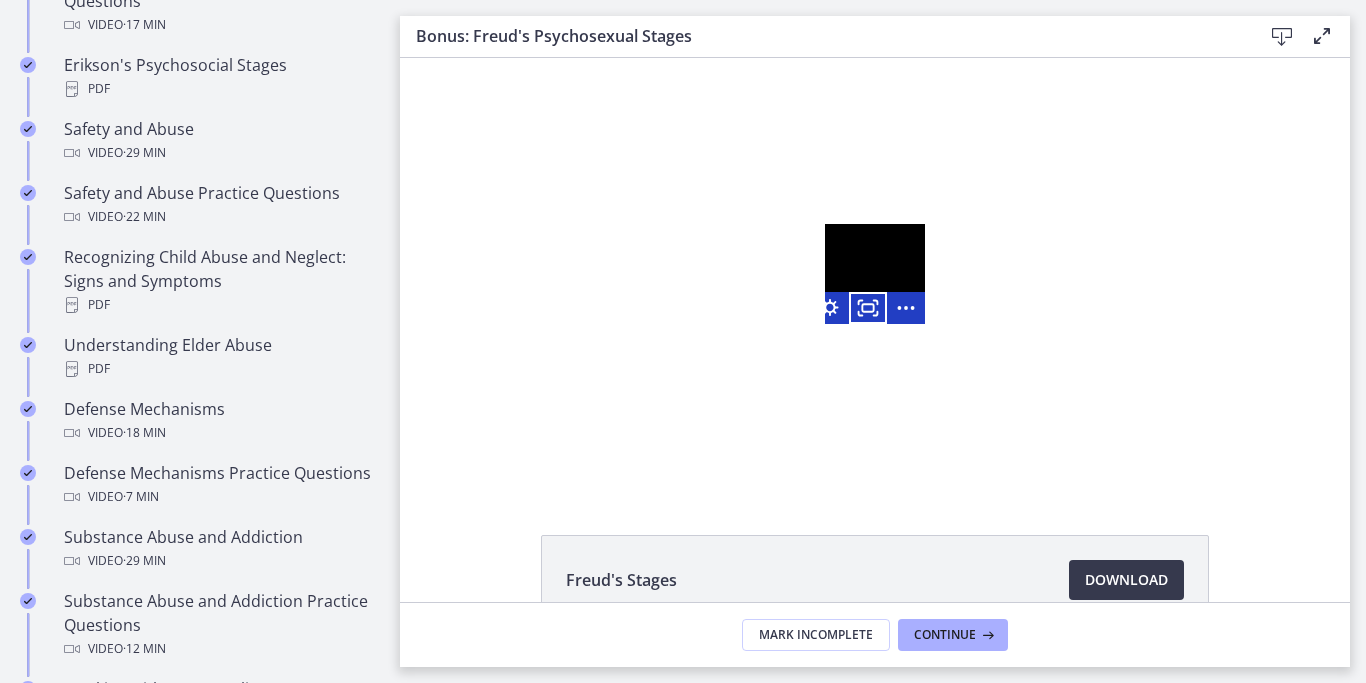 scroll, scrollTop: 830, scrollLeft: 0, axis: vertical 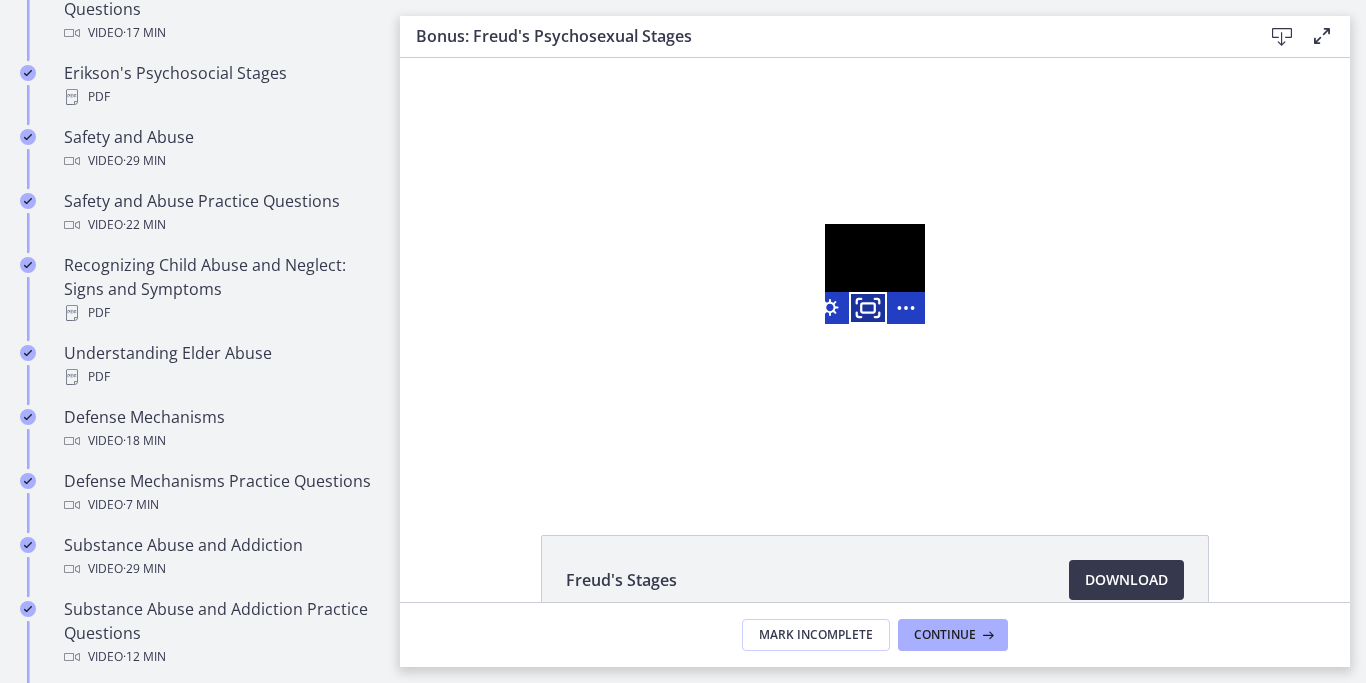 click 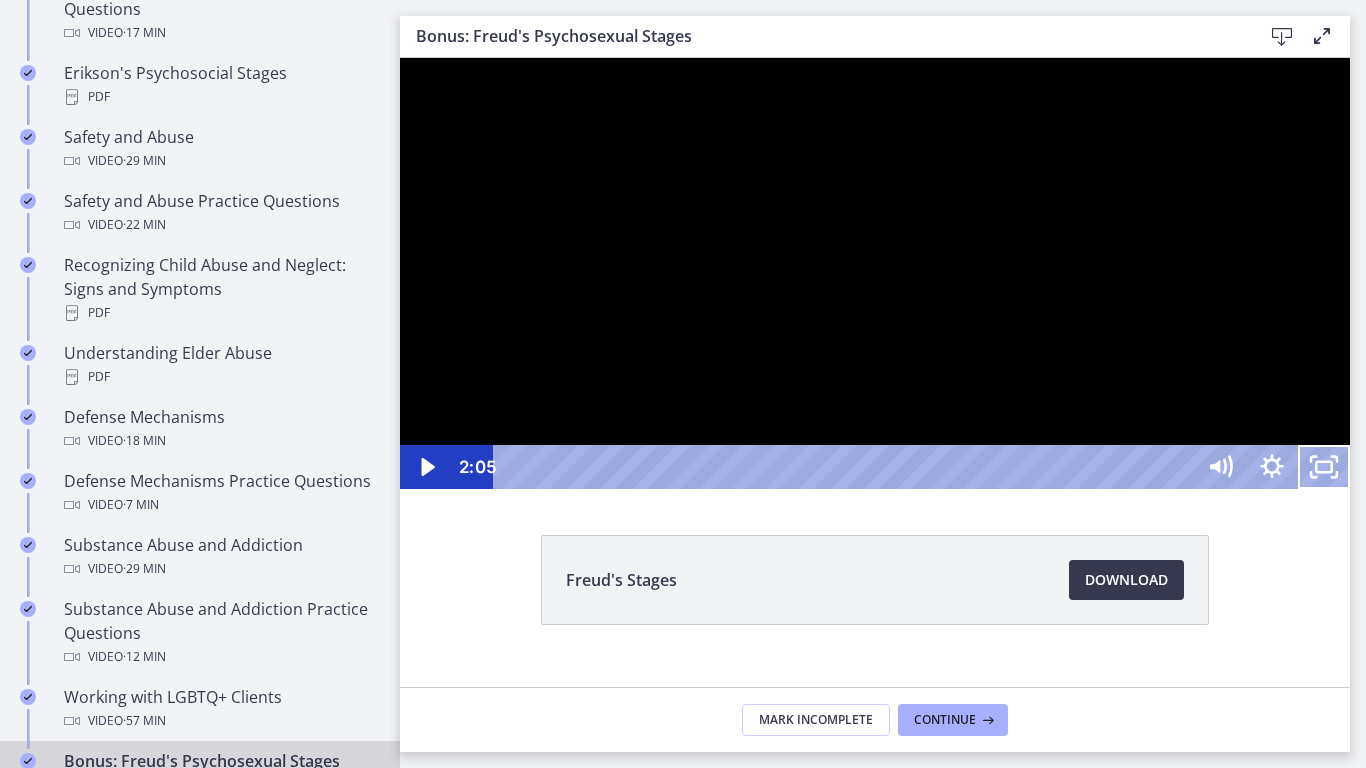 click at bounding box center (875, 273) 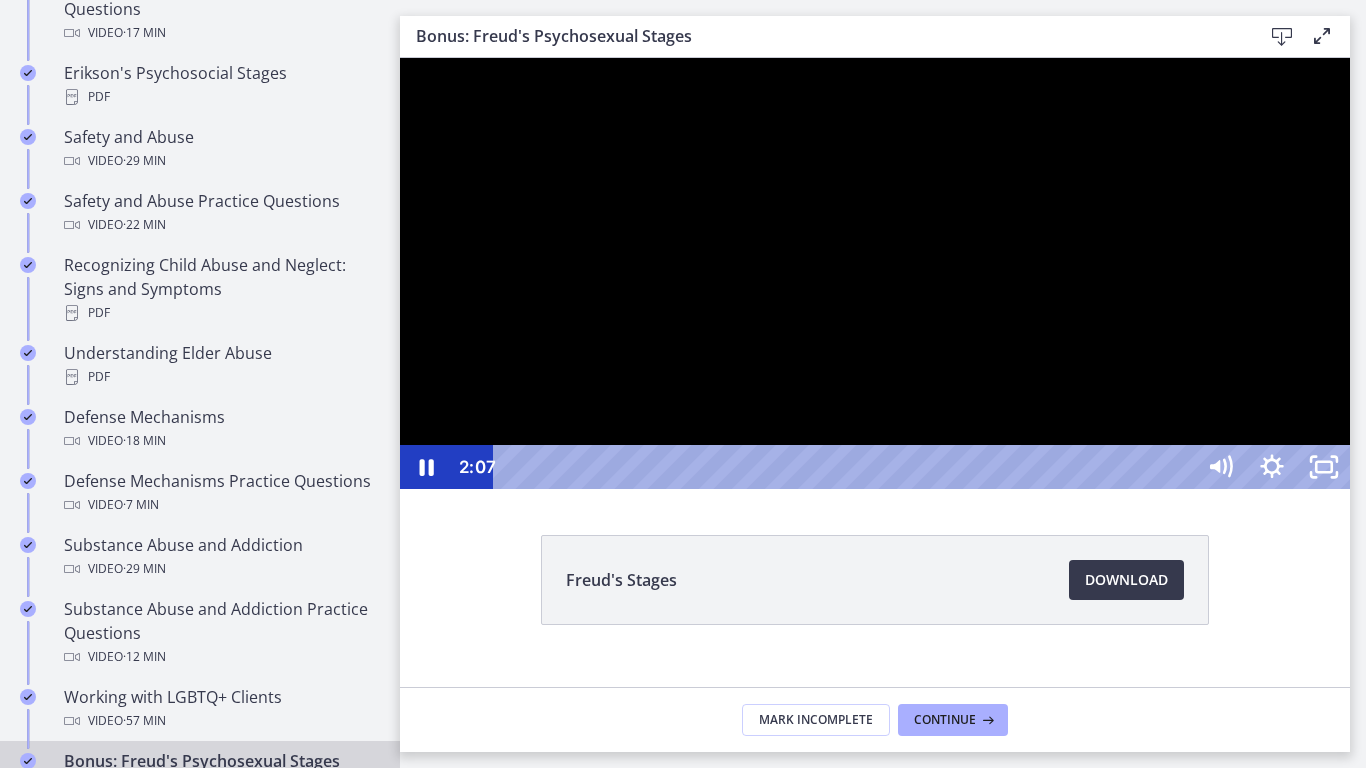 click at bounding box center (875, 273) 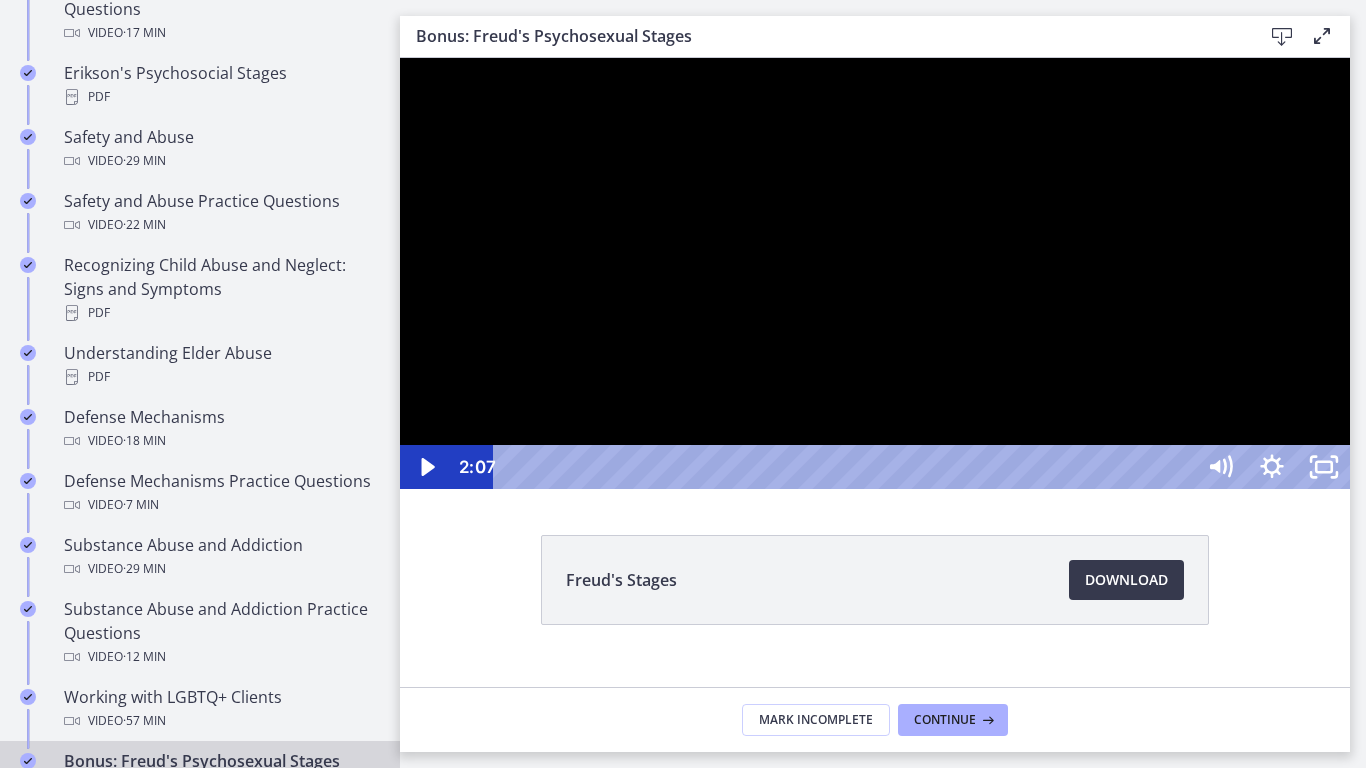 click at bounding box center [875, 273] 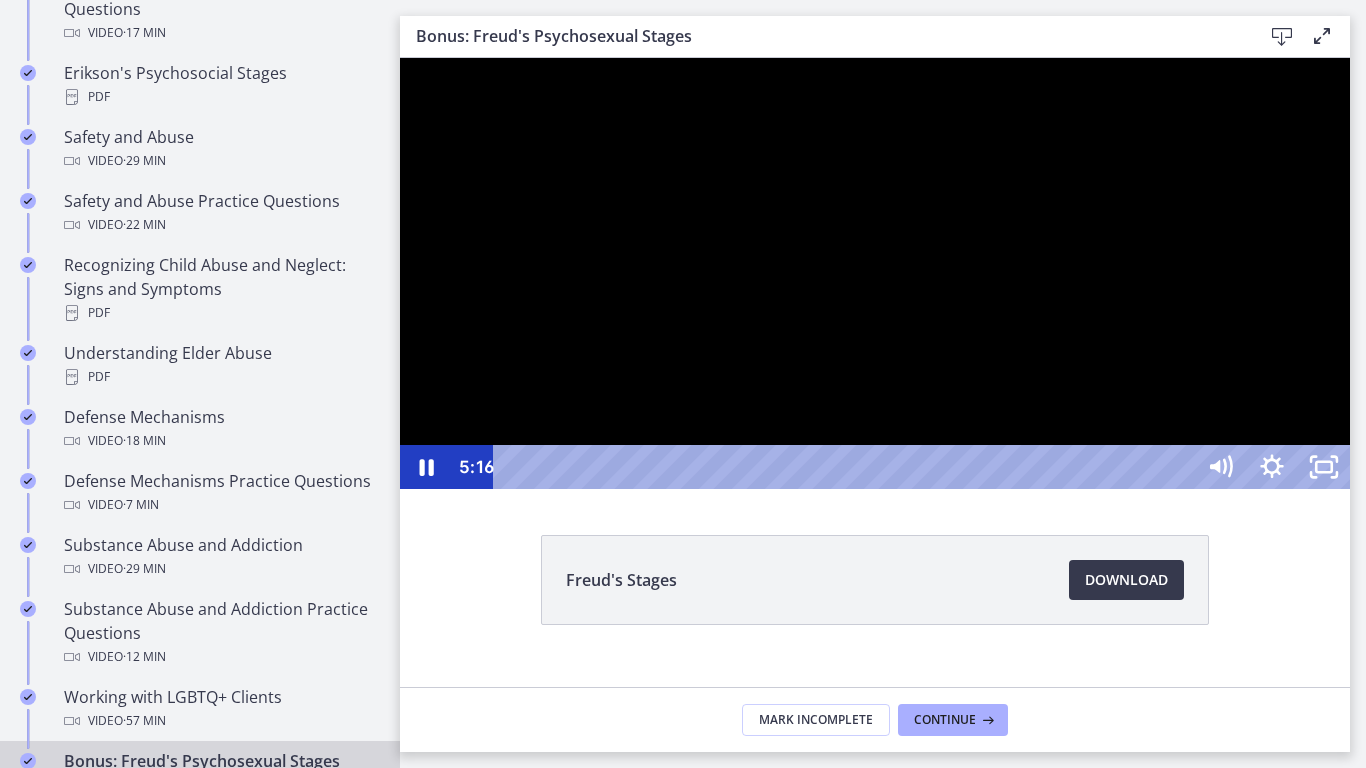 click at bounding box center (875, 273) 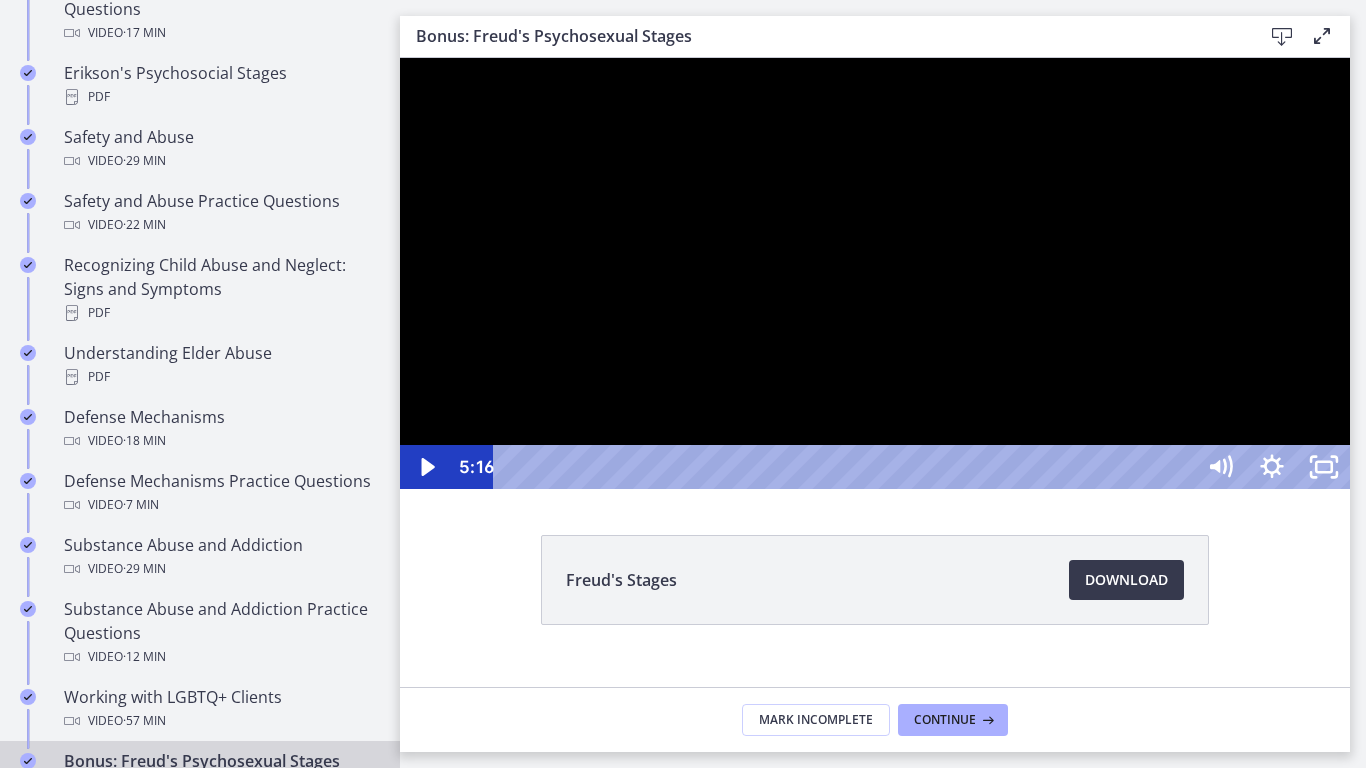 click at bounding box center [875, 273] 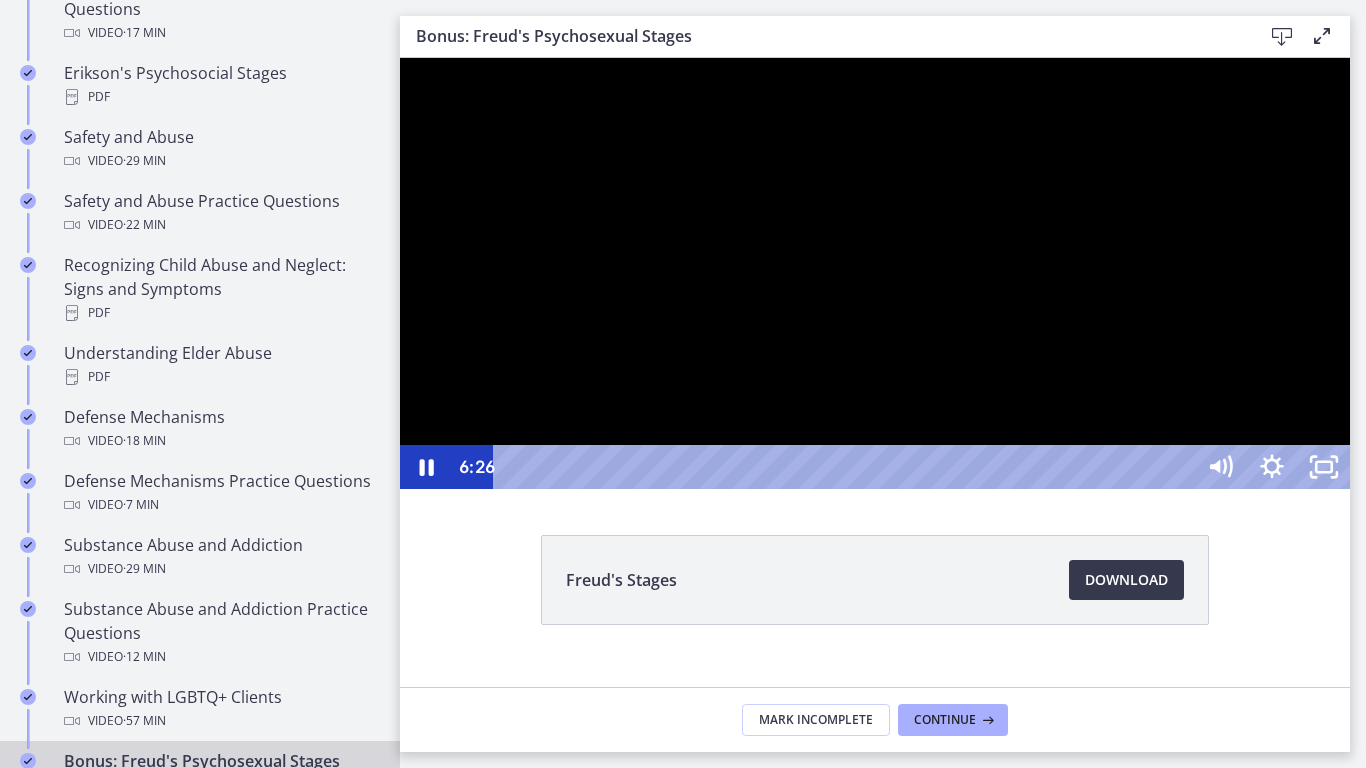 click at bounding box center [875, 273] 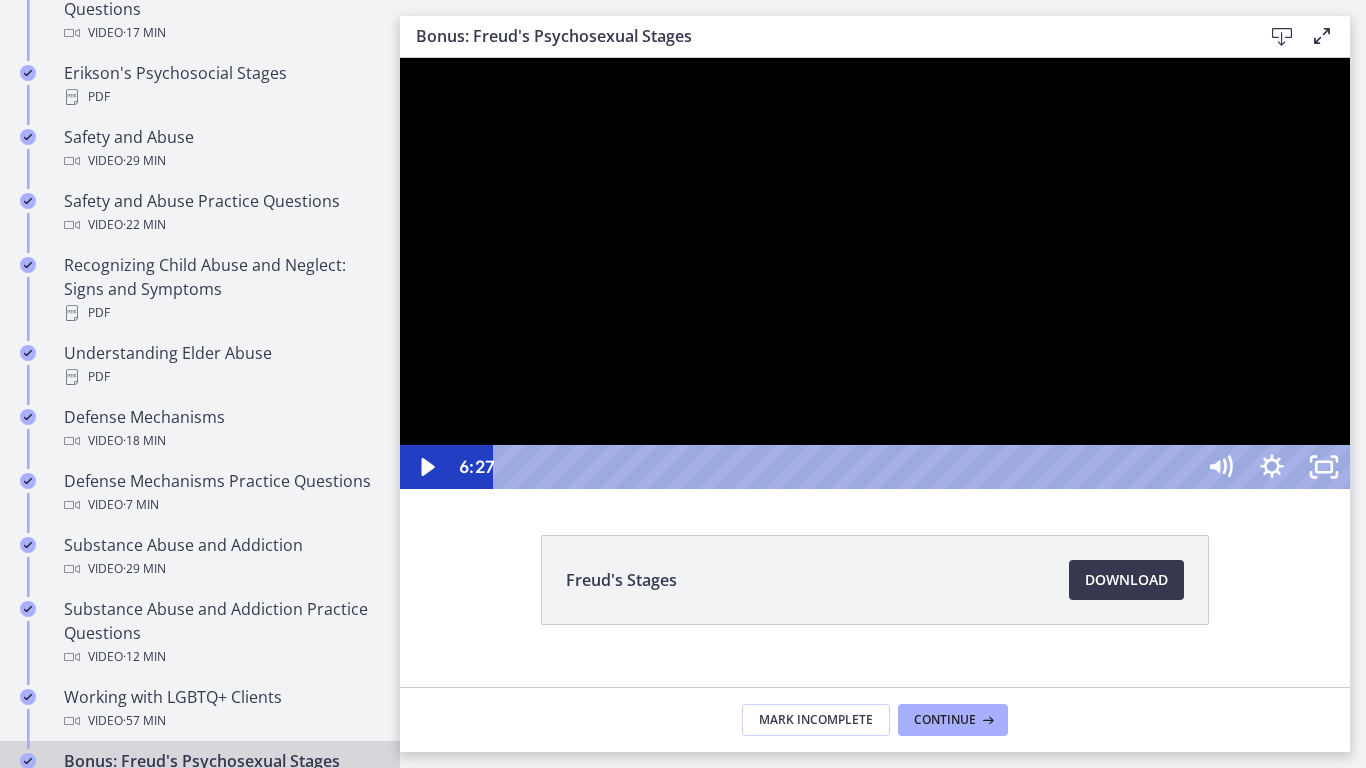 click at bounding box center [875, 273] 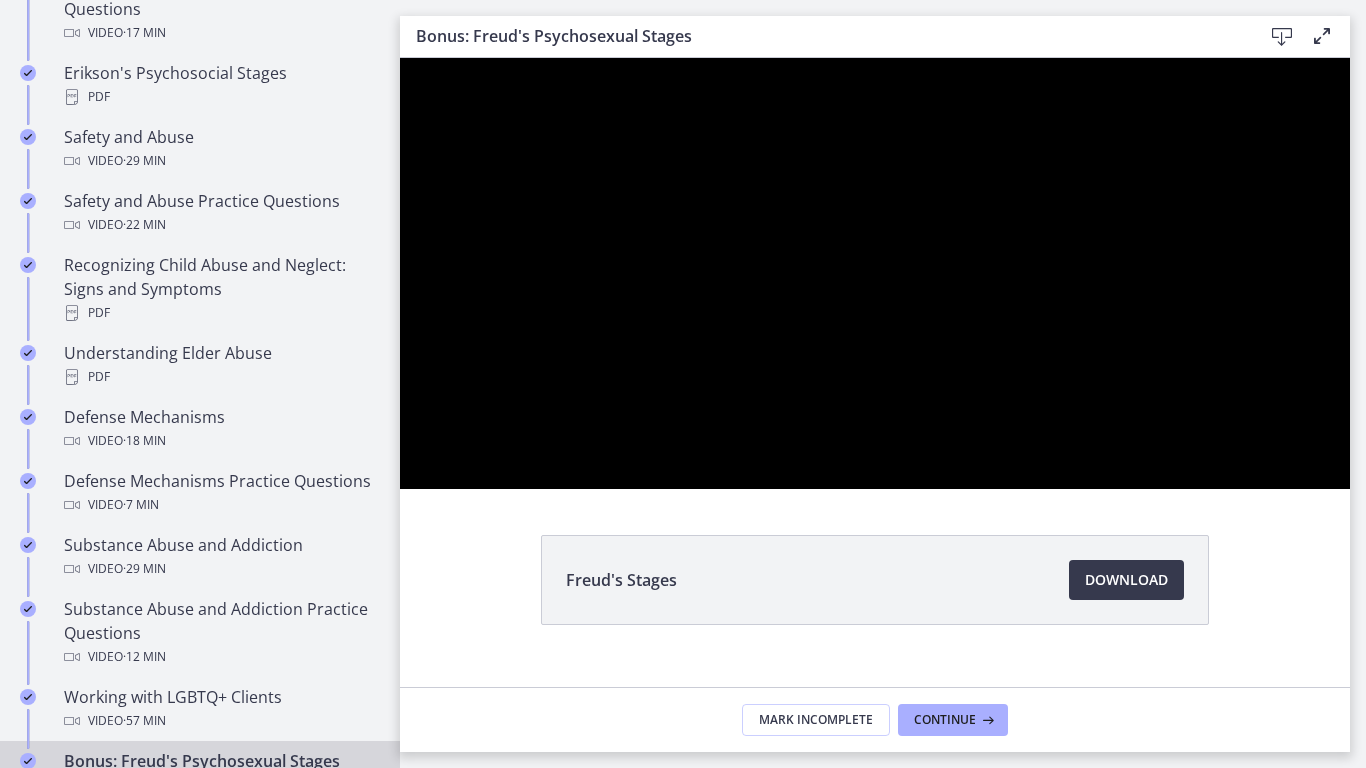 drag, startPoint x: 820, startPoint y: 373, endPoint x: 836, endPoint y: 370, distance: 16.27882 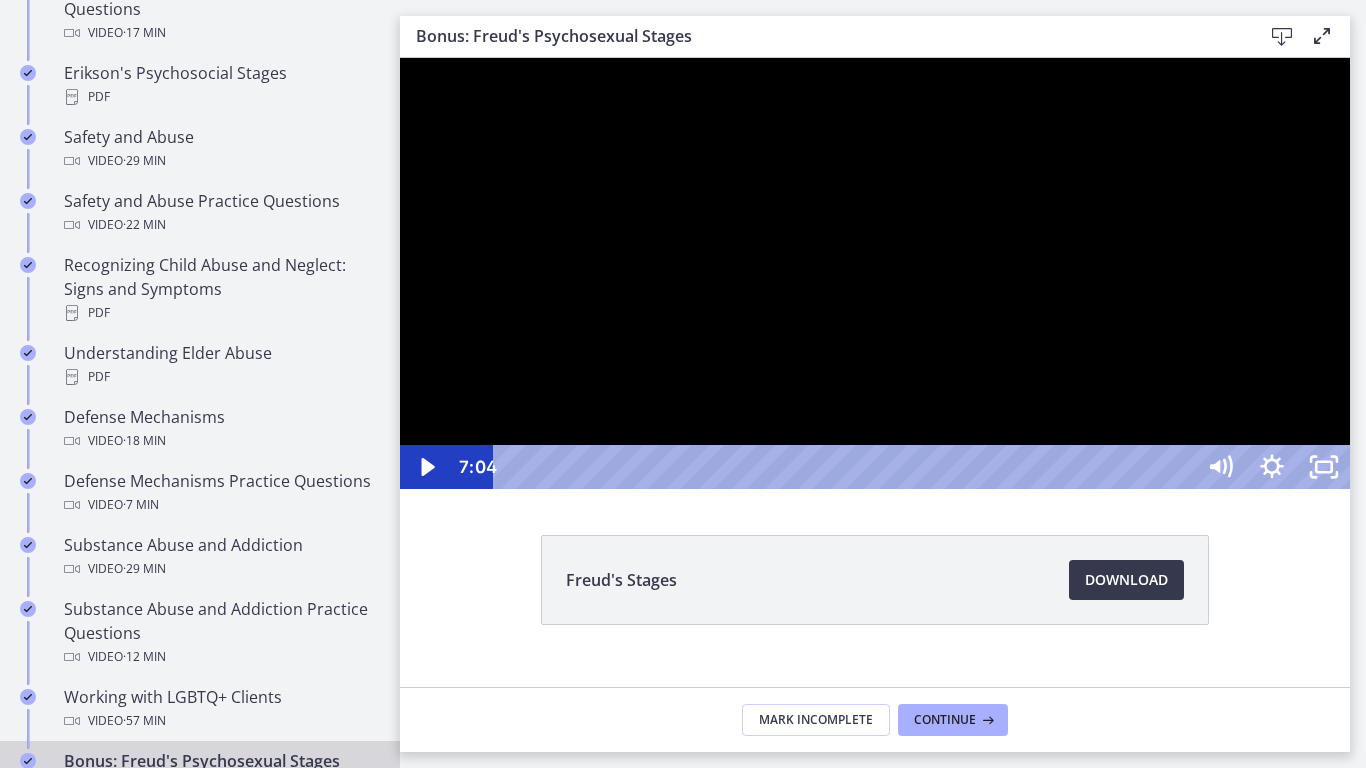 click at bounding box center (875, 273) 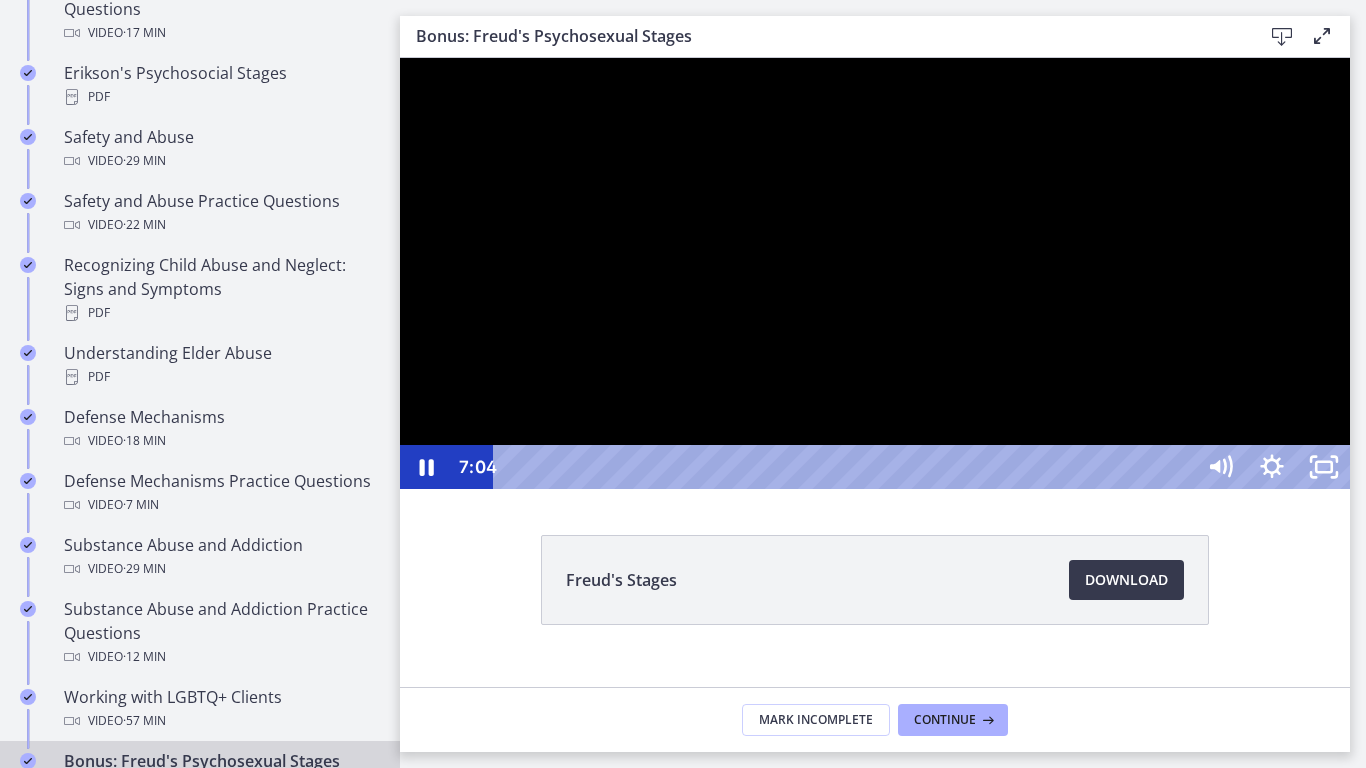 click at bounding box center (875, 273) 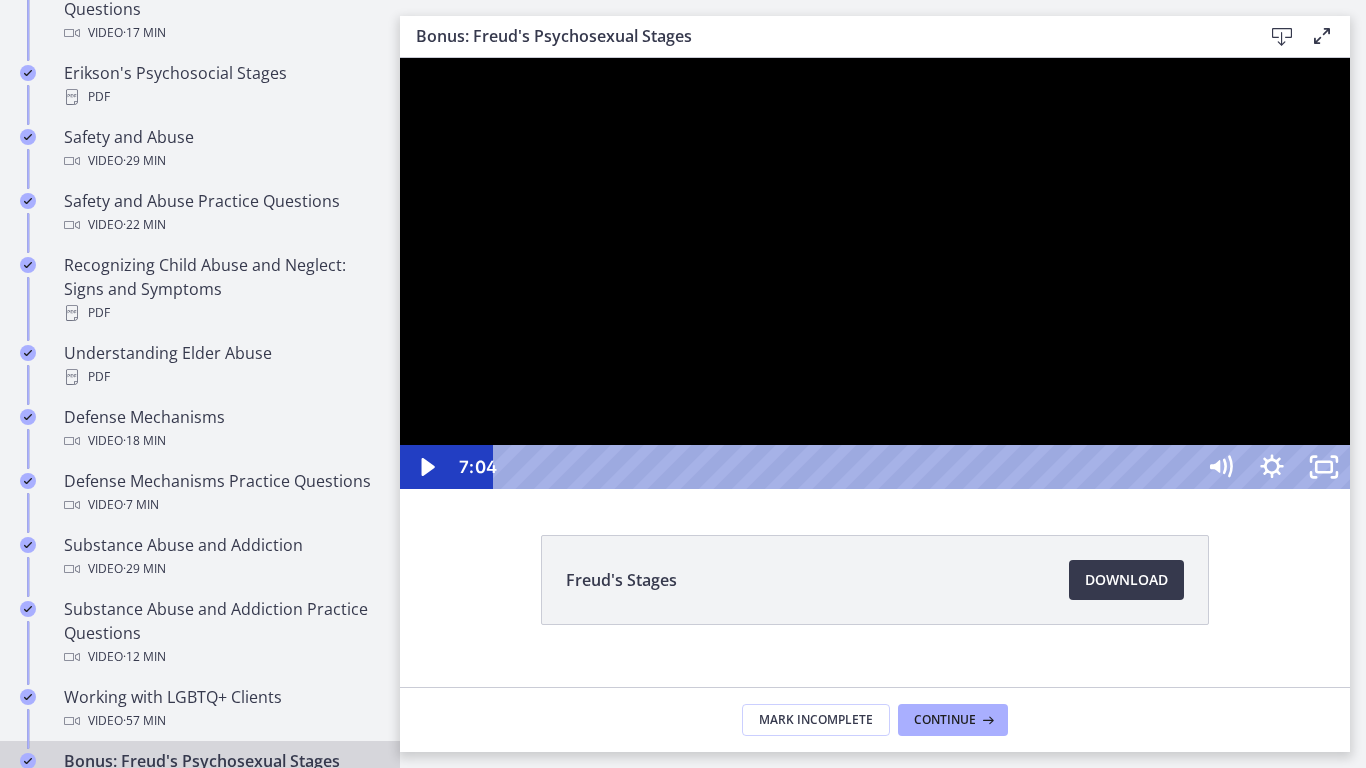 click at bounding box center [875, 273] 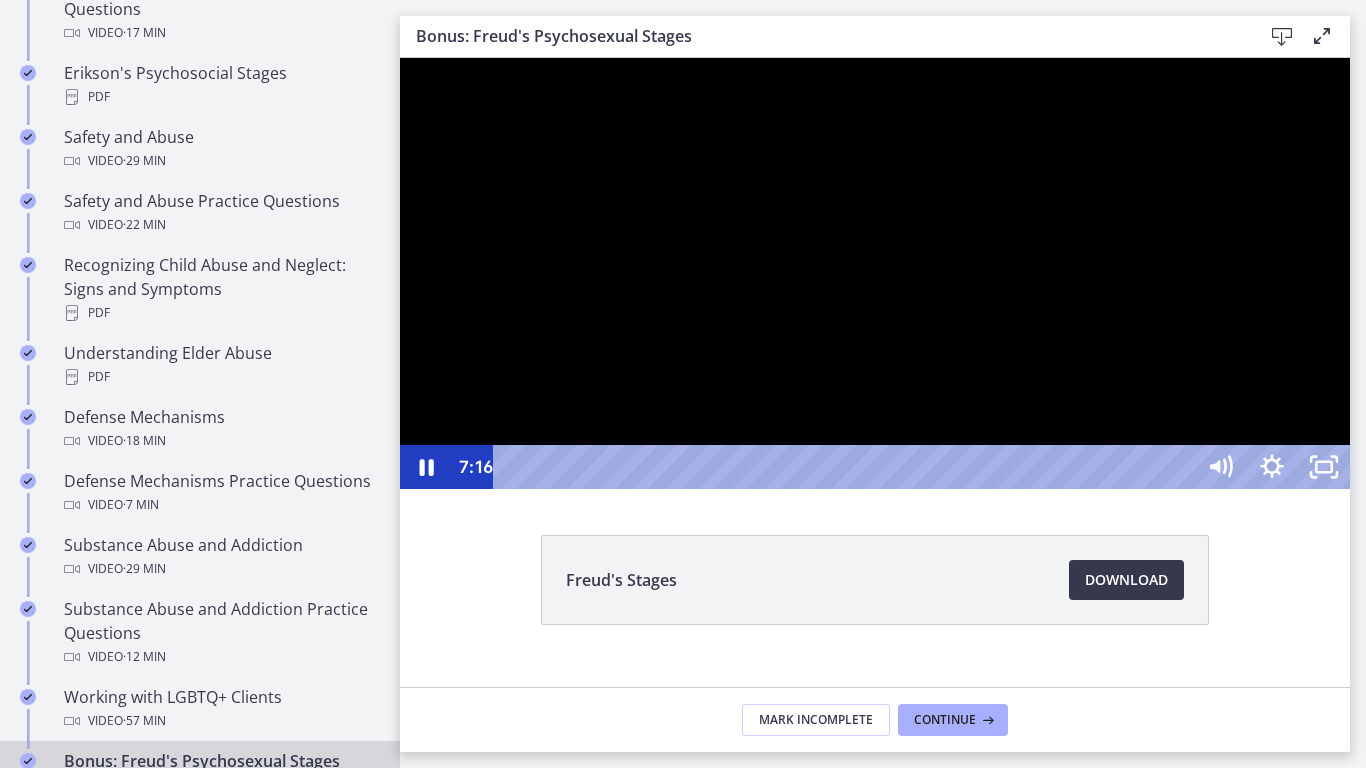 click at bounding box center [875, 273] 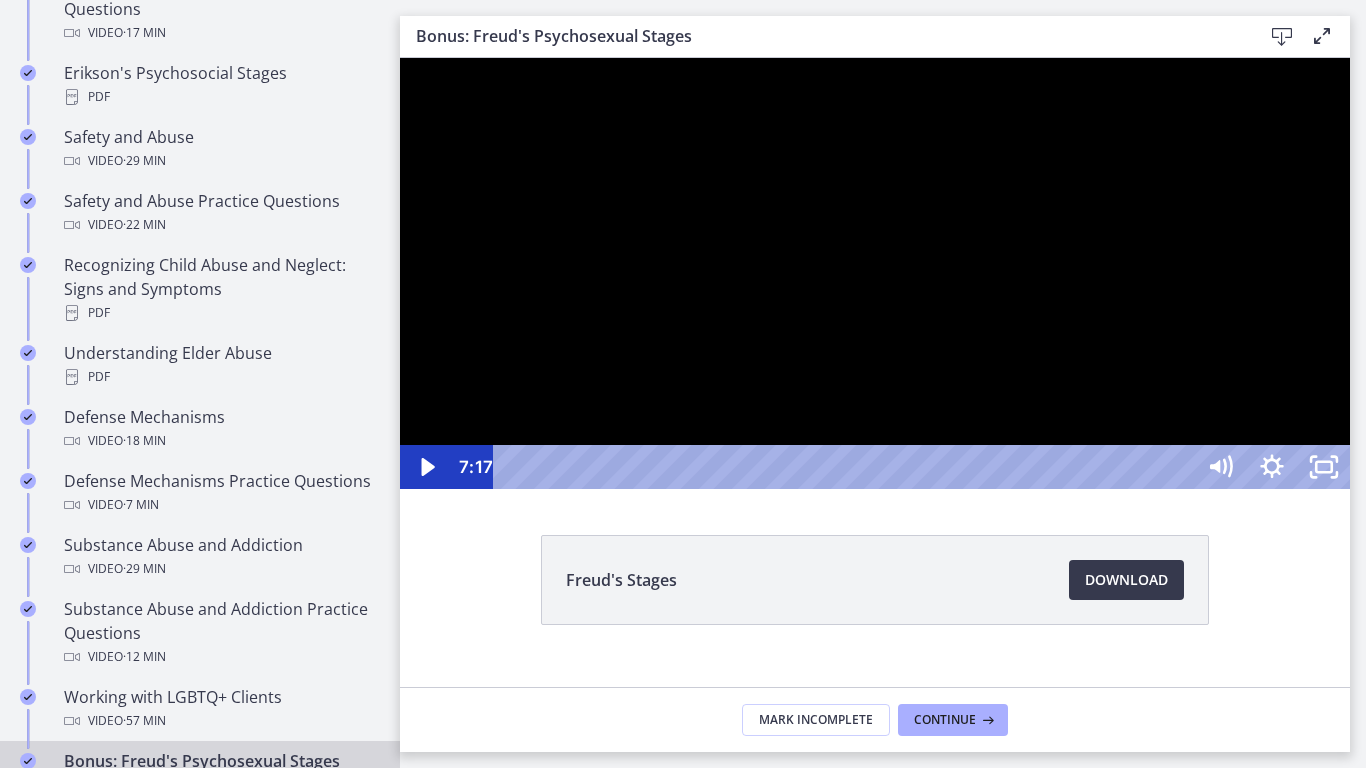 click at bounding box center [875, 273] 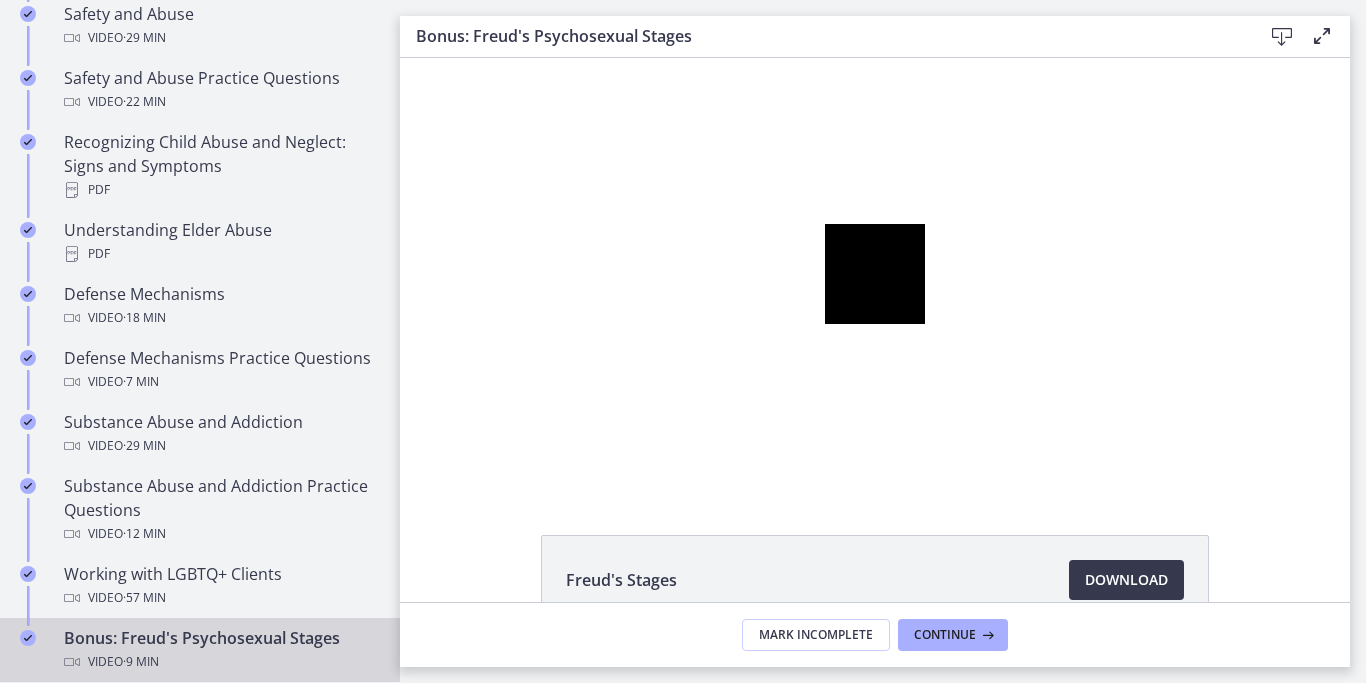 scroll, scrollTop: 964, scrollLeft: 0, axis: vertical 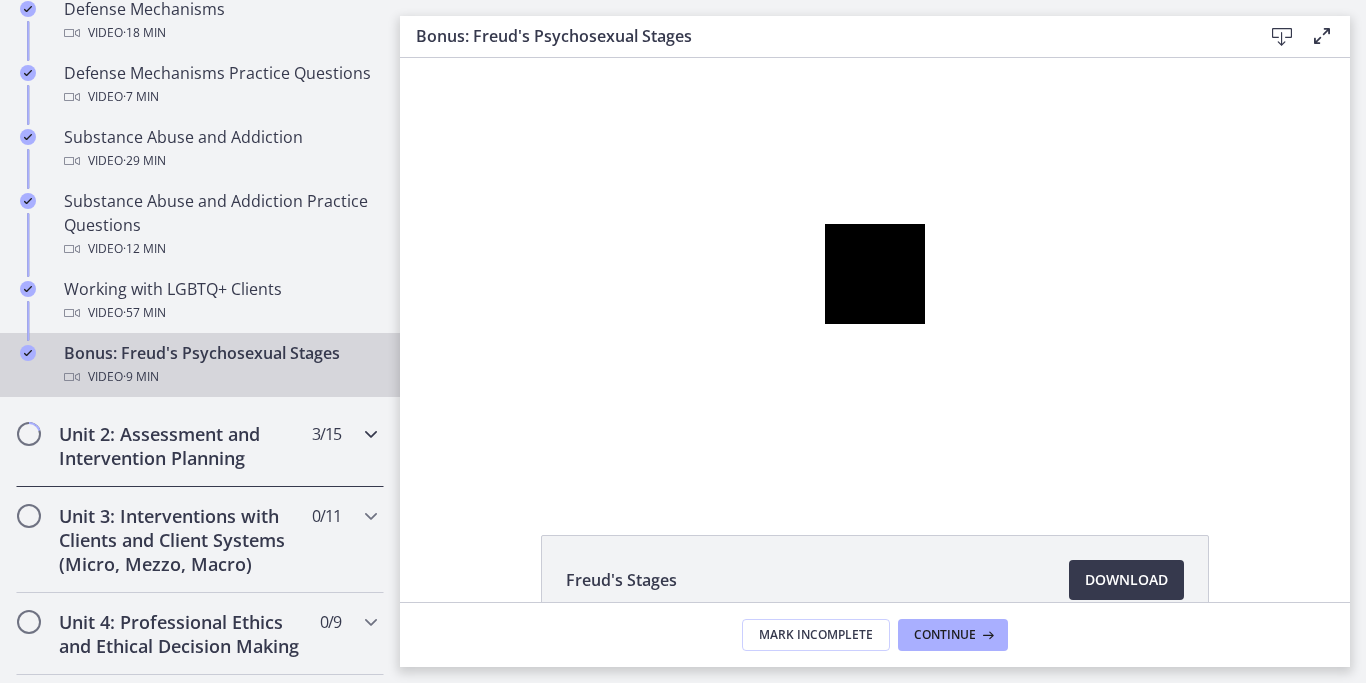 click on "Unit 2: Assessment and Intervention Planning" at bounding box center [181, 446] 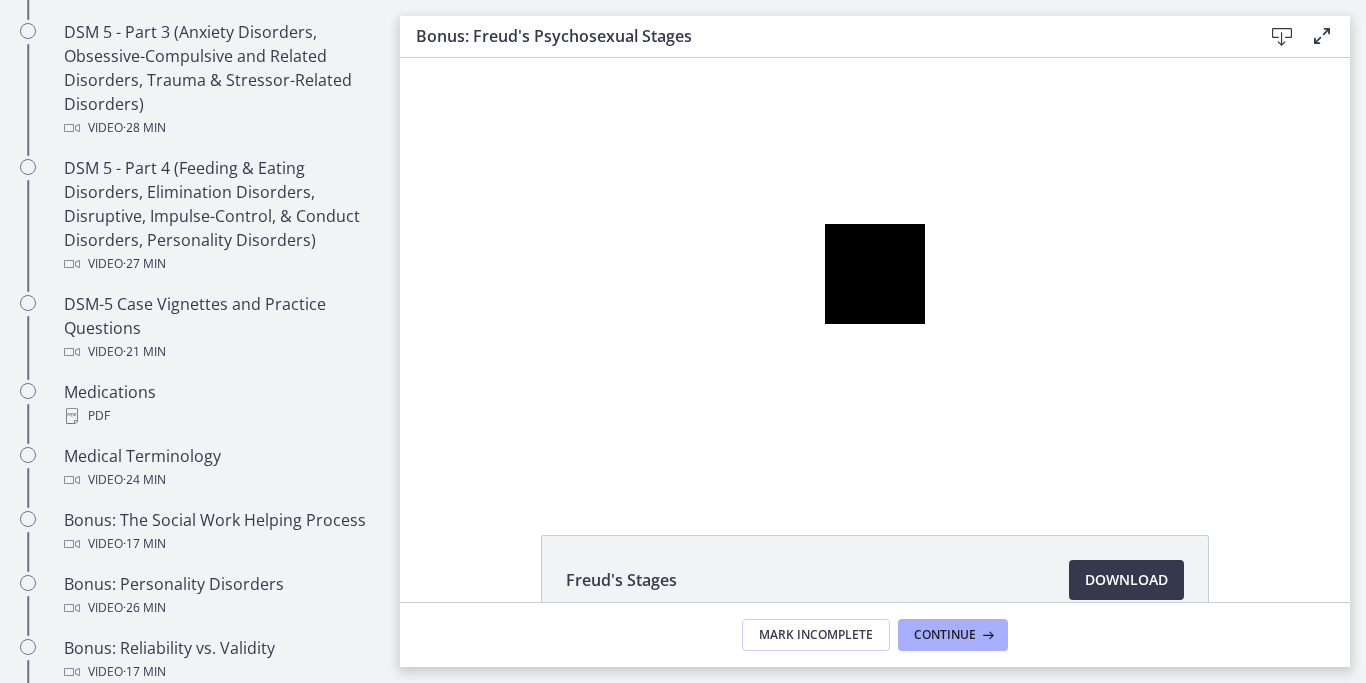 scroll, scrollTop: 1147, scrollLeft: 0, axis: vertical 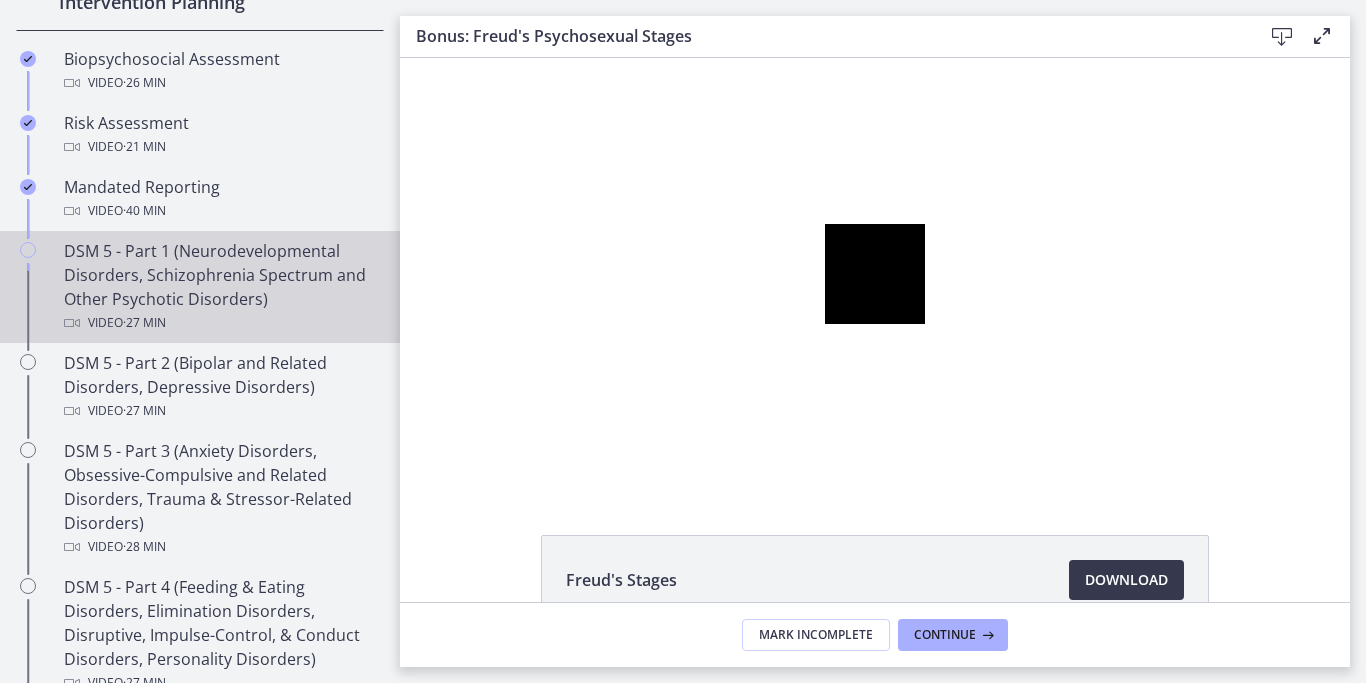 click on "DSM 5 - Part 1 (Neurodevelopmental Disorders, Schizophrenia Spectrum and Other Psychotic Disorders)
Video
·  27 min" at bounding box center (220, 287) 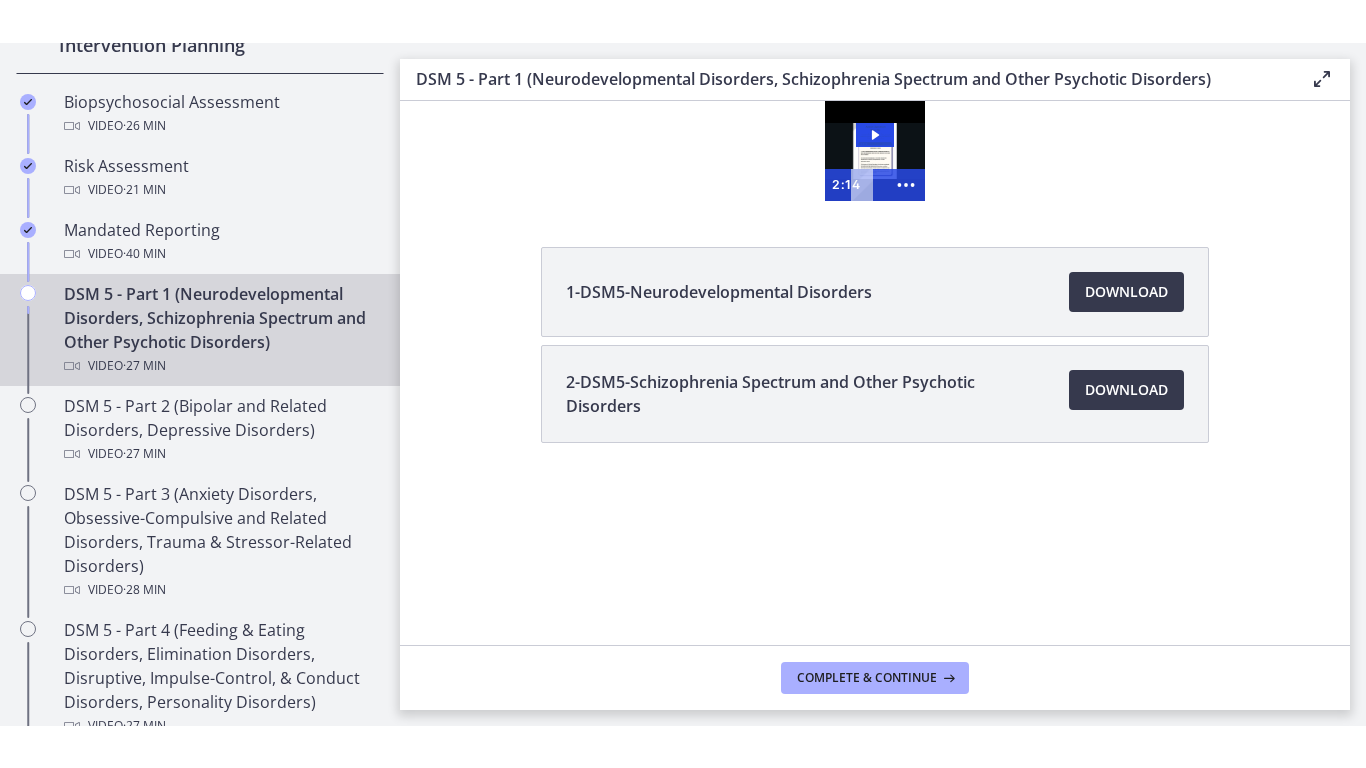 scroll, scrollTop: 0, scrollLeft: 0, axis: both 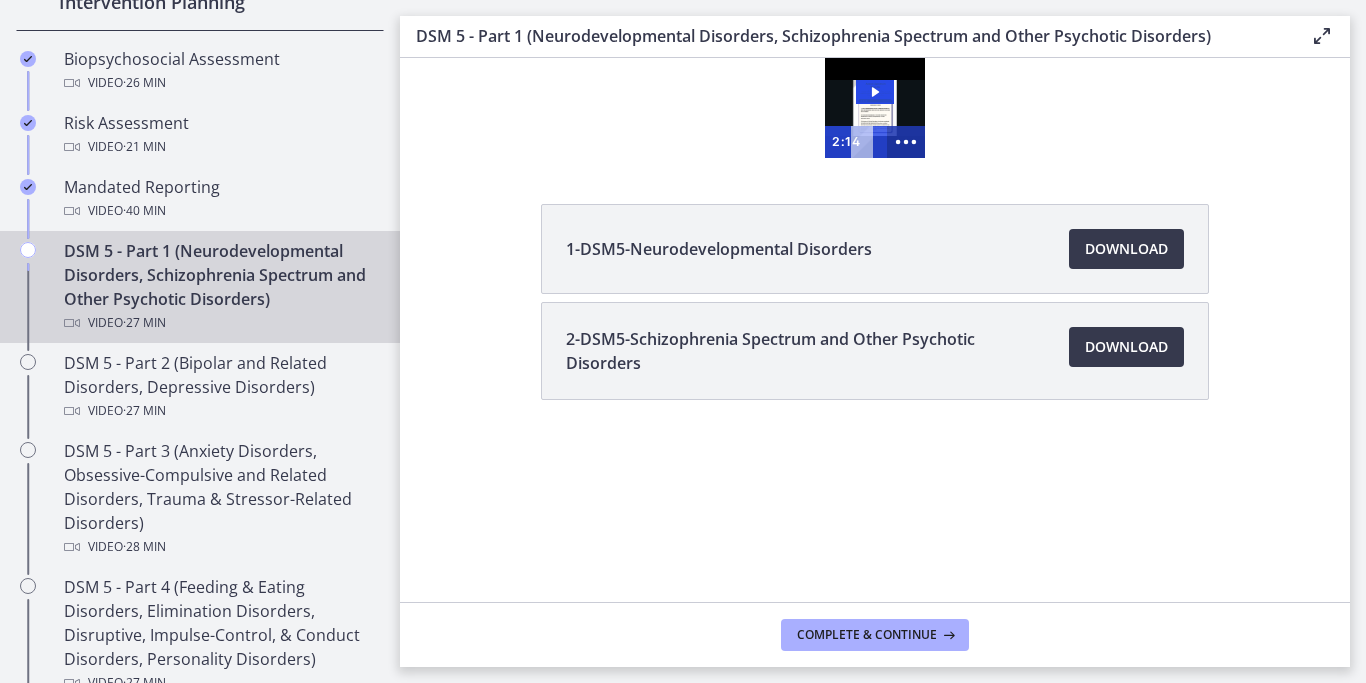click 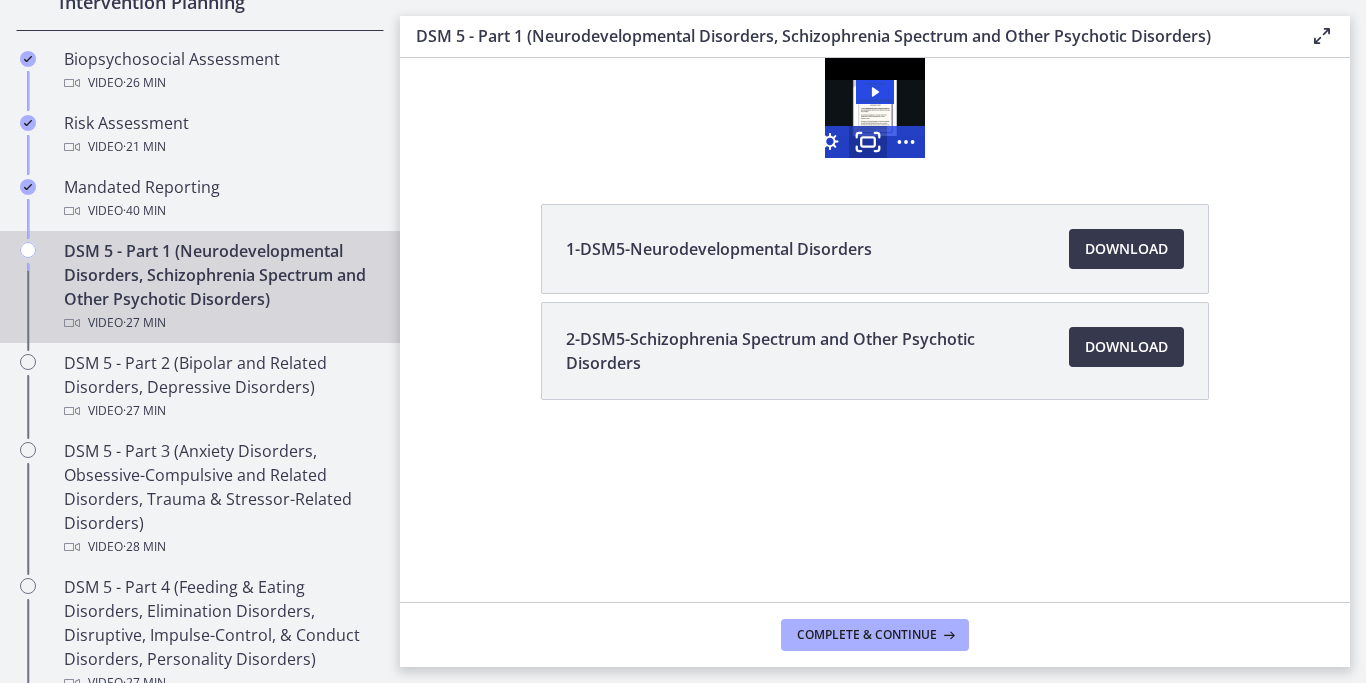 click 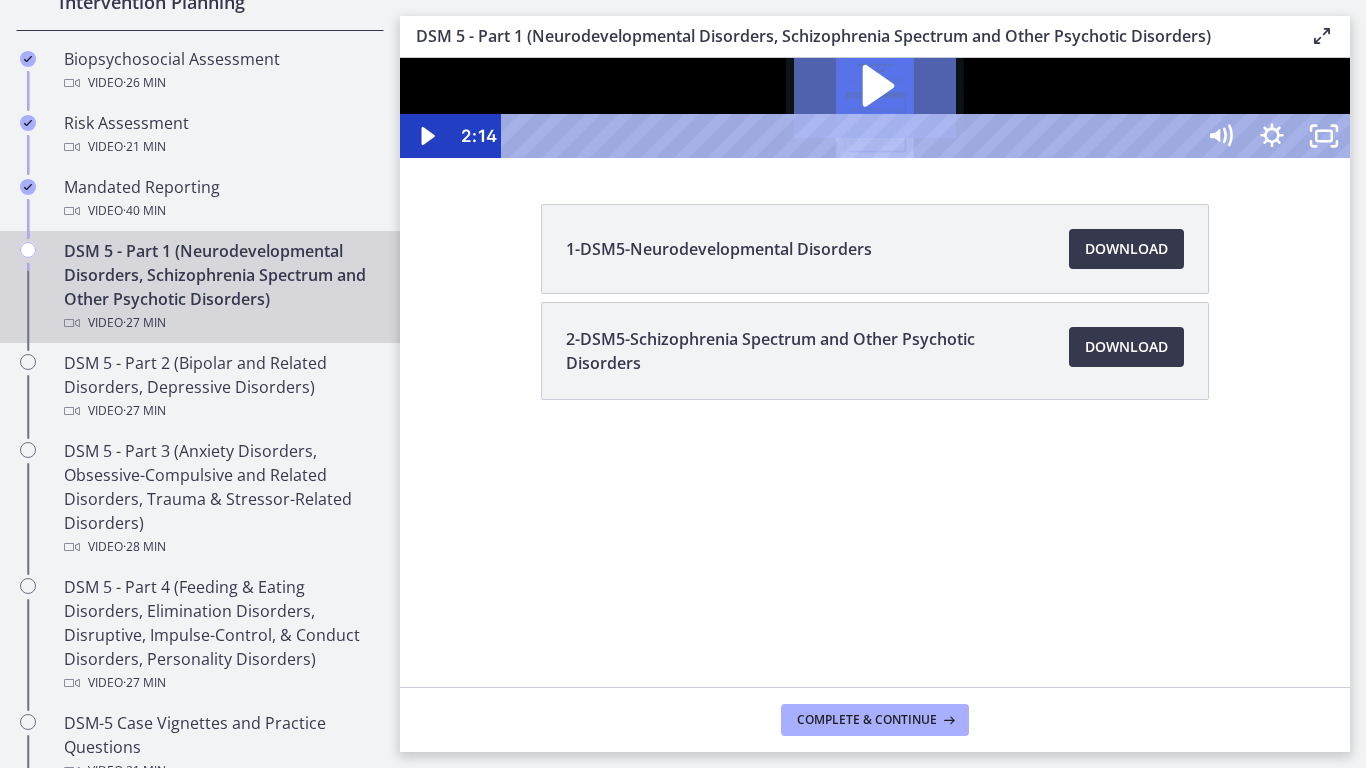 click 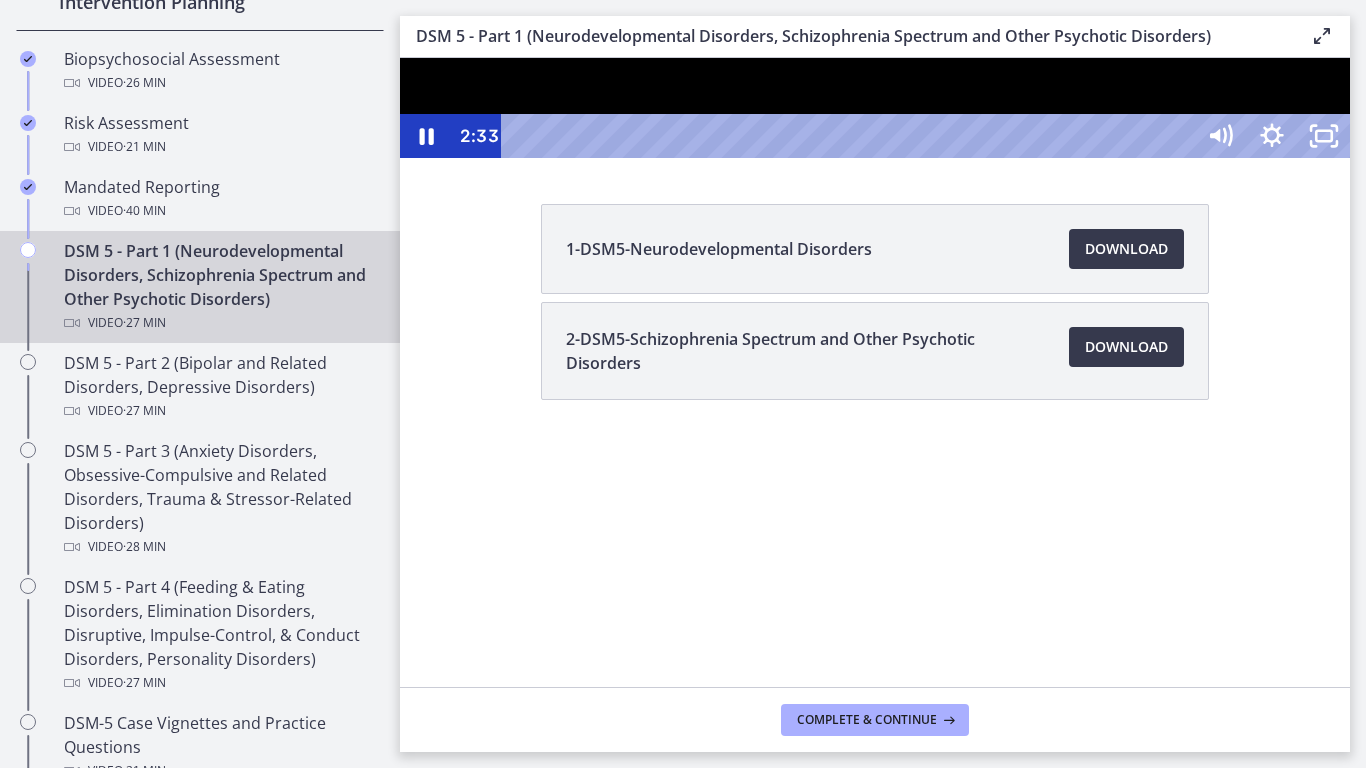 click at bounding box center [875, 108] 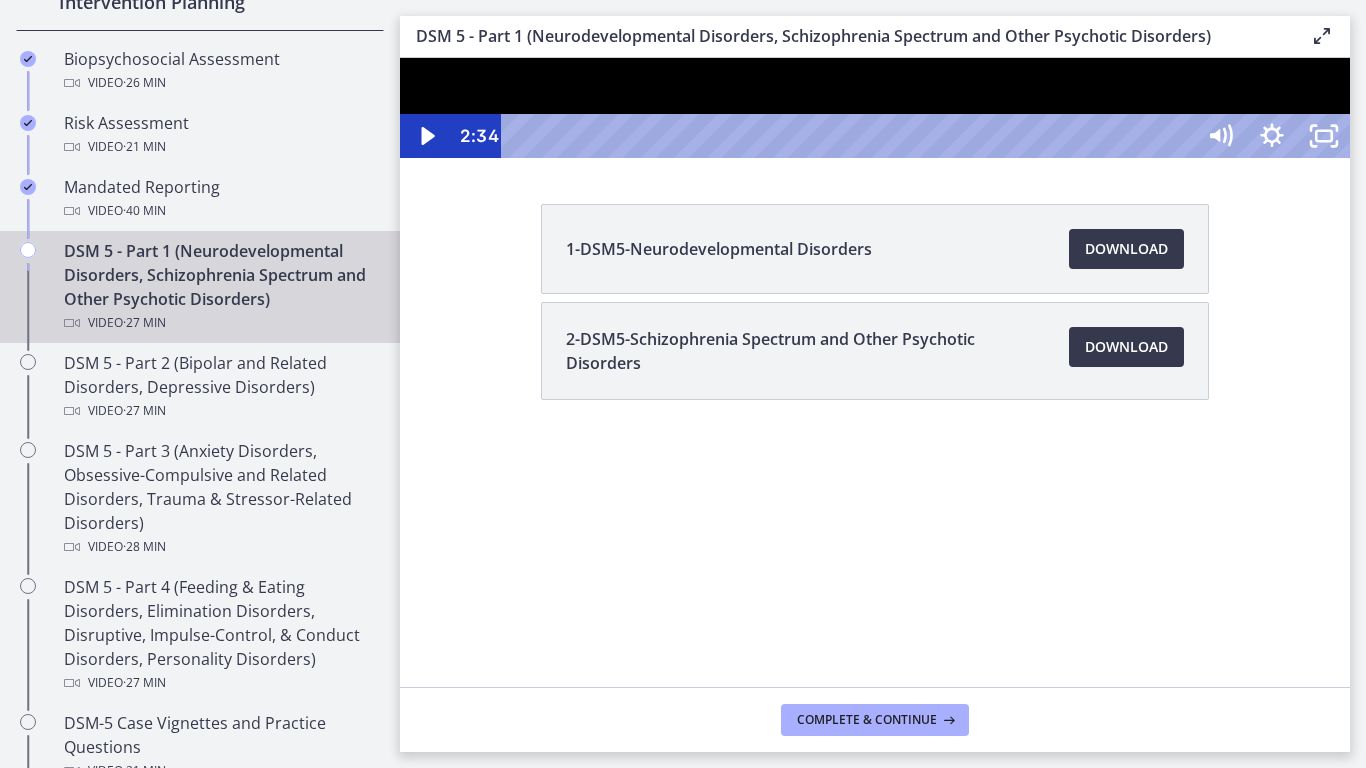 click at bounding box center [875, 108] 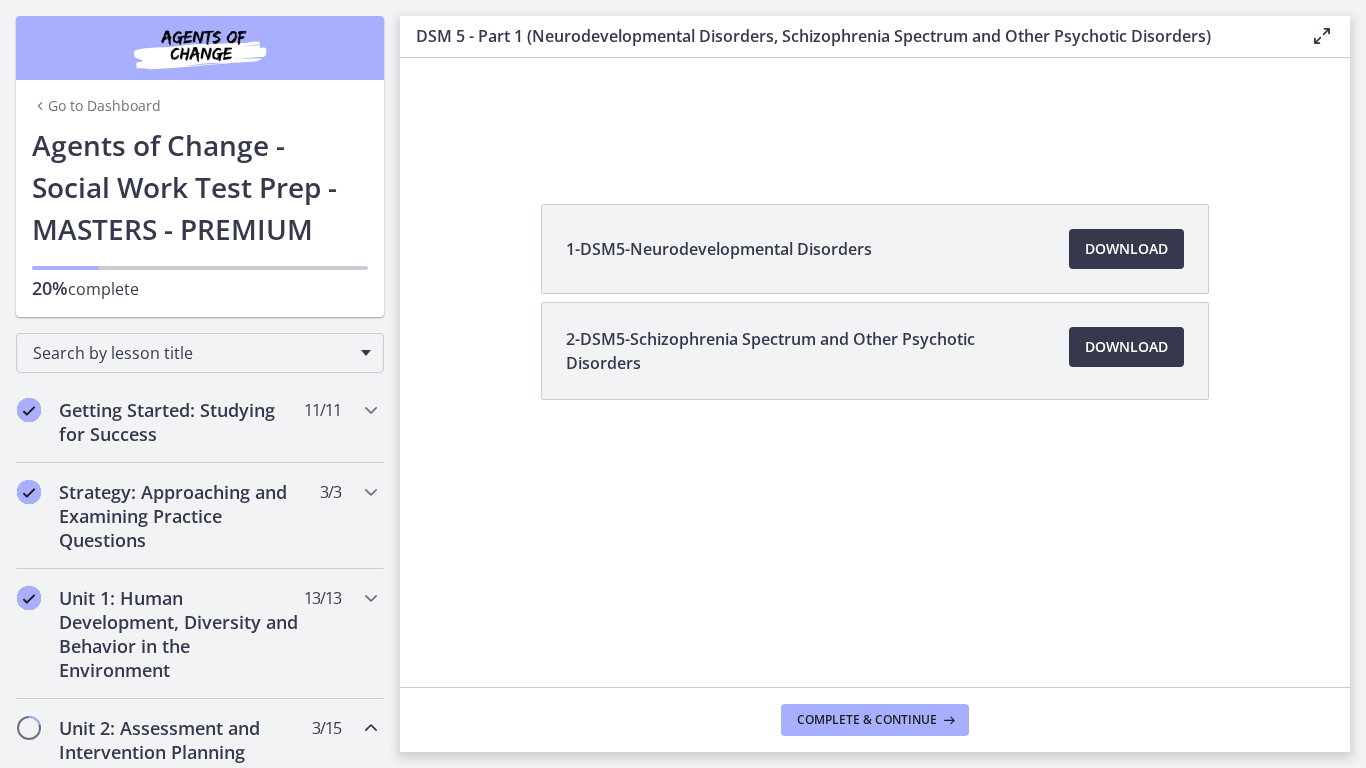 scroll, scrollTop: 0, scrollLeft: 0, axis: both 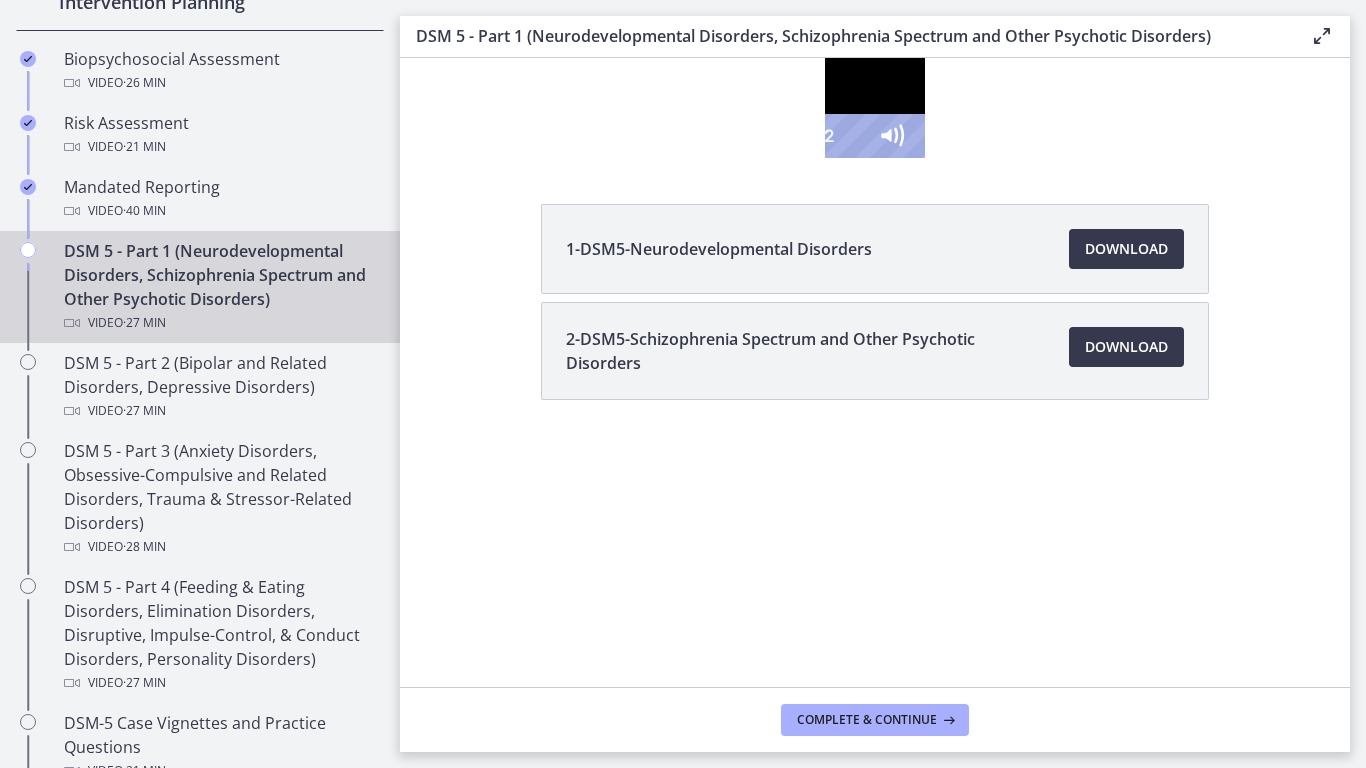 click at bounding box center (875, 108) 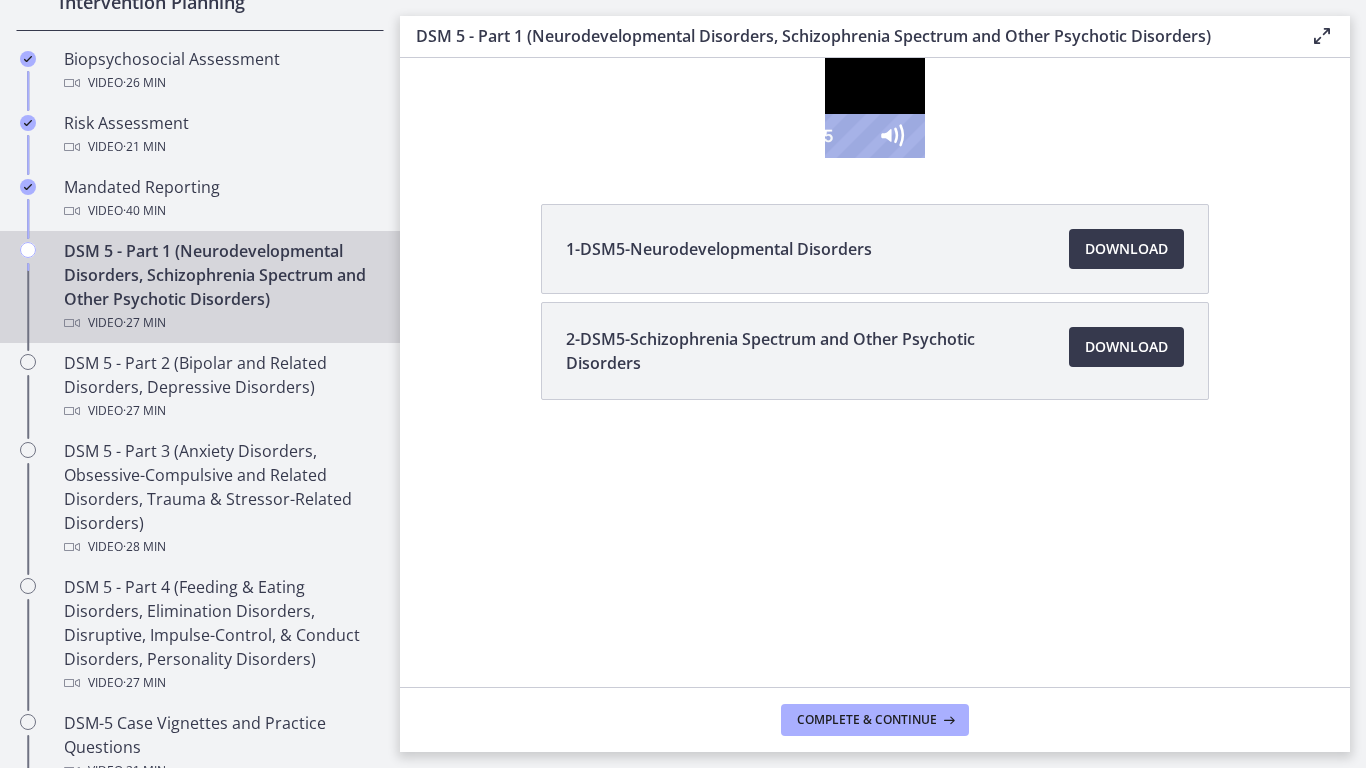 click at bounding box center (875, 108) 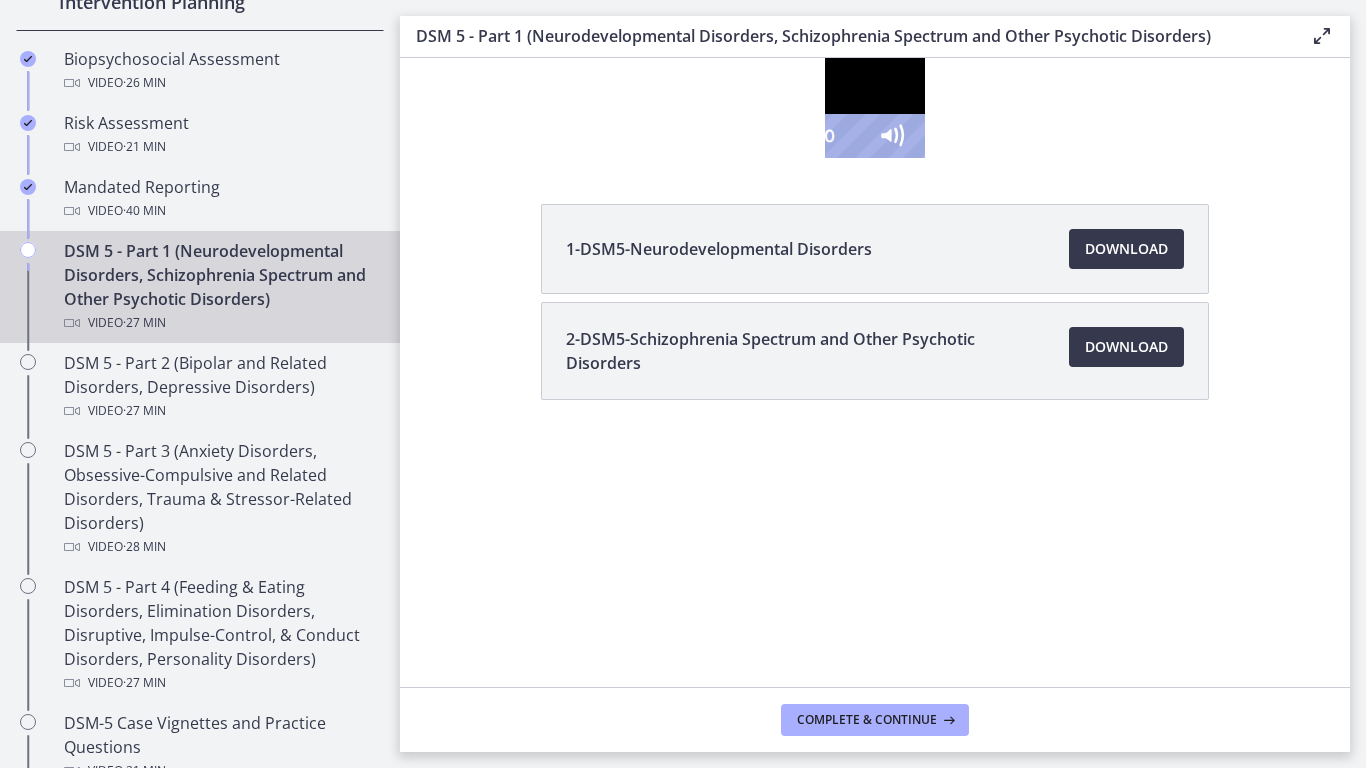 click at bounding box center [875, 108] 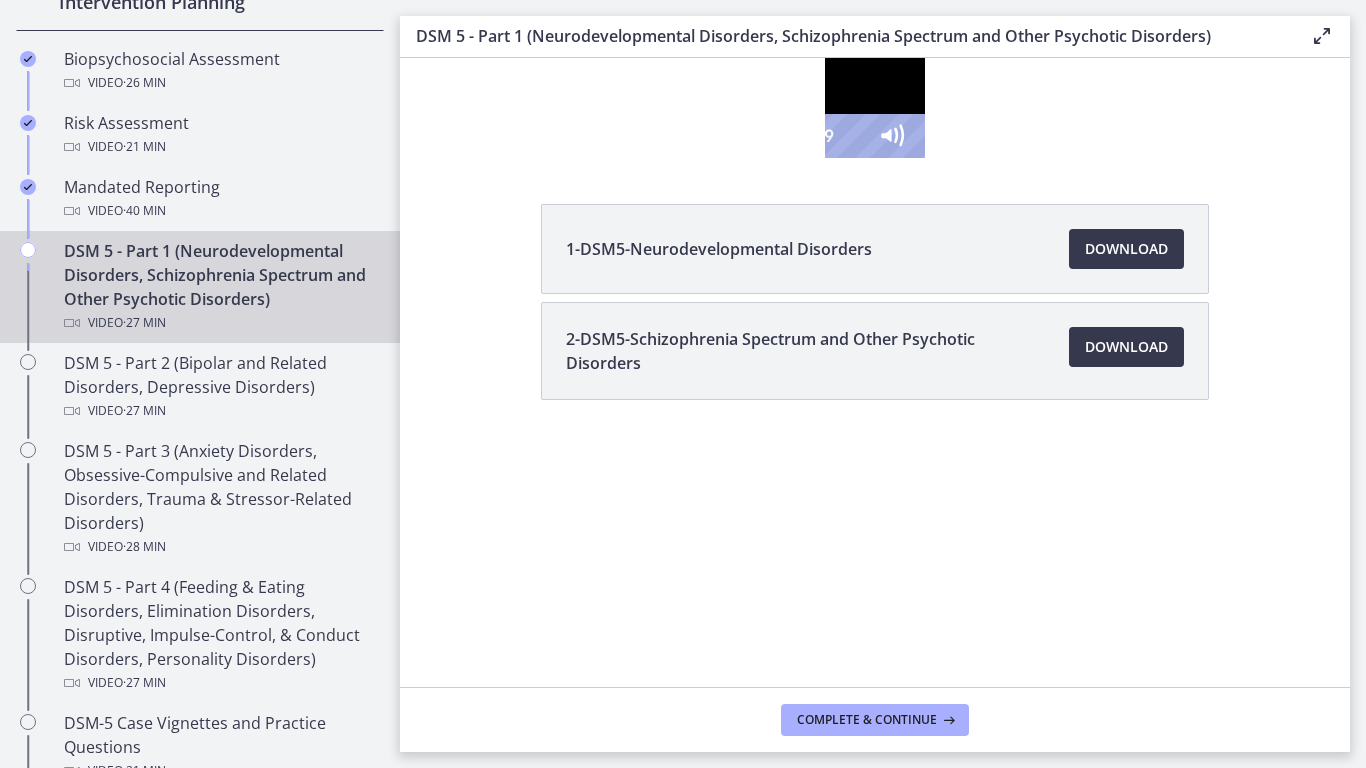 click at bounding box center (875, 108) 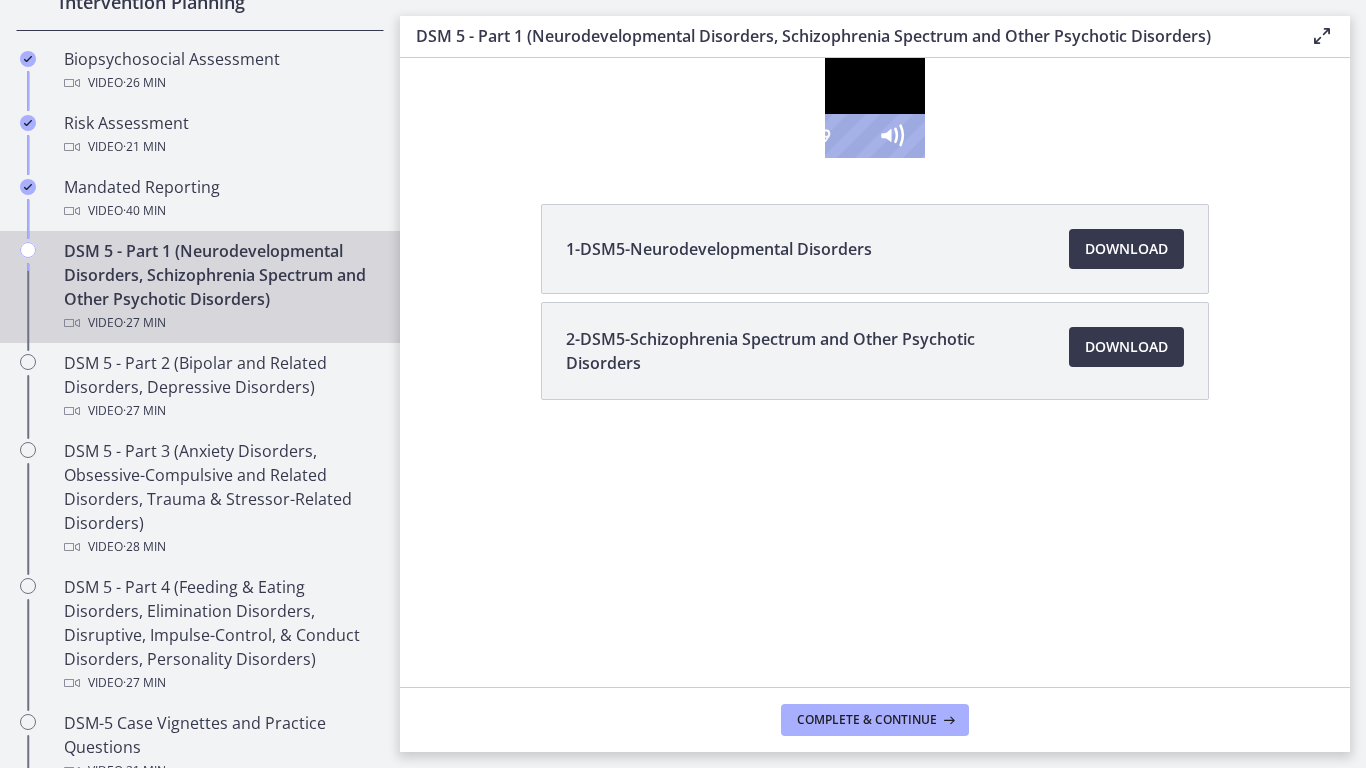 click at bounding box center [875, 108] 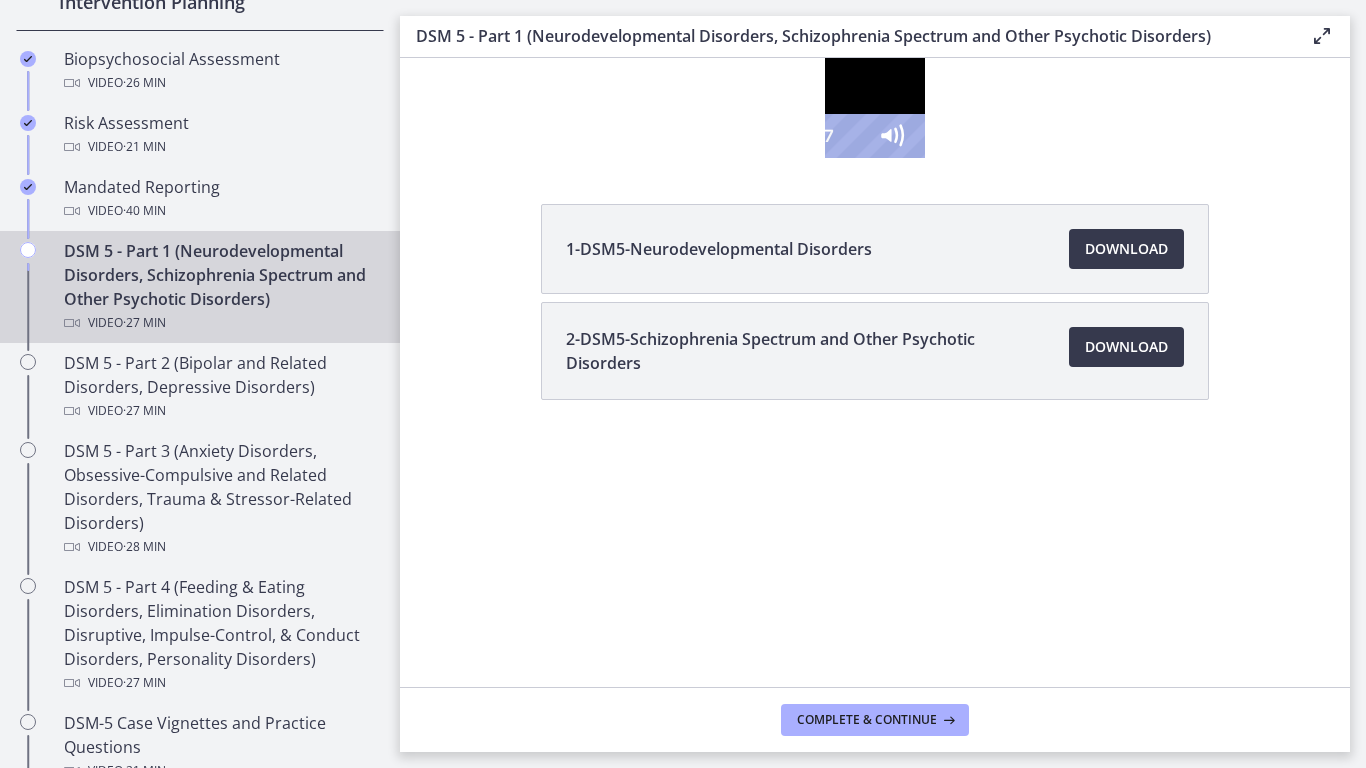 click at bounding box center [875, 108] 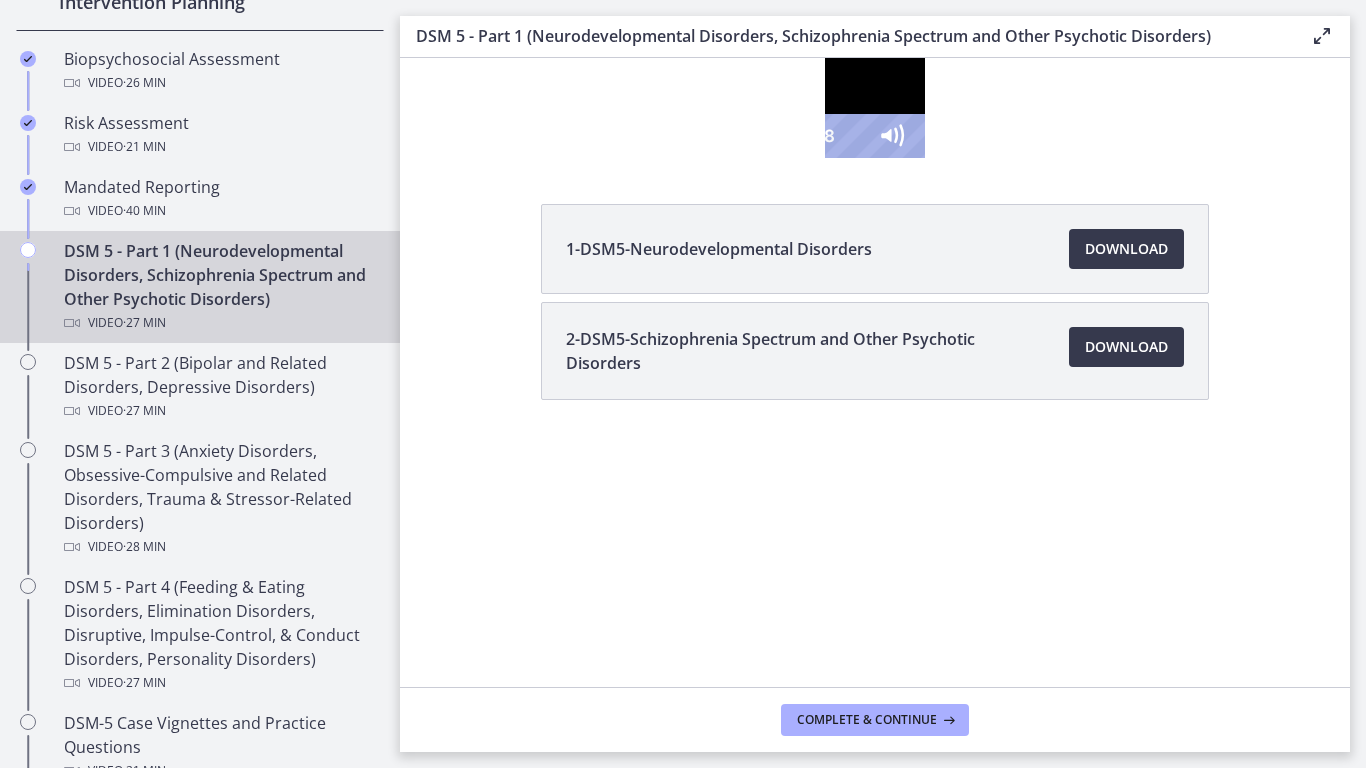 click at bounding box center [875, 108] 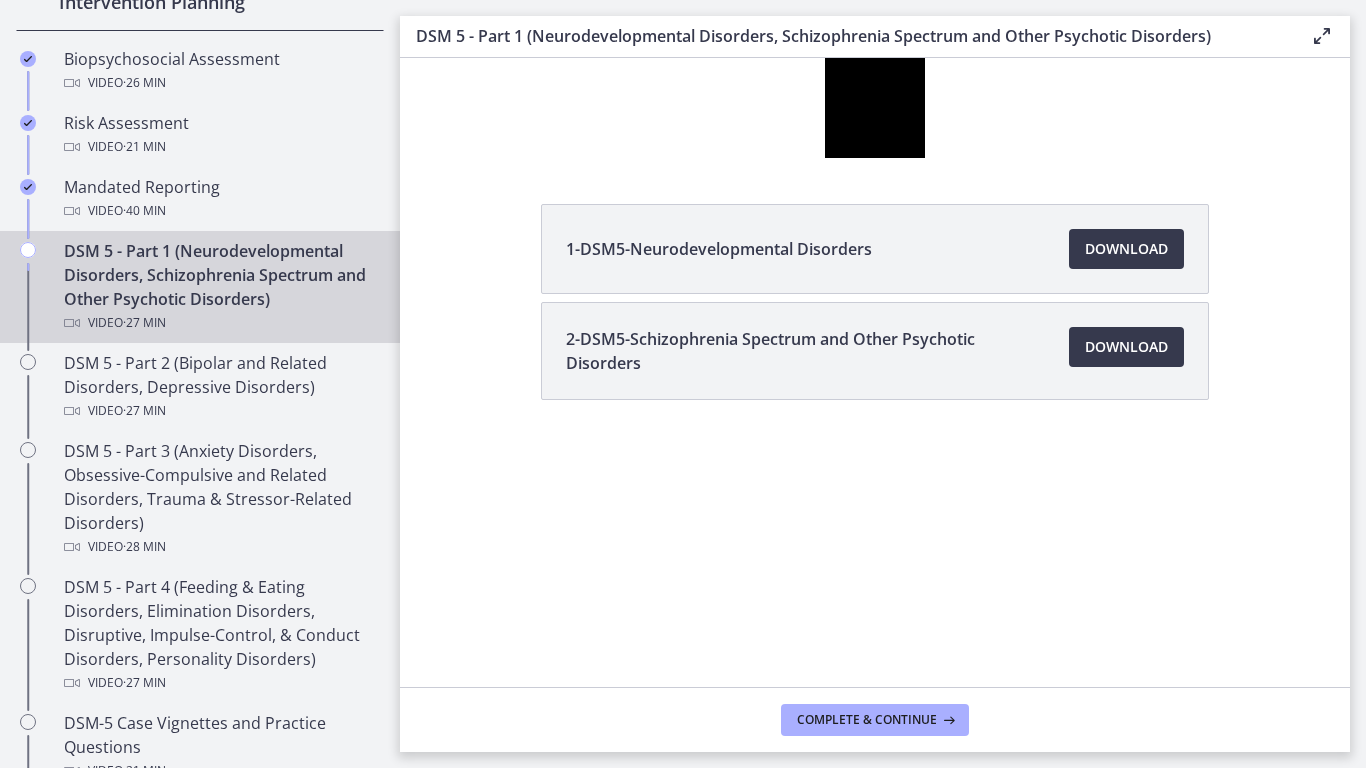 type 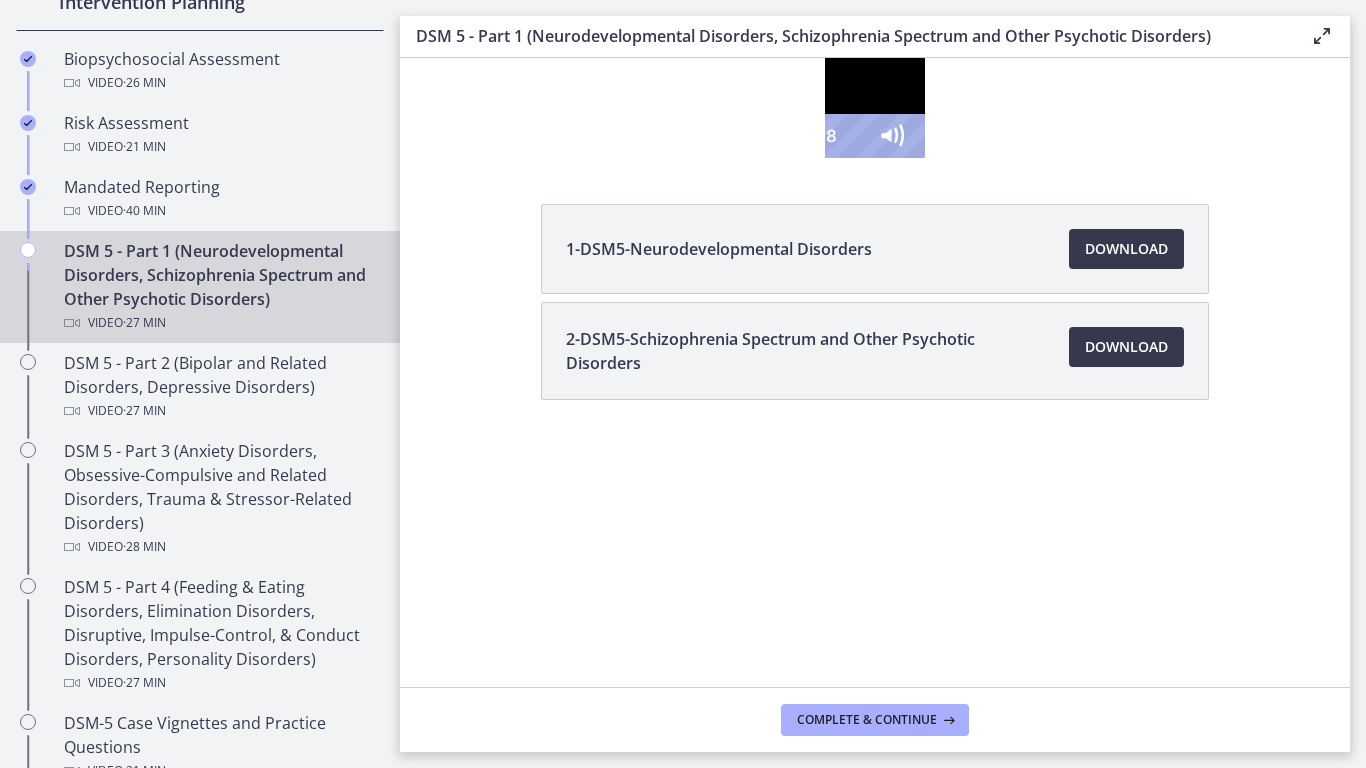 click on "20:28" at bounding box center (843, 136) 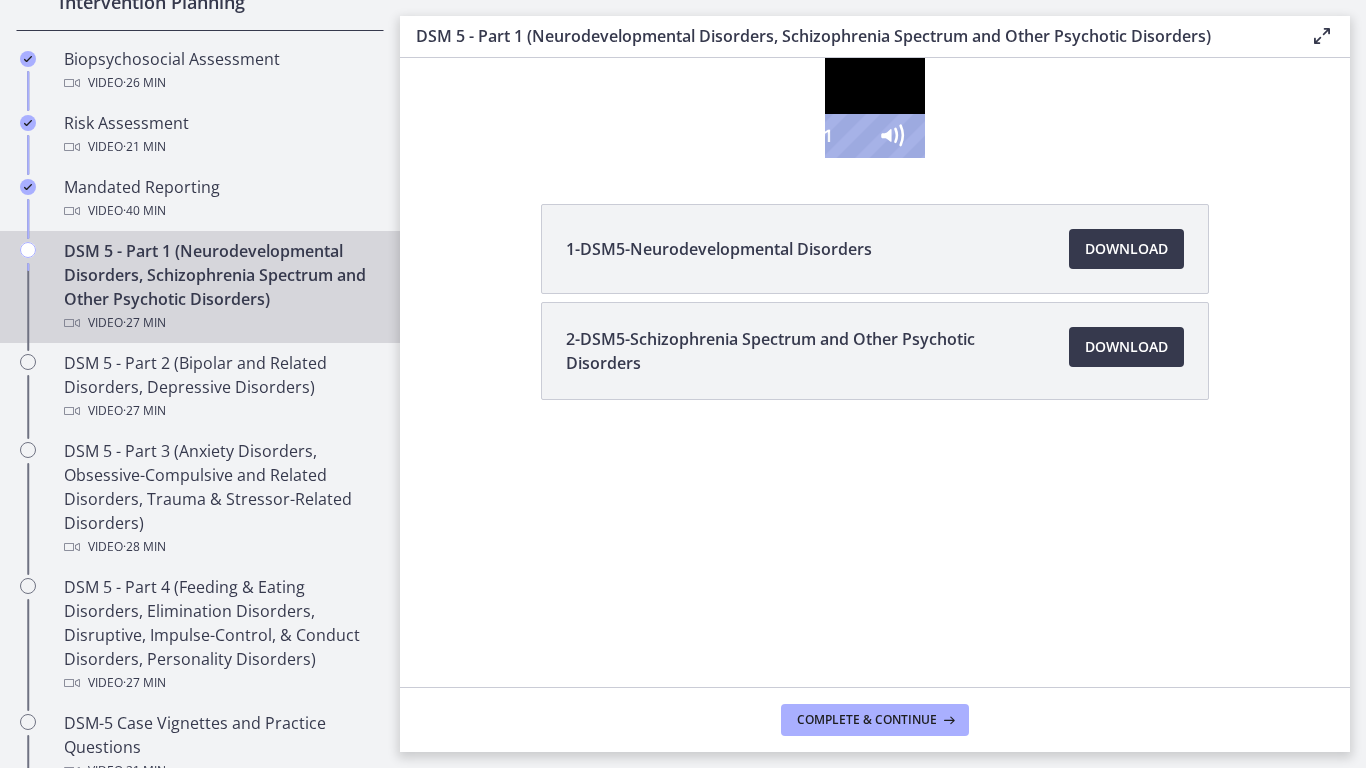 click at bounding box center [875, 108] 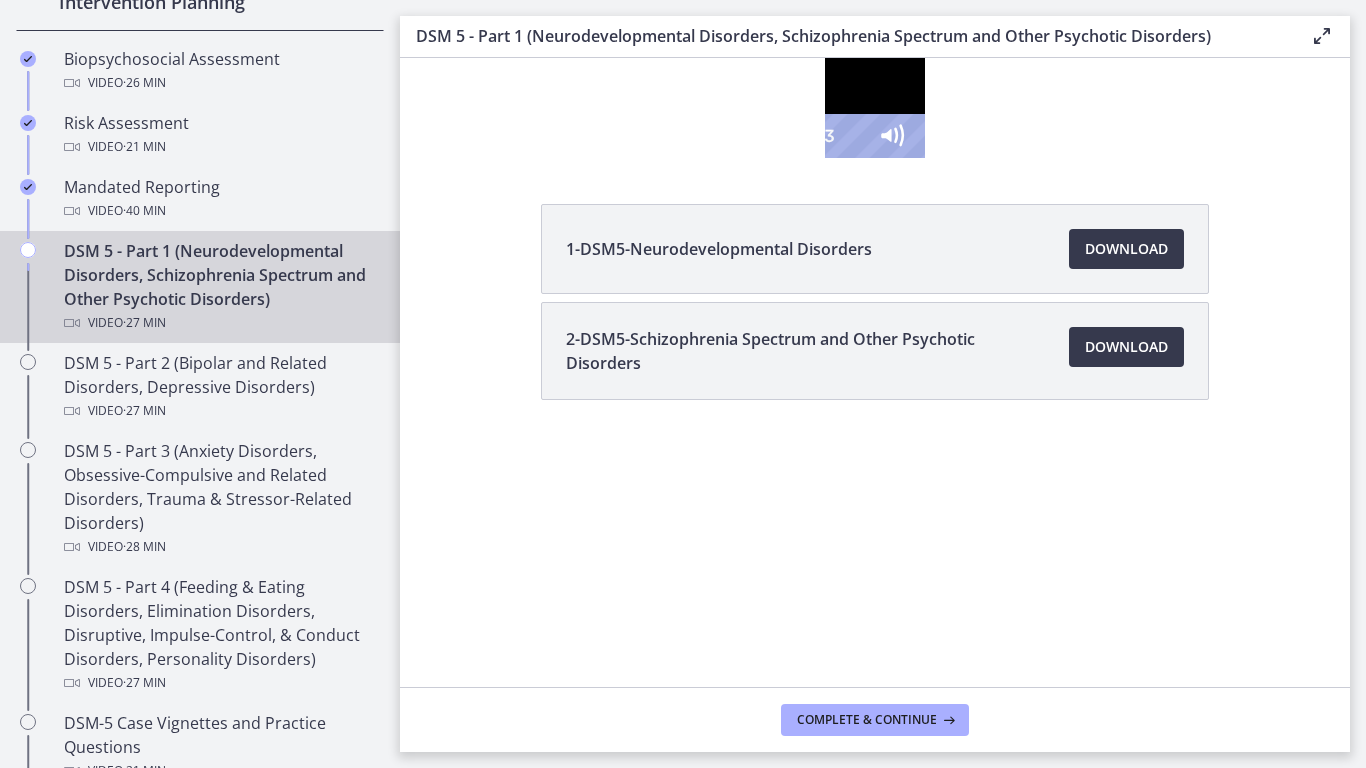 click at bounding box center (875, 108) 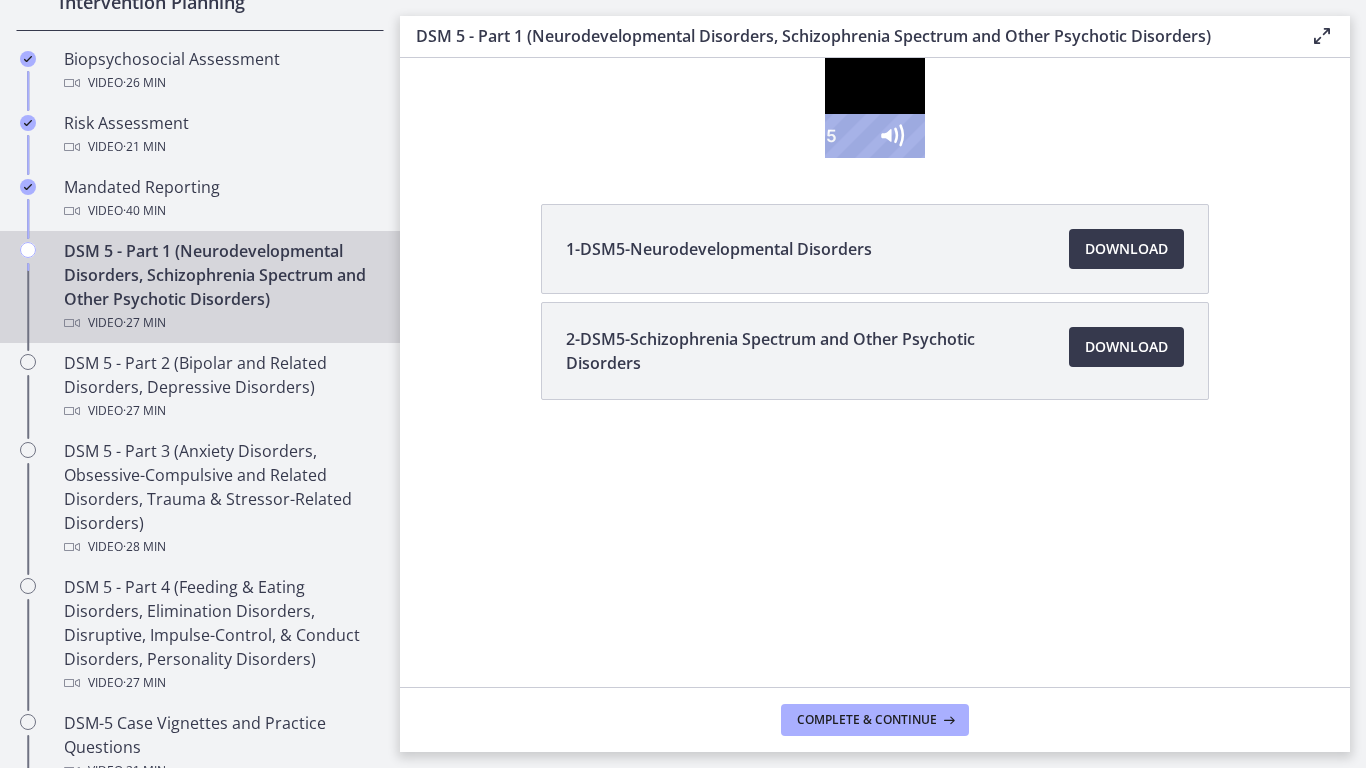 click at bounding box center (875, 108) 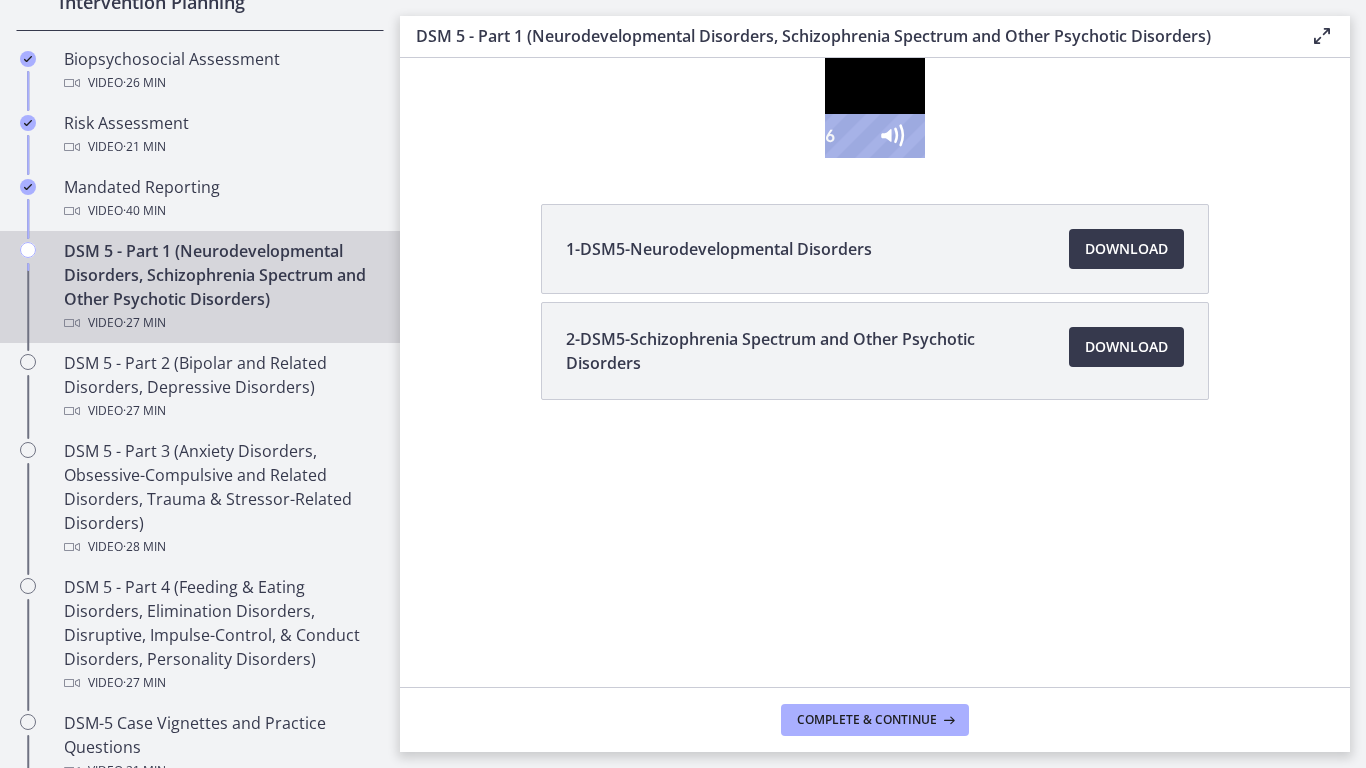 click at bounding box center [875, 108] 